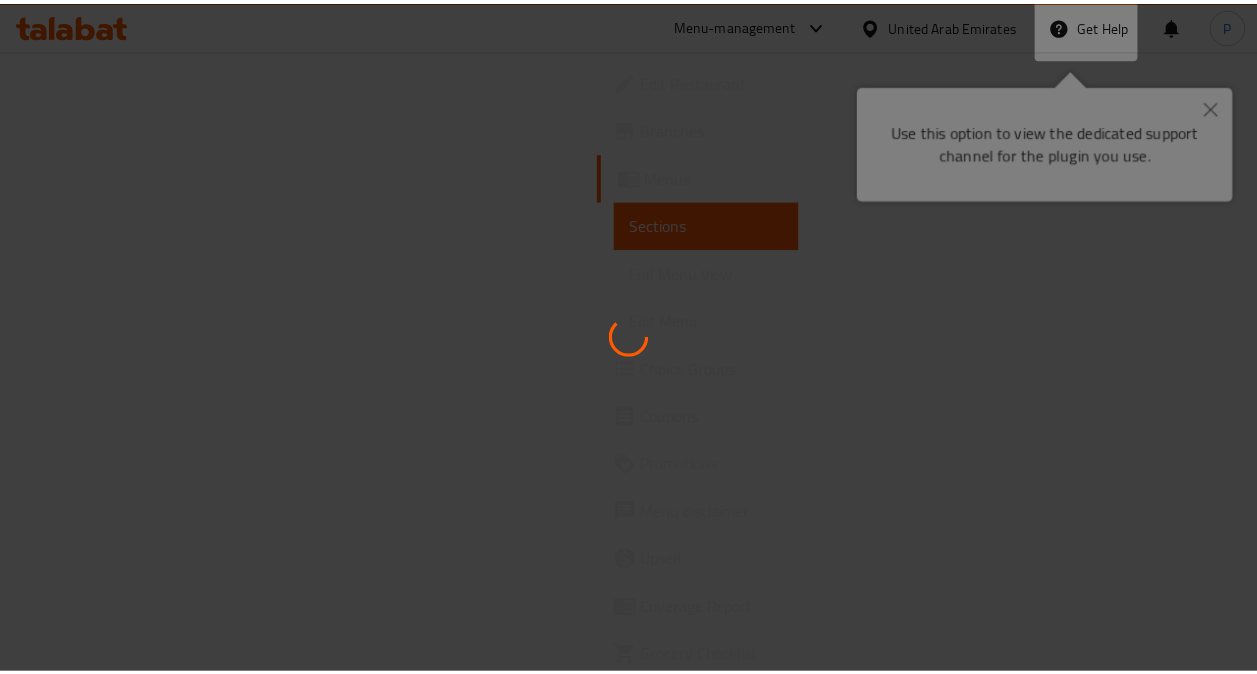 scroll, scrollTop: 0, scrollLeft: 0, axis: both 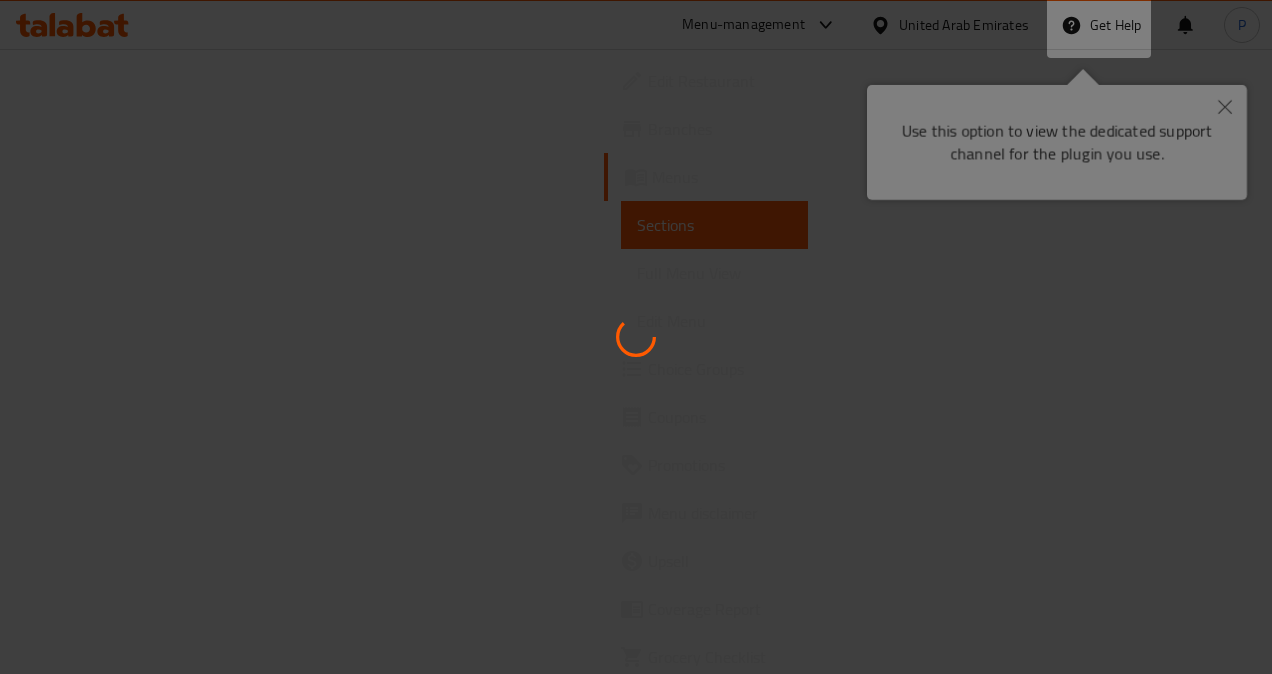 click at bounding box center (636, 337) 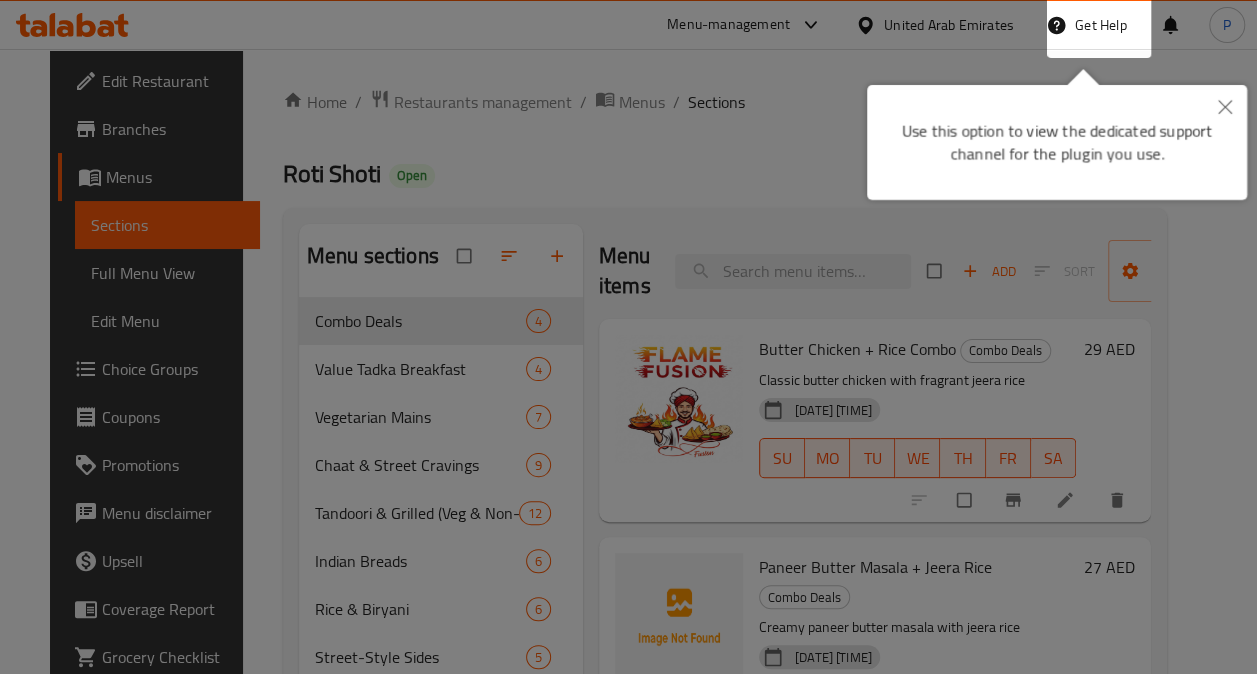 click at bounding box center (1225, 108) 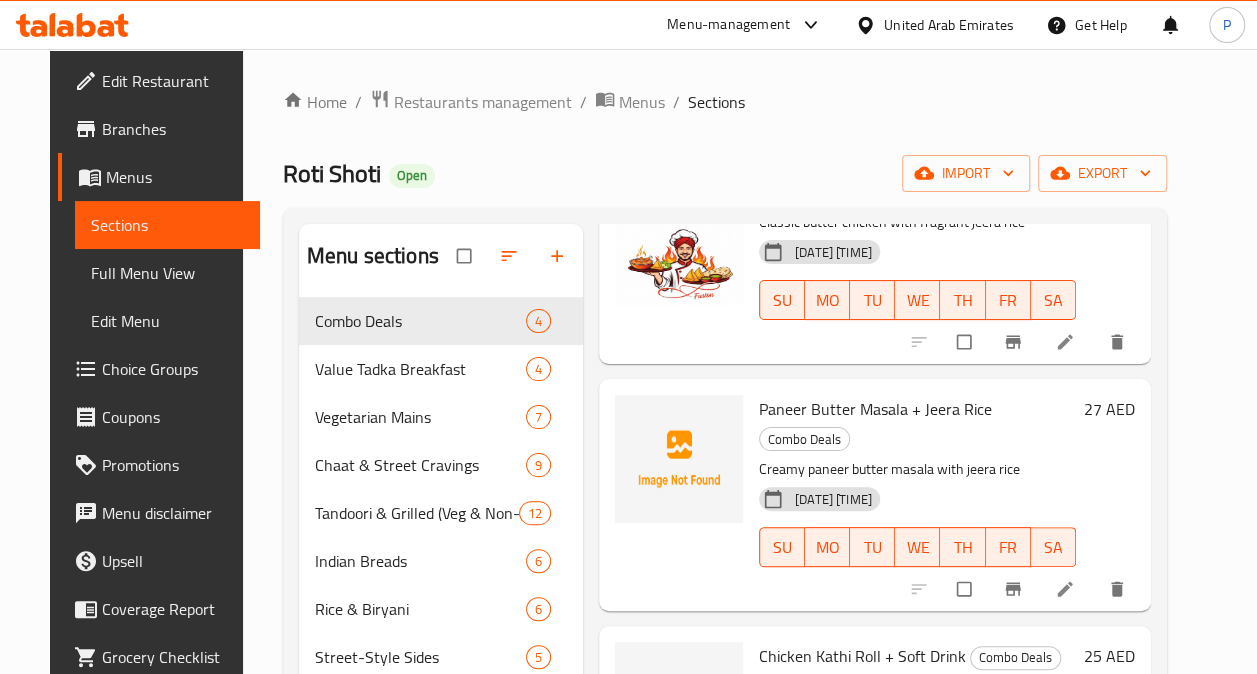 scroll, scrollTop: 295, scrollLeft: 0, axis: vertical 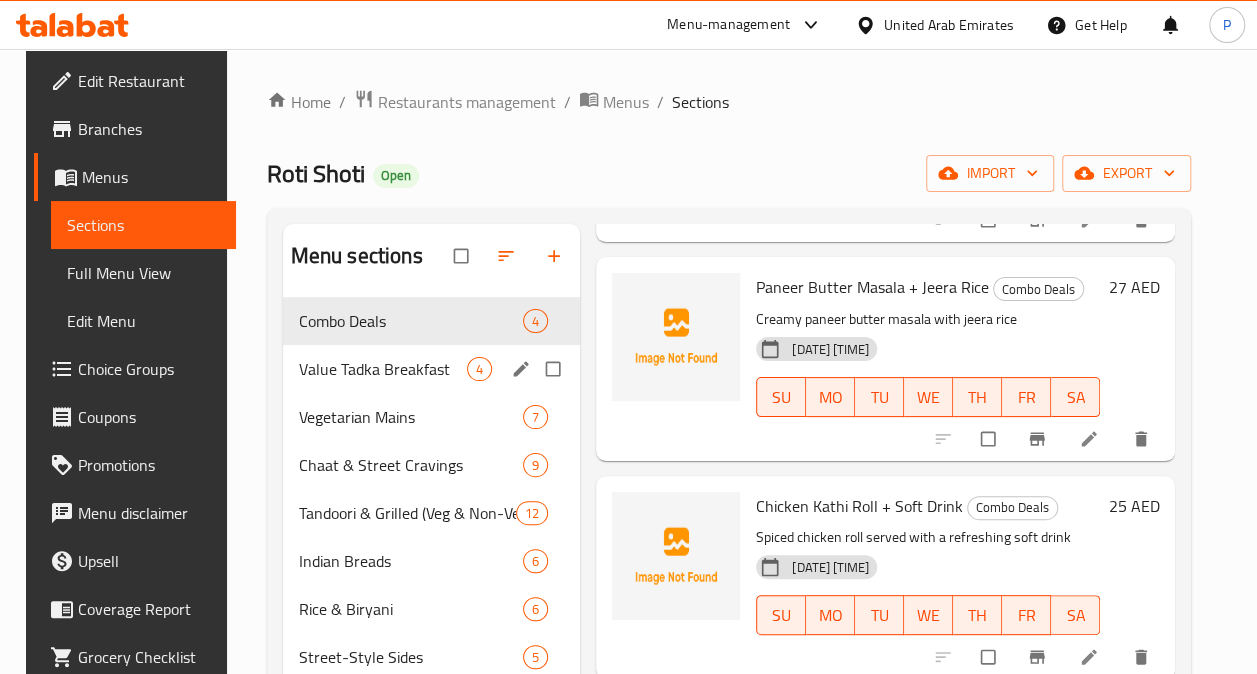 drag, startPoint x: 350, startPoint y: 366, endPoint x: 353, endPoint y: 353, distance: 13.341664 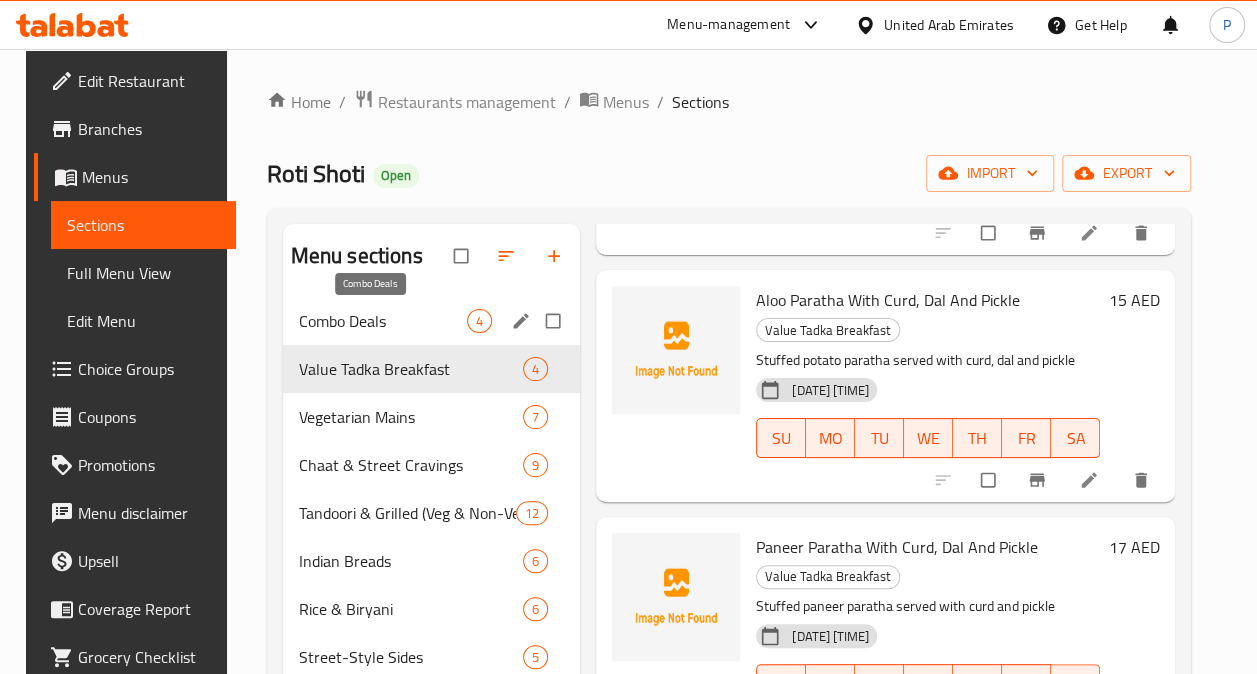 drag, startPoint x: 372, startPoint y: 356, endPoint x: 368, endPoint y: 327, distance: 29.274563 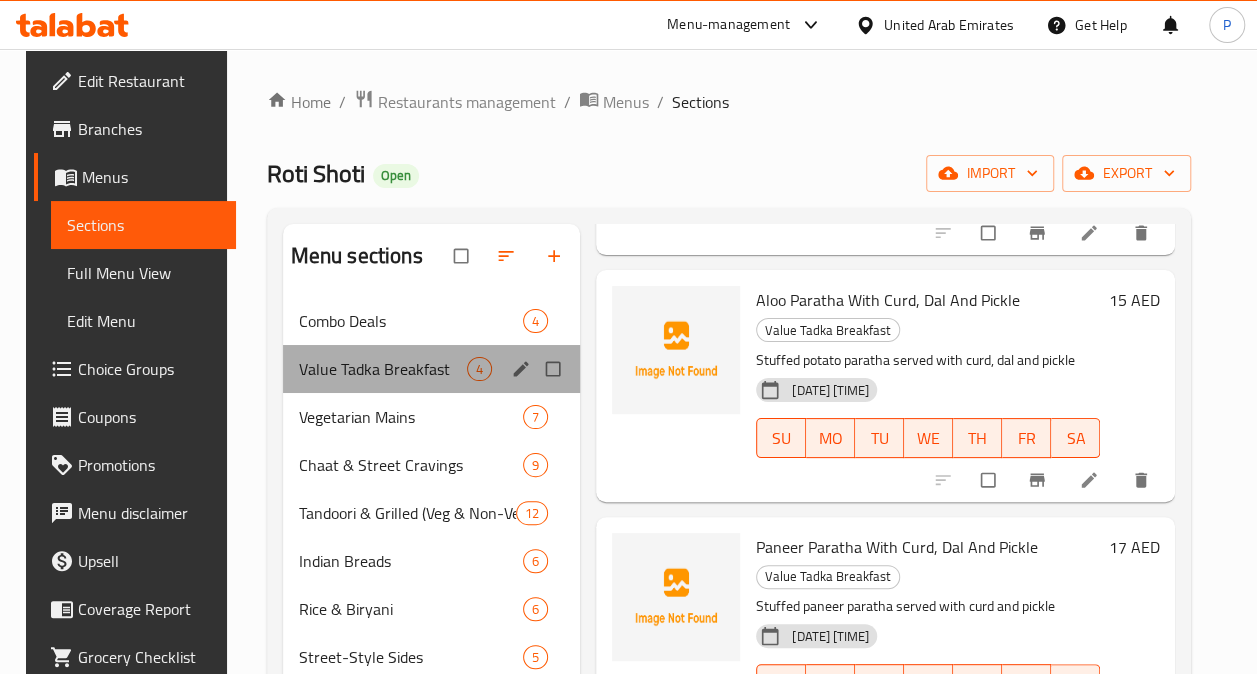 drag, startPoint x: 352, startPoint y: 392, endPoint x: 357, endPoint y: 346, distance: 46.270943 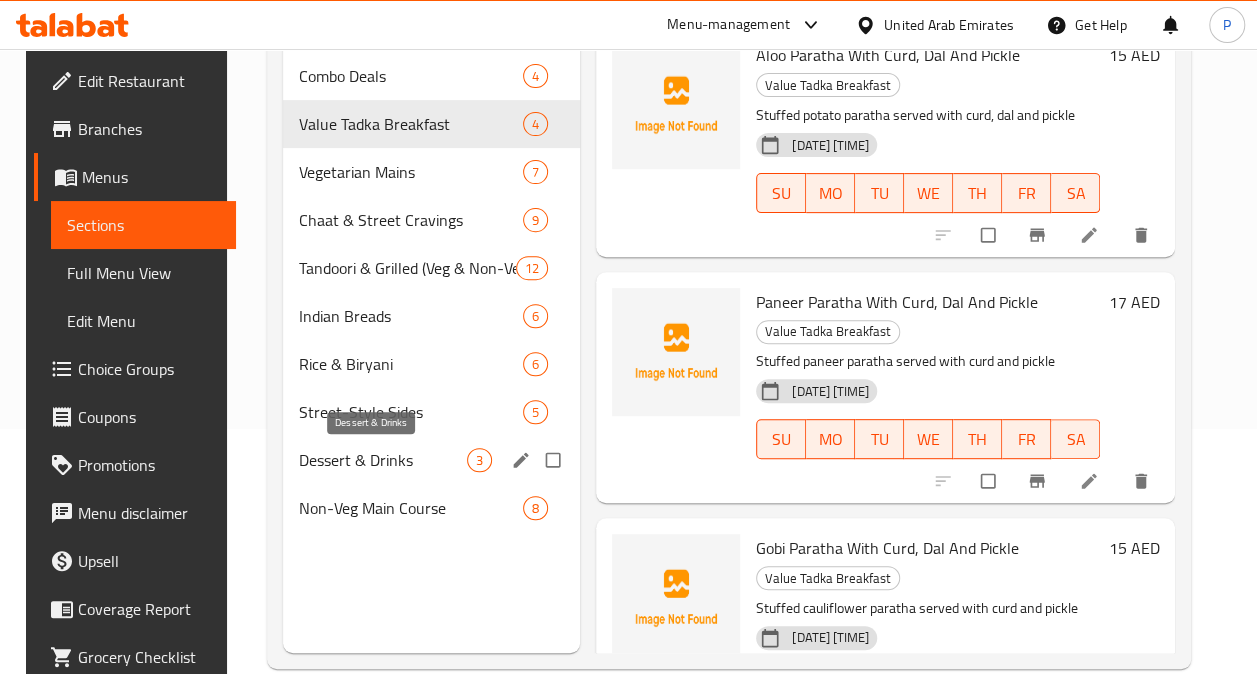 scroll, scrollTop: 280, scrollLeft: 0, axis: vertical 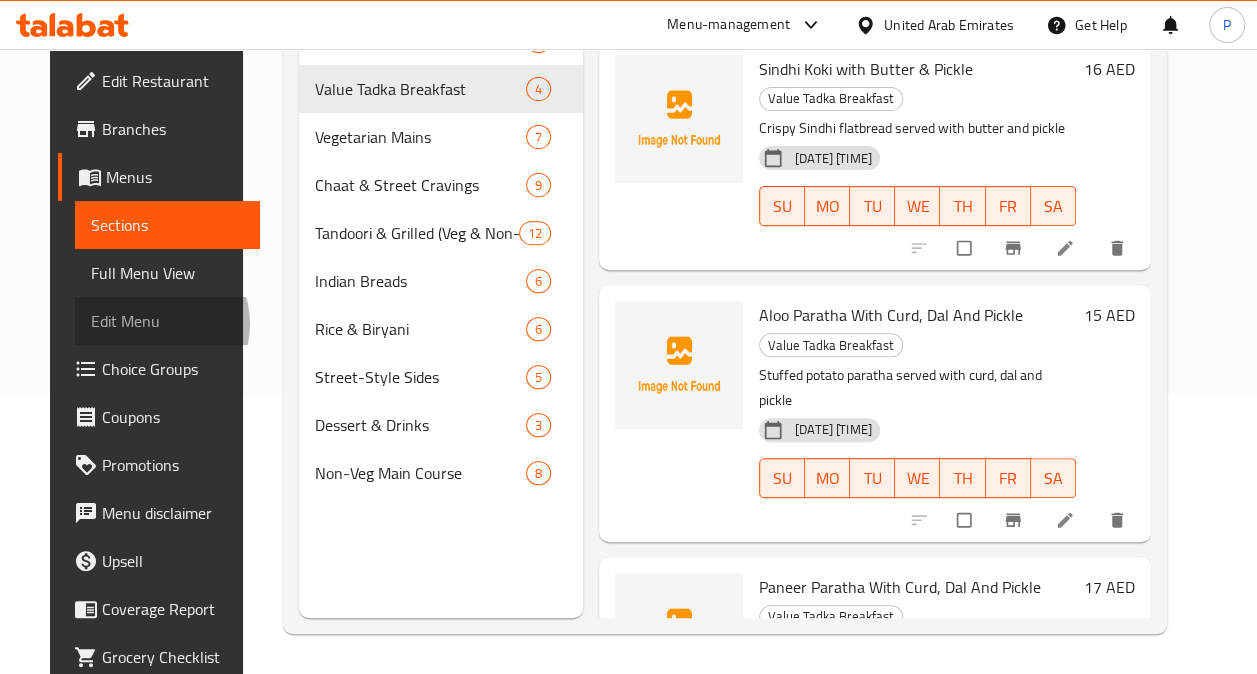 click on "Edit Menu" at bounding box center (167, 321) 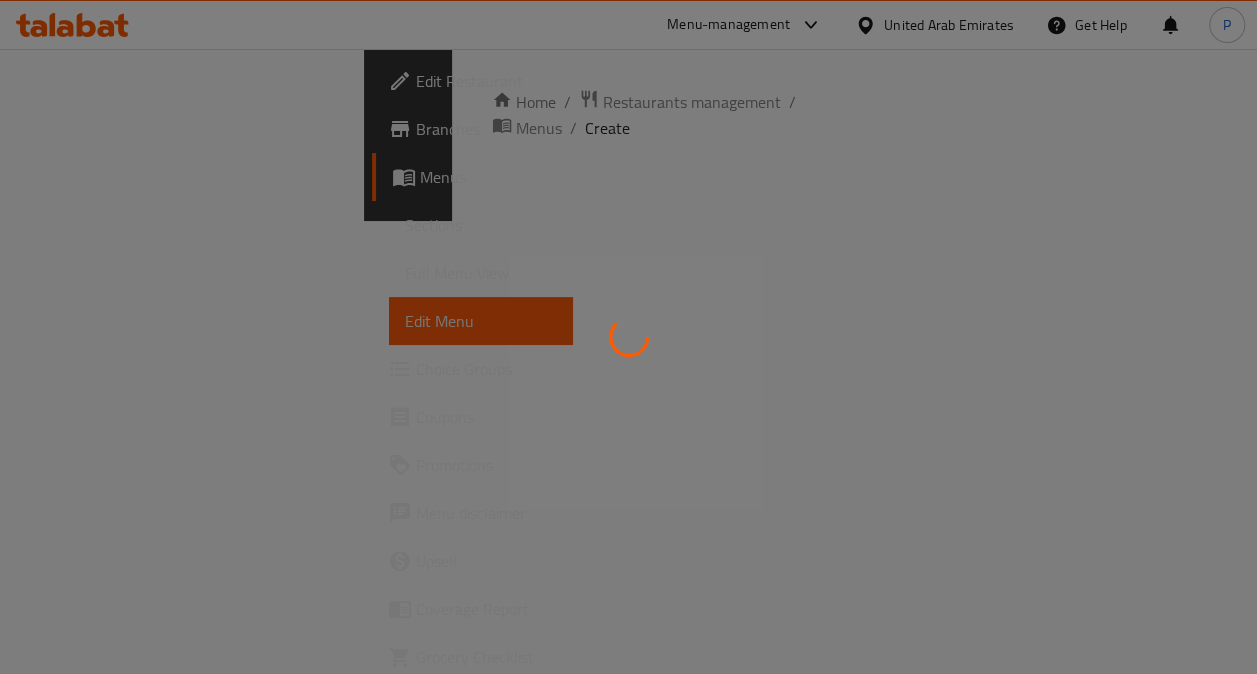 scroll, scrollTop: 0, scrollLeft: 0, axis: both 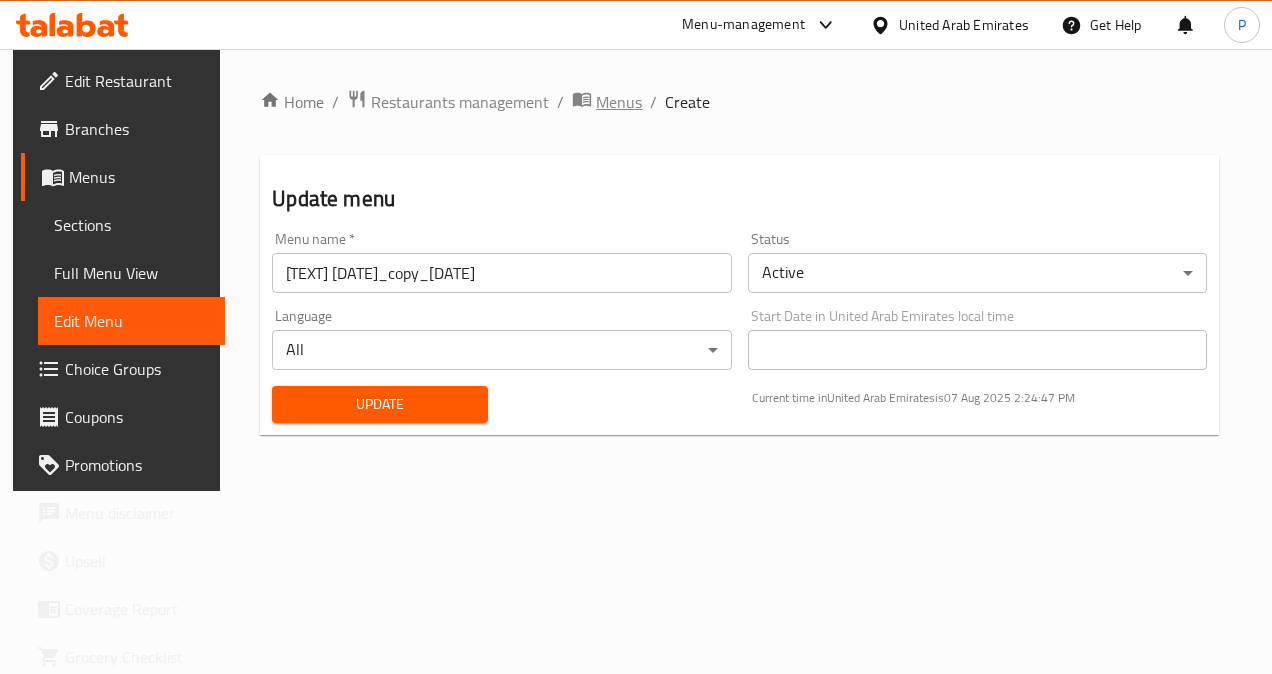 click on "Menus" at bounding box center [619, 102] 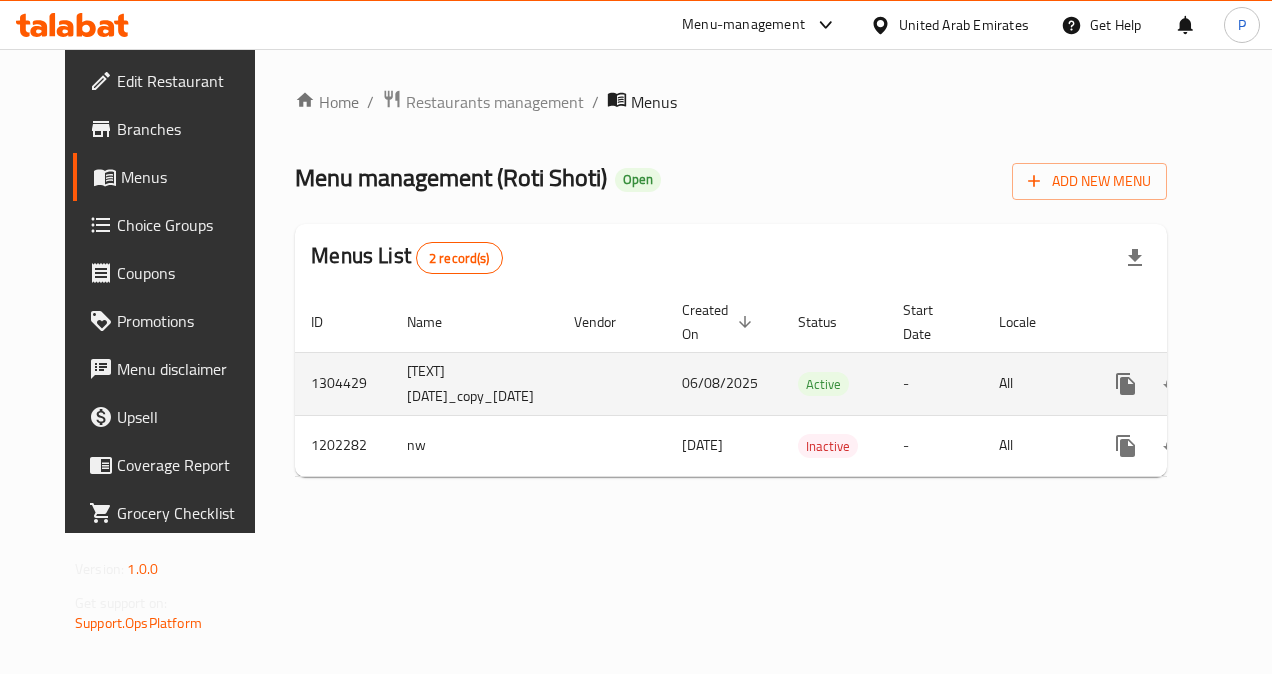 click on "[MM]/[YYYY]" at bounding box center (474, 383) 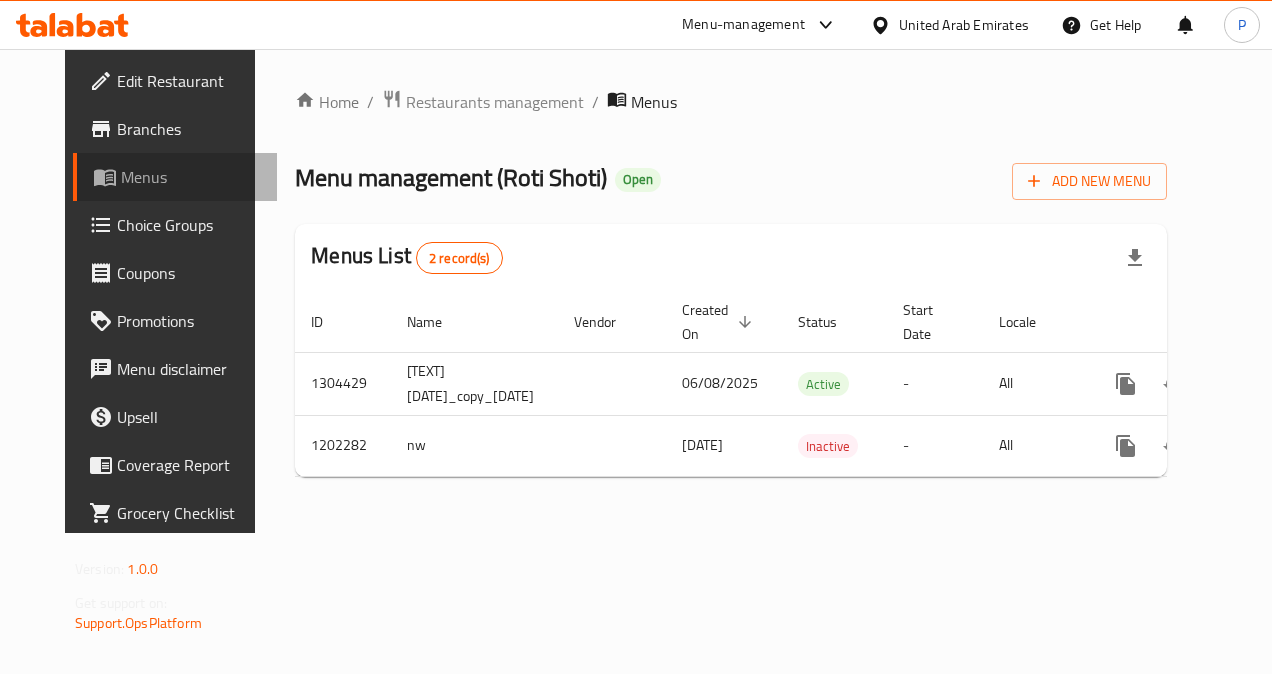click on "Menus" at bounding box center (191, 177) 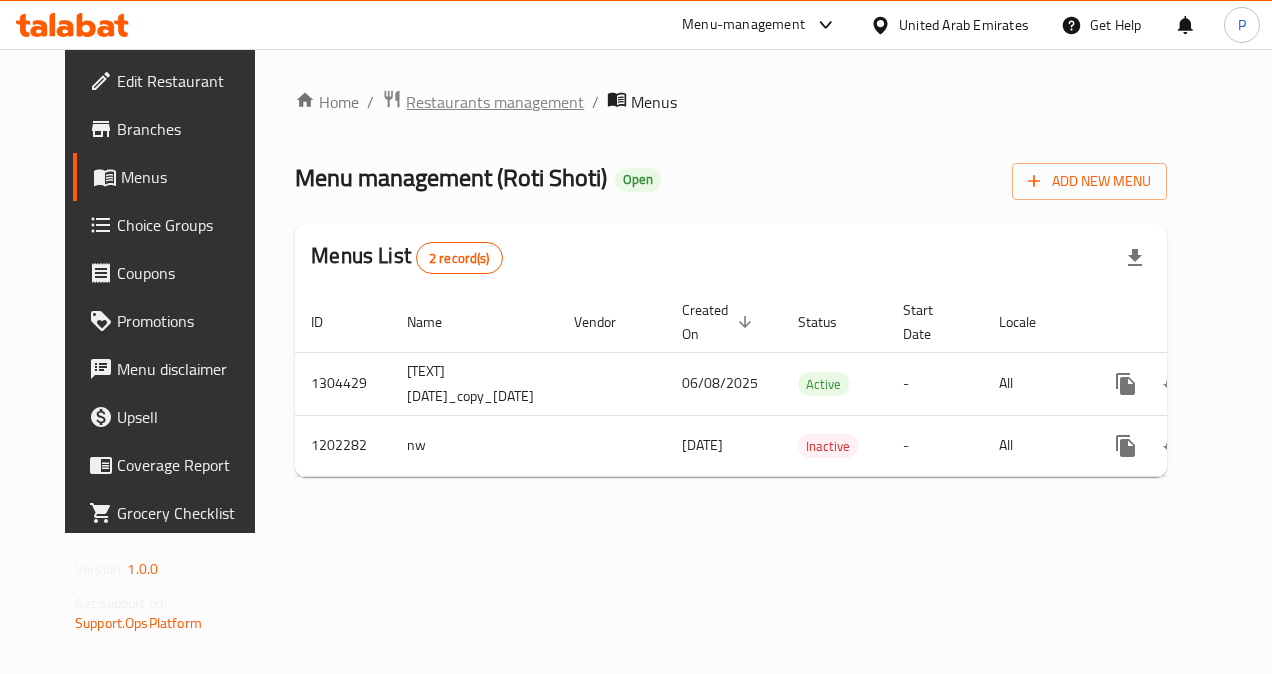 click on "Restaurants management" at bounding box center [495, 102] 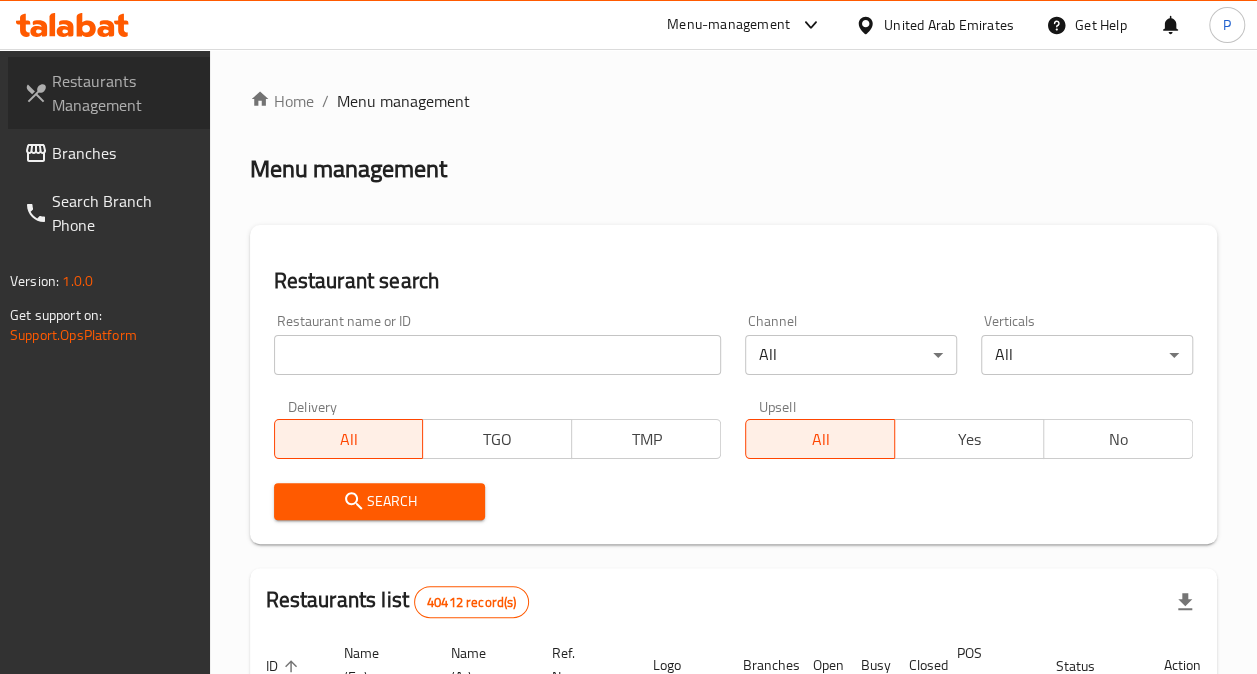 click on "Restaurants Management" at bounding box center [123, 93] 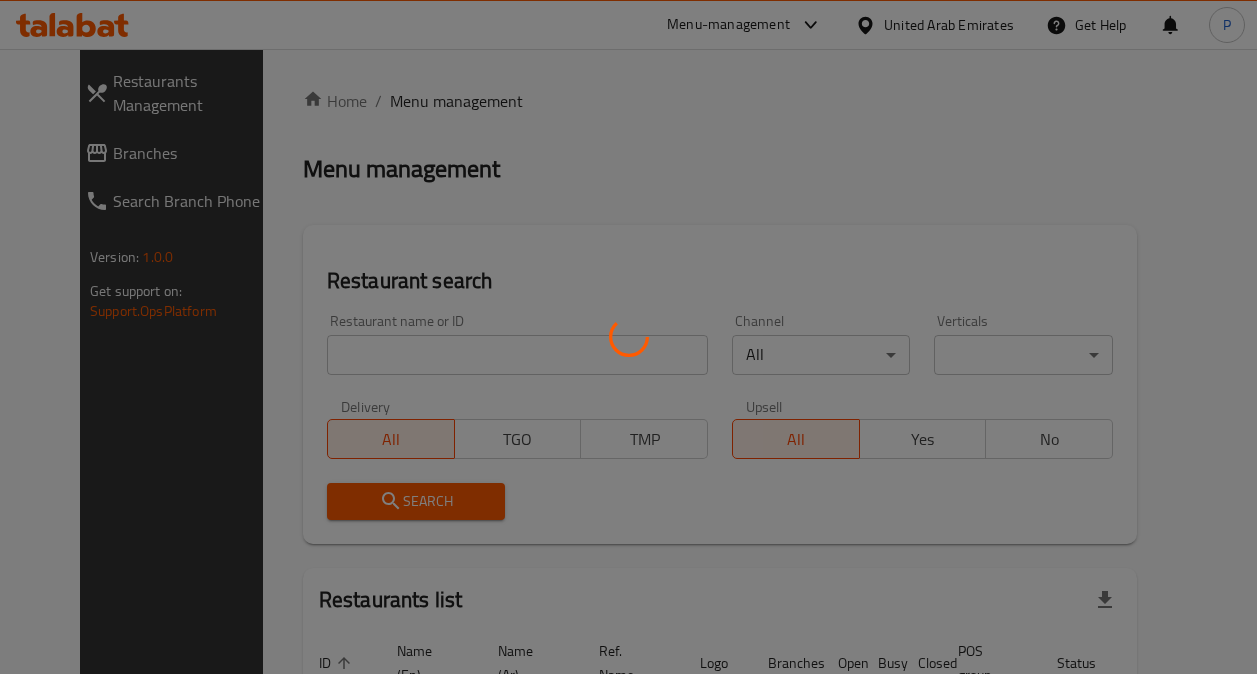 scroll, scrollTop: 0, scrollLeft: 0, axis: both 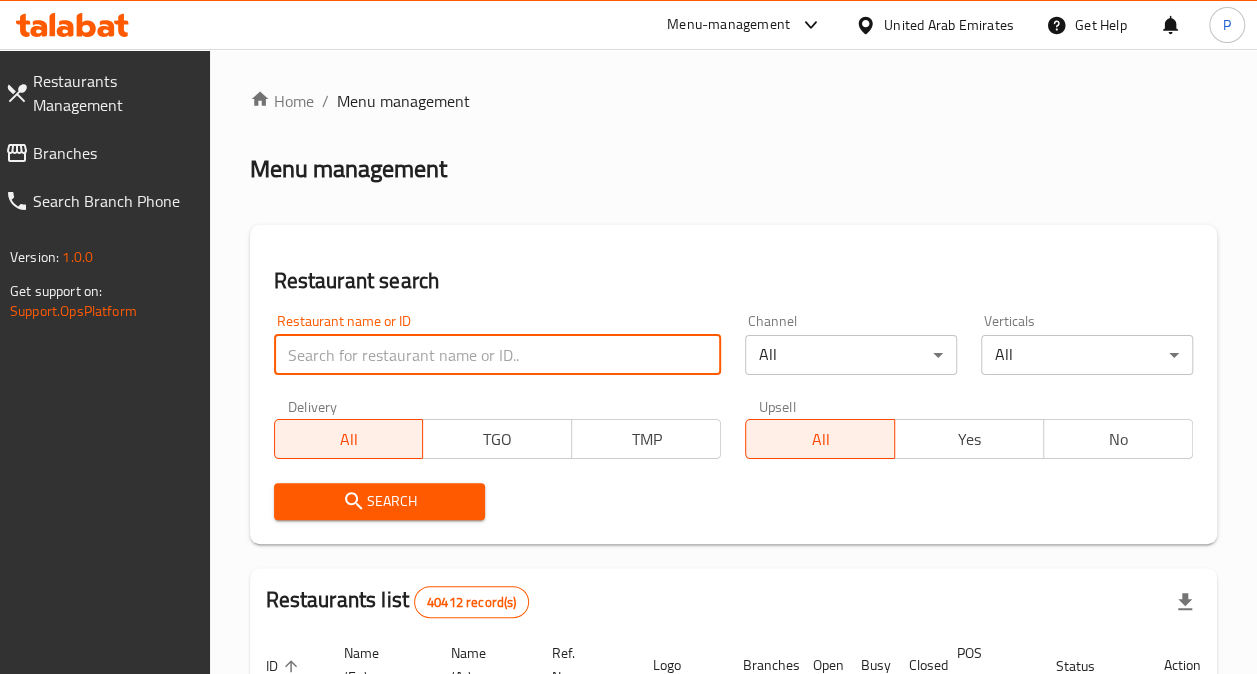 click at bounding box center [498, 355] 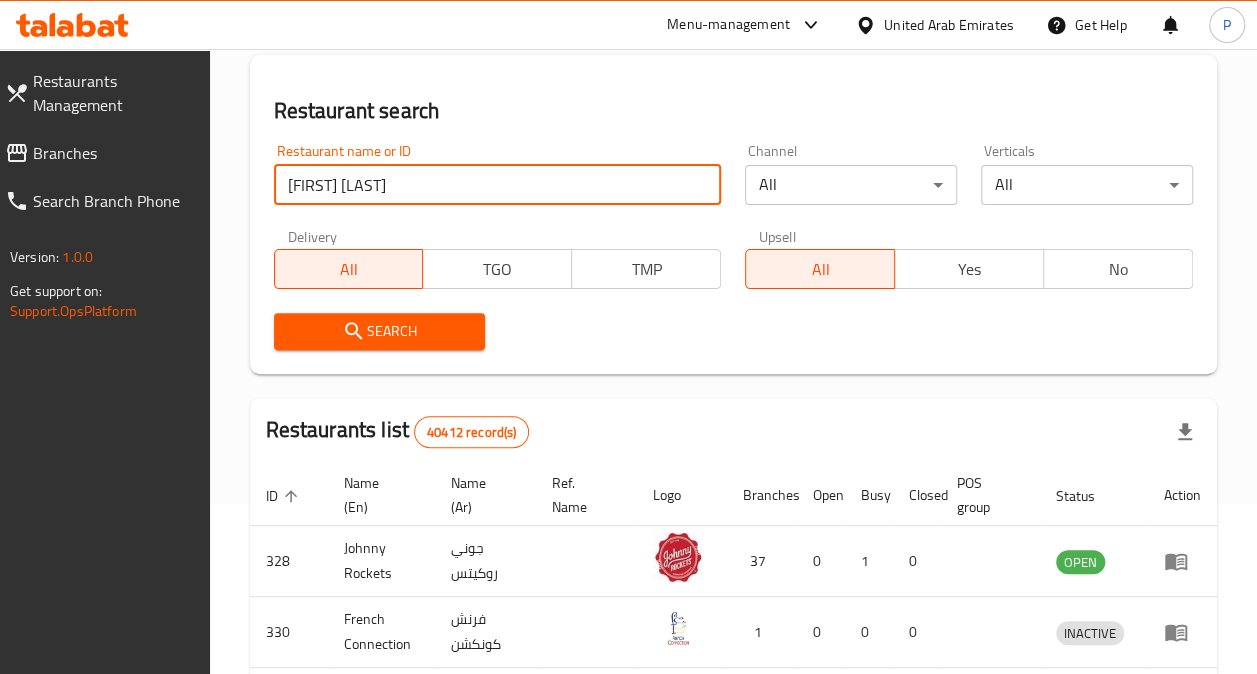 scroll, scrollTop: 185, scrollLeft: 0, axis: vertical 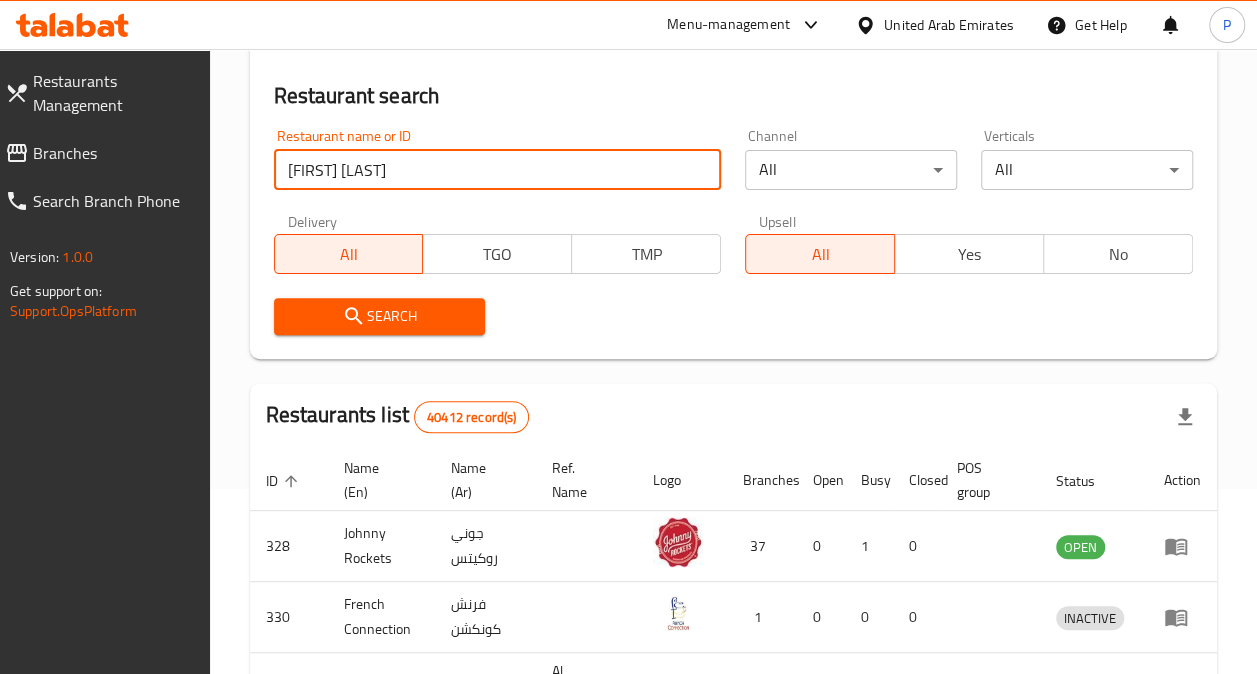 type on "[FIRST] [LAST]" 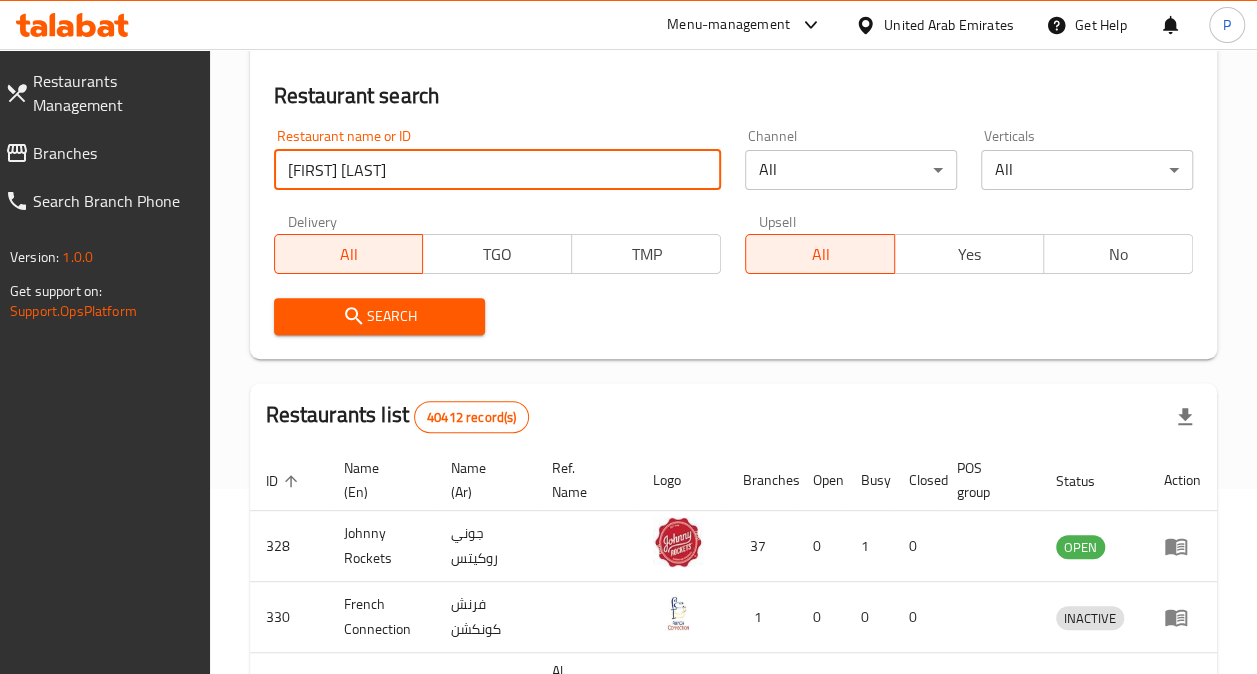 click on "[FIRST] [LAST]" at bounding box center (498, 170) 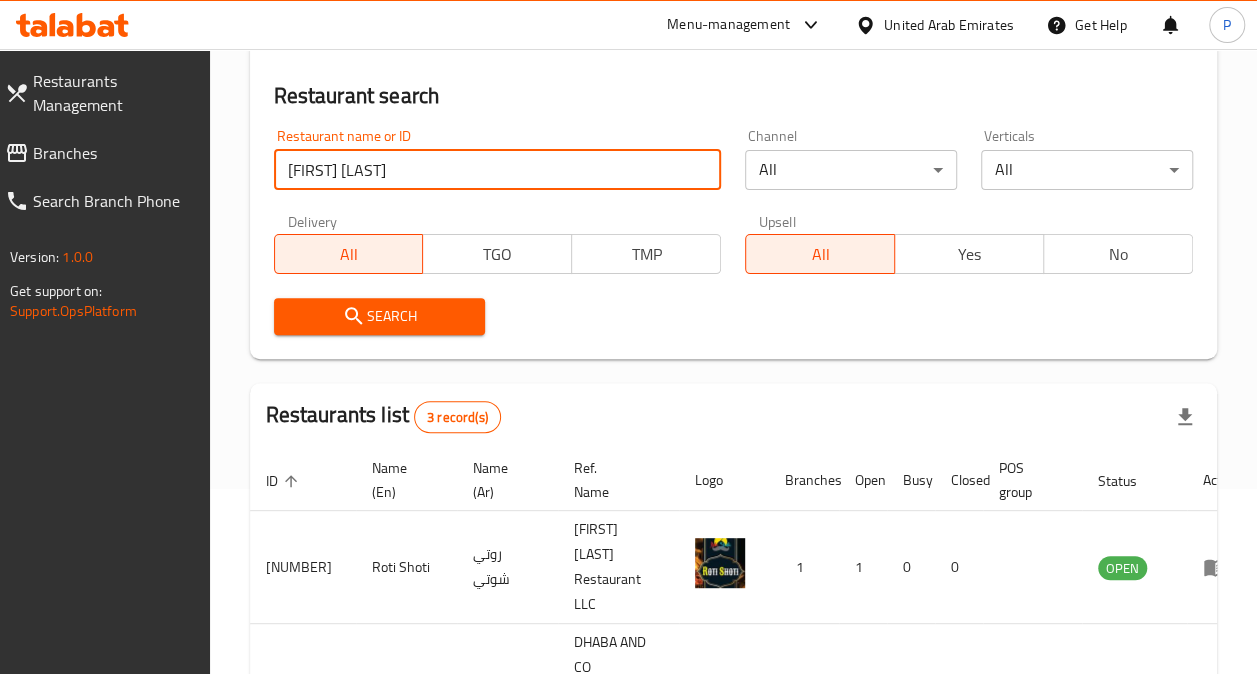 scroll, scrollTop: 382, scrollLeft: 0, axis: vertical 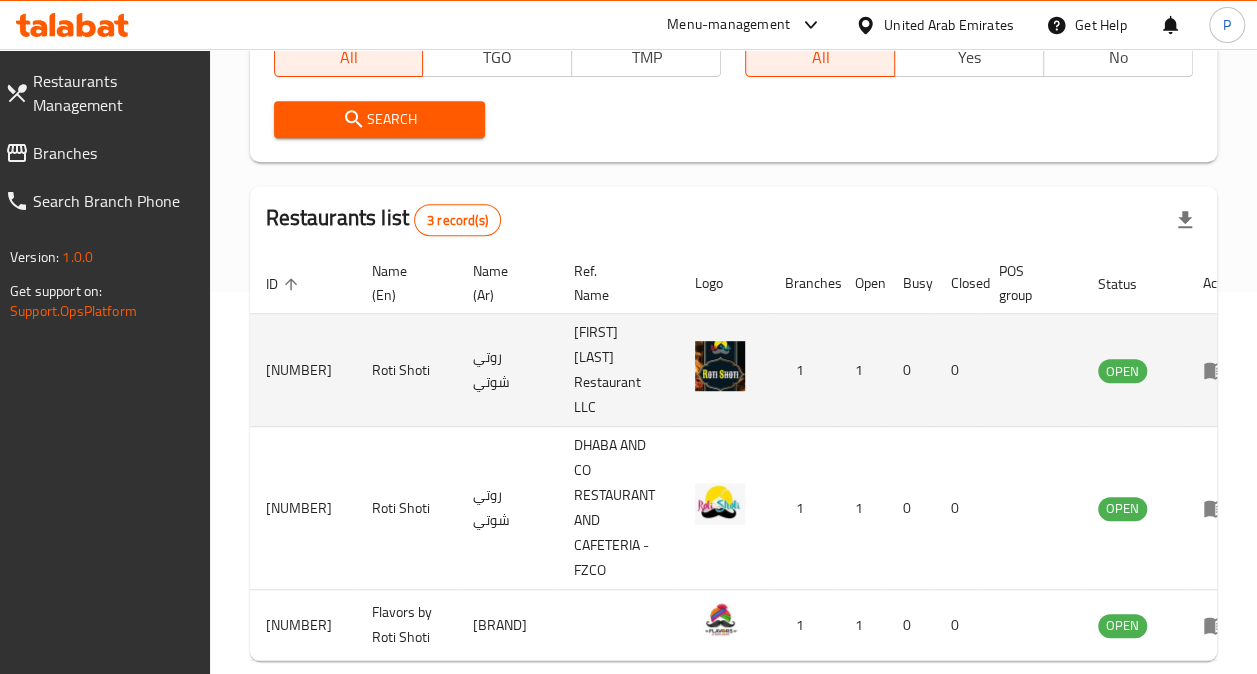 click at bounding box center (1032, 370) 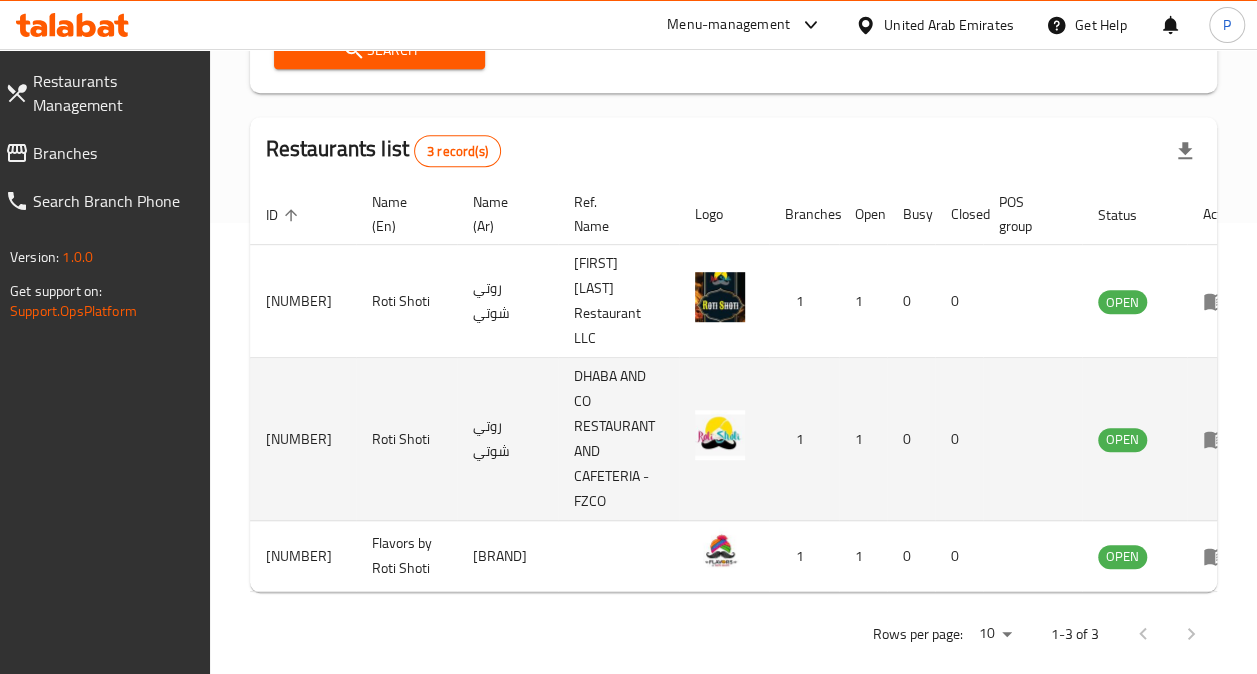 scroll, scrollTop: 453, scrollLeft: 0, axis: vertical 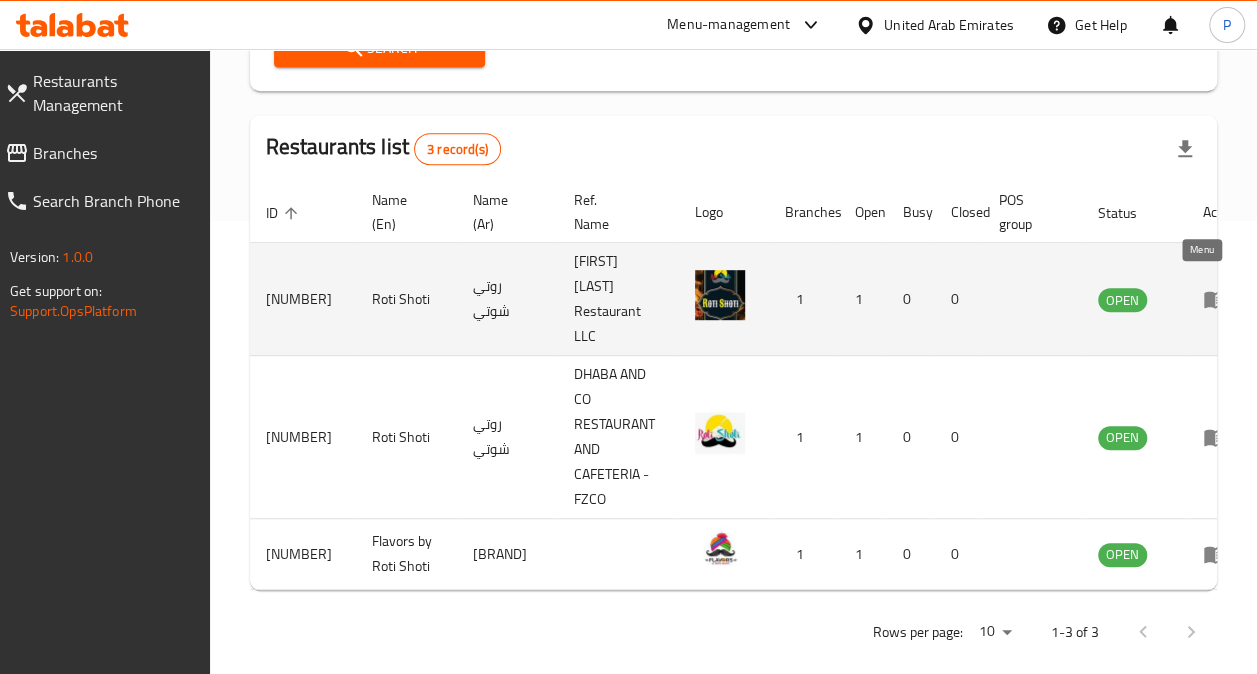 click 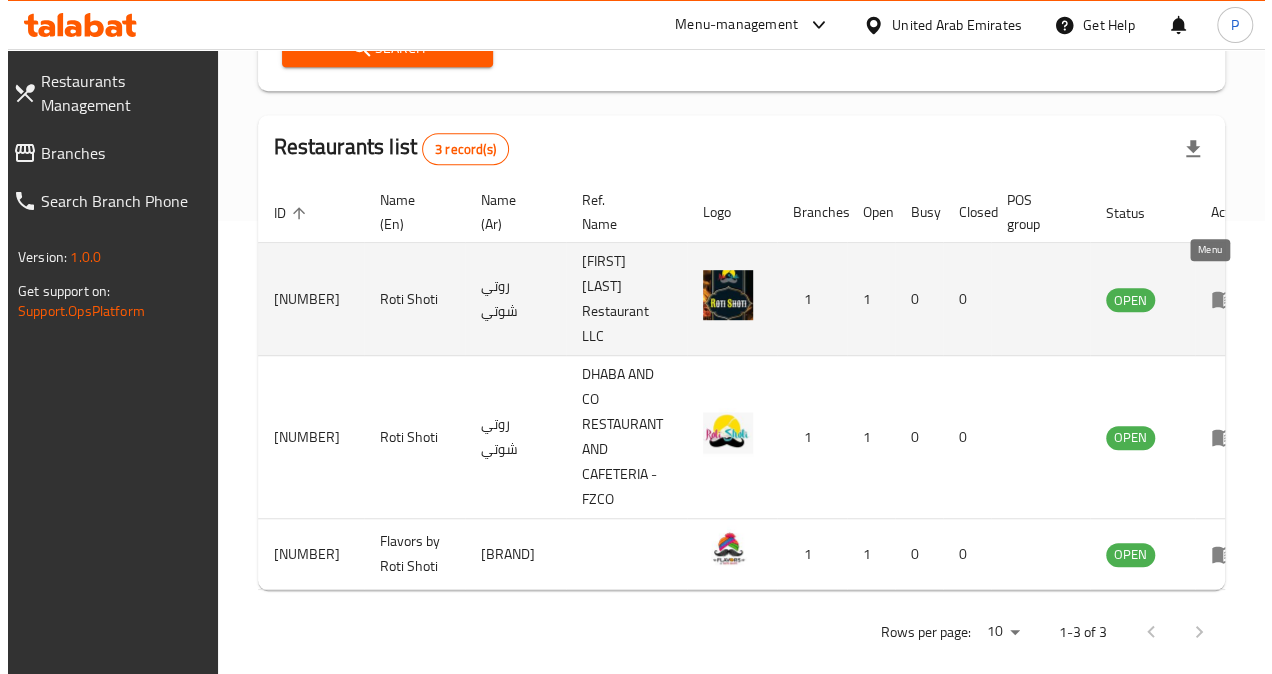 scroll, scrollTop: 0, scrollLeft: 0, axis: both 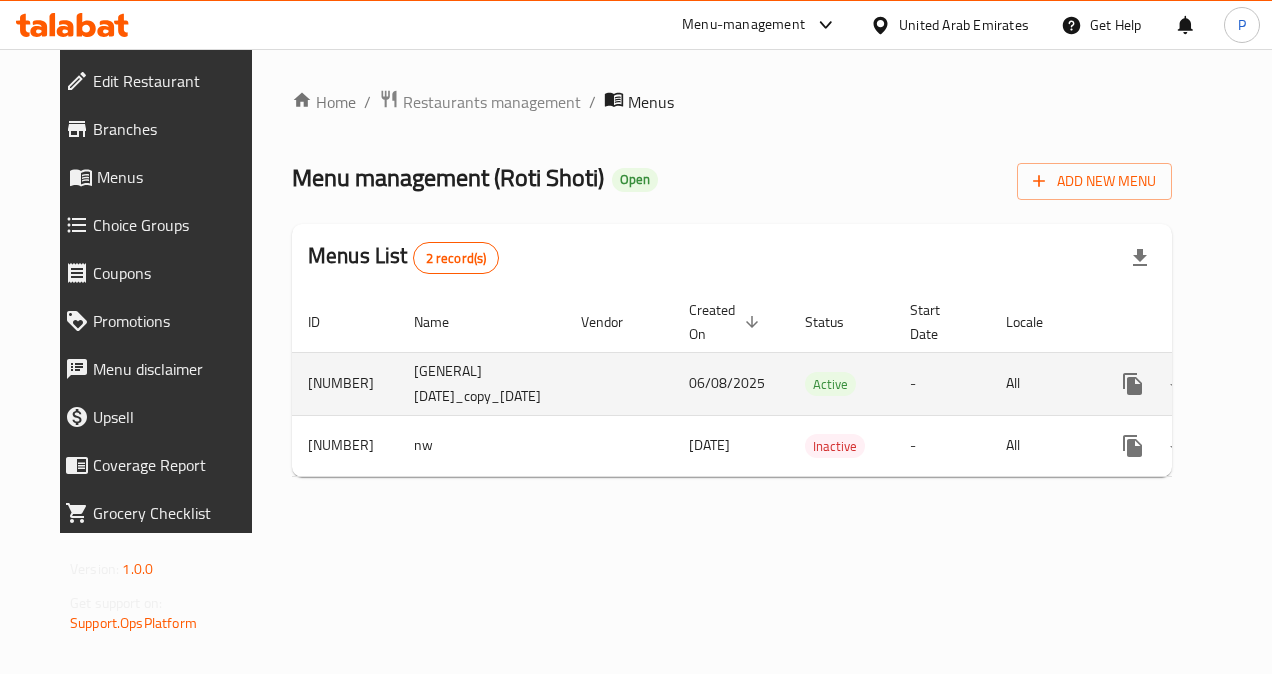 click on "[MM]/[YYYY]" at bounding box center (481, 383) 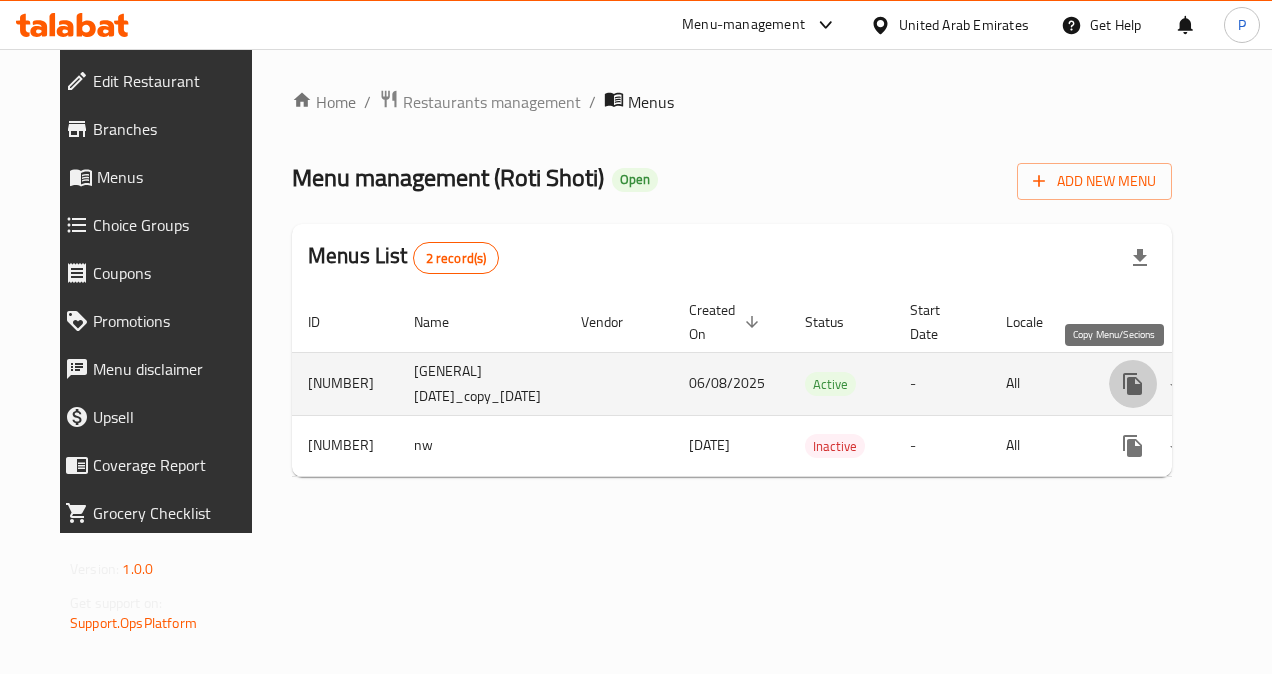 click 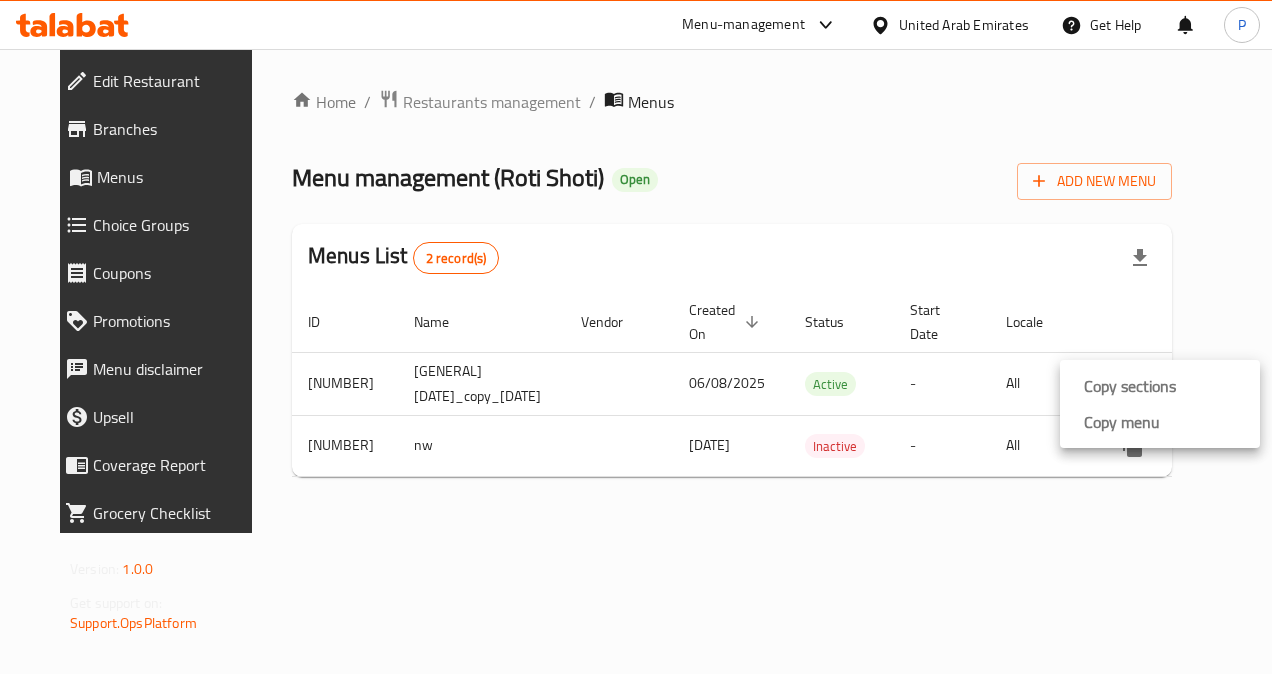 click at bounding box center [636, 337] 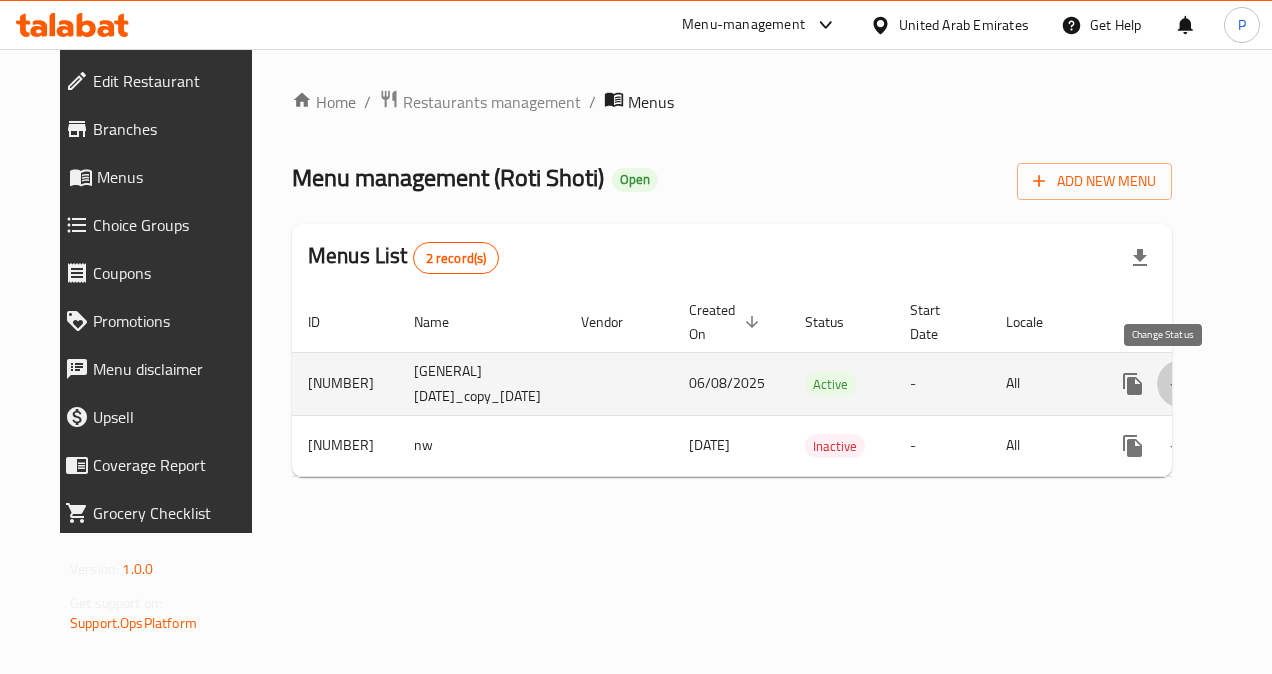 click 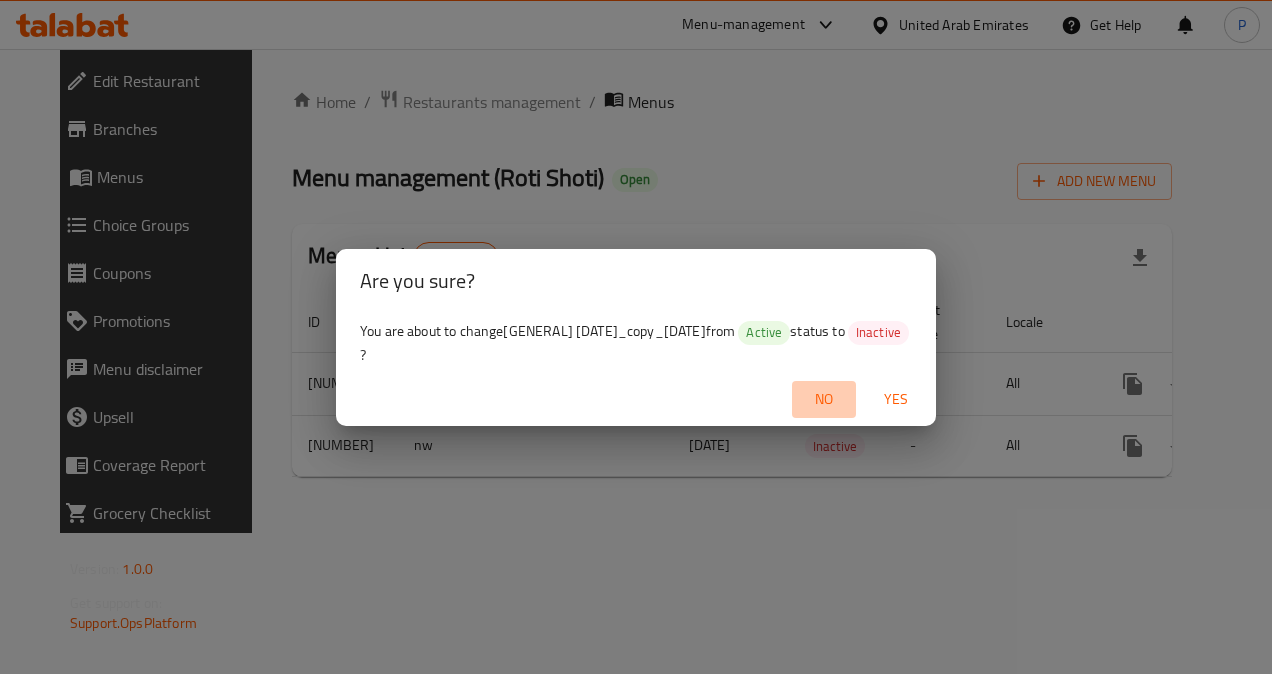click on "No" at bounding box center (824, 399) 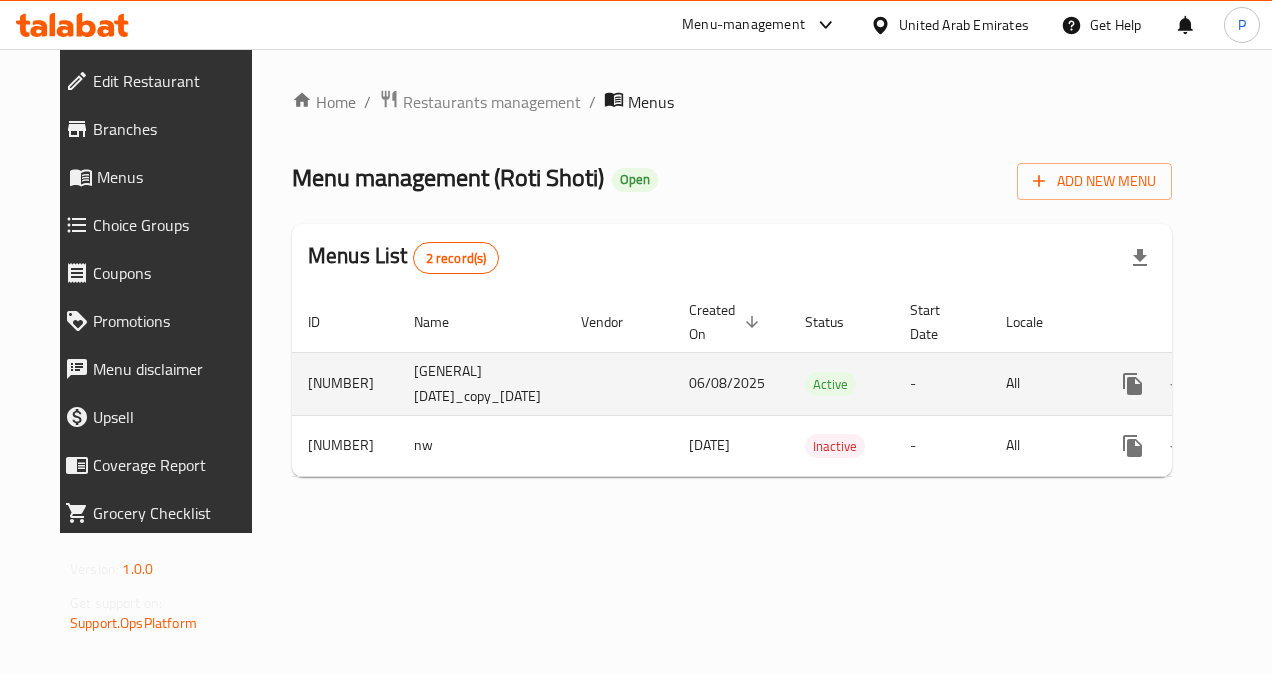 click on "06/08/2025" at bounding box center (731, 383) 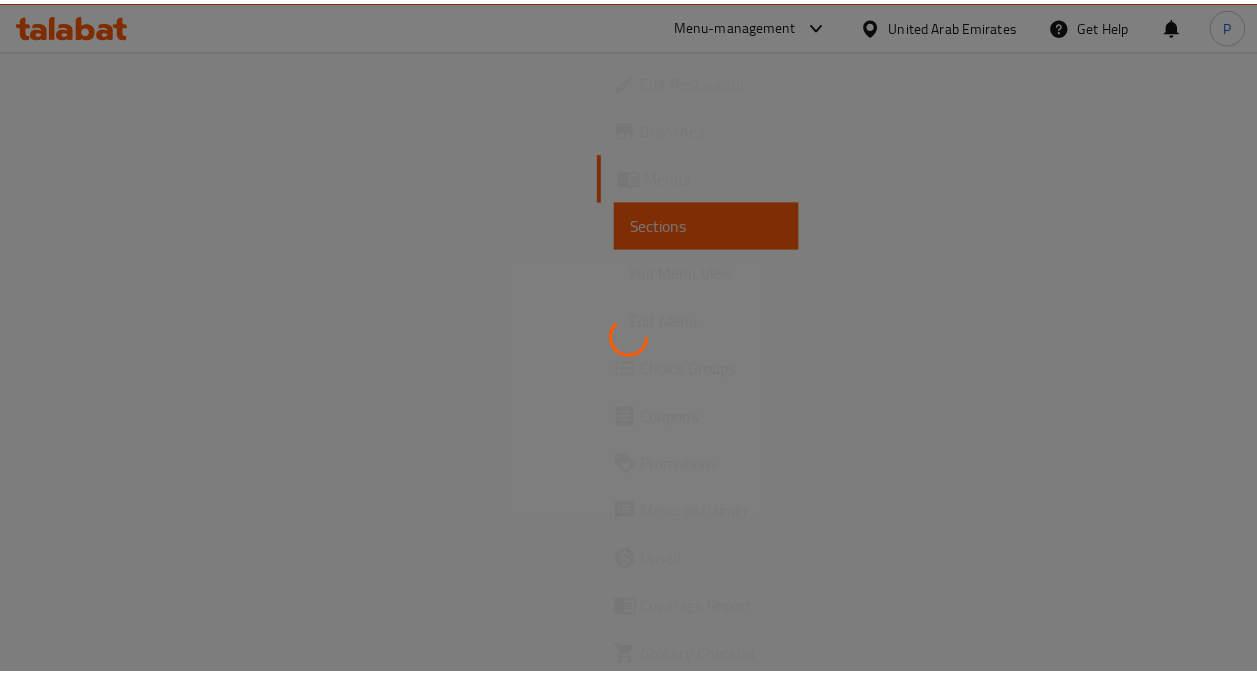 scroll, scrollTop: 0, scrollLeft: 0, axis: both 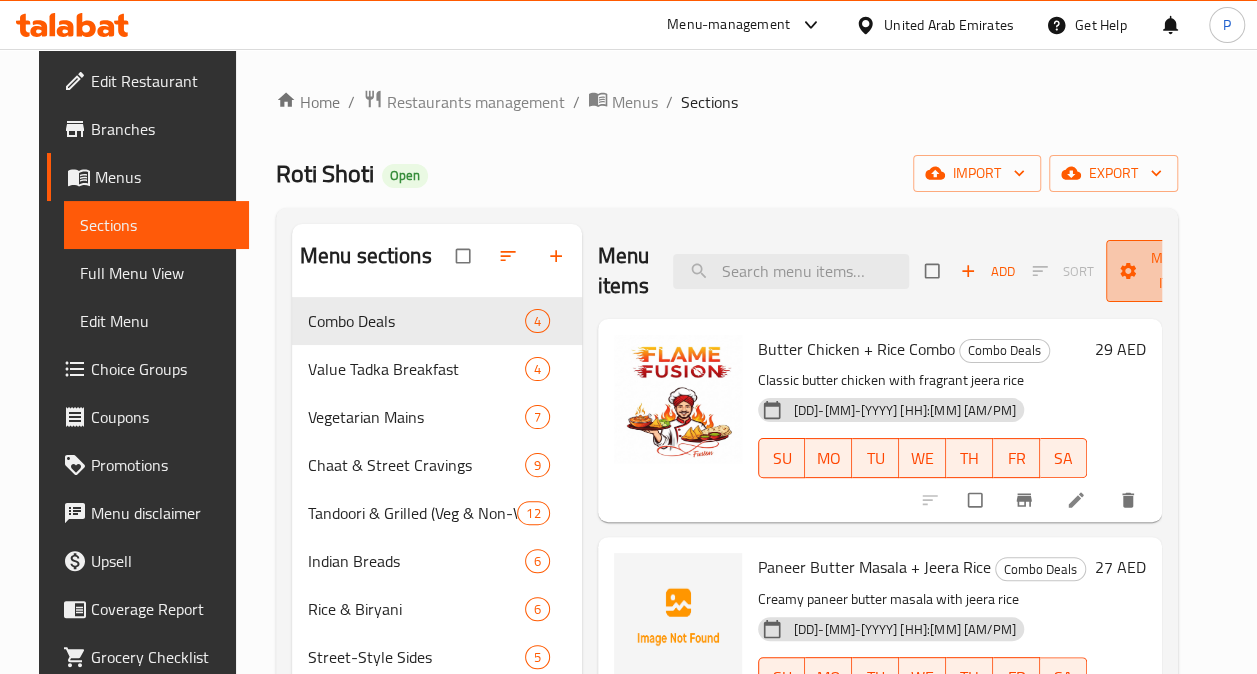 click 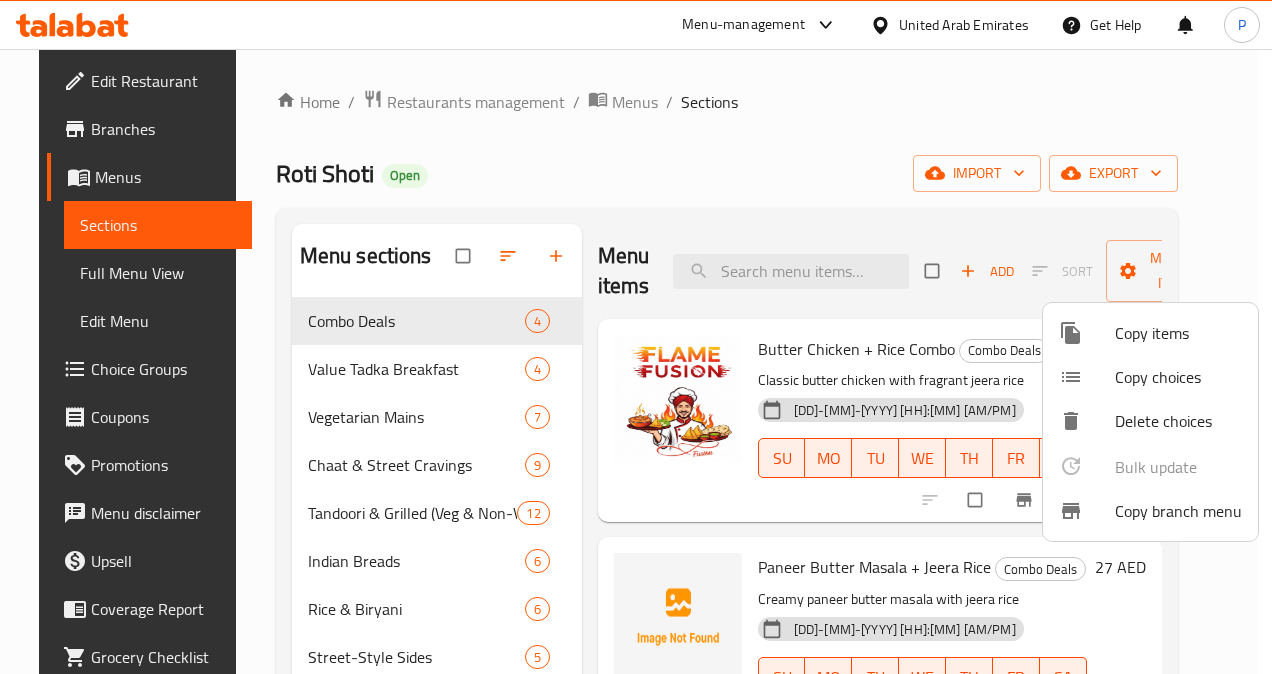 click at bounding box center (636, 337) 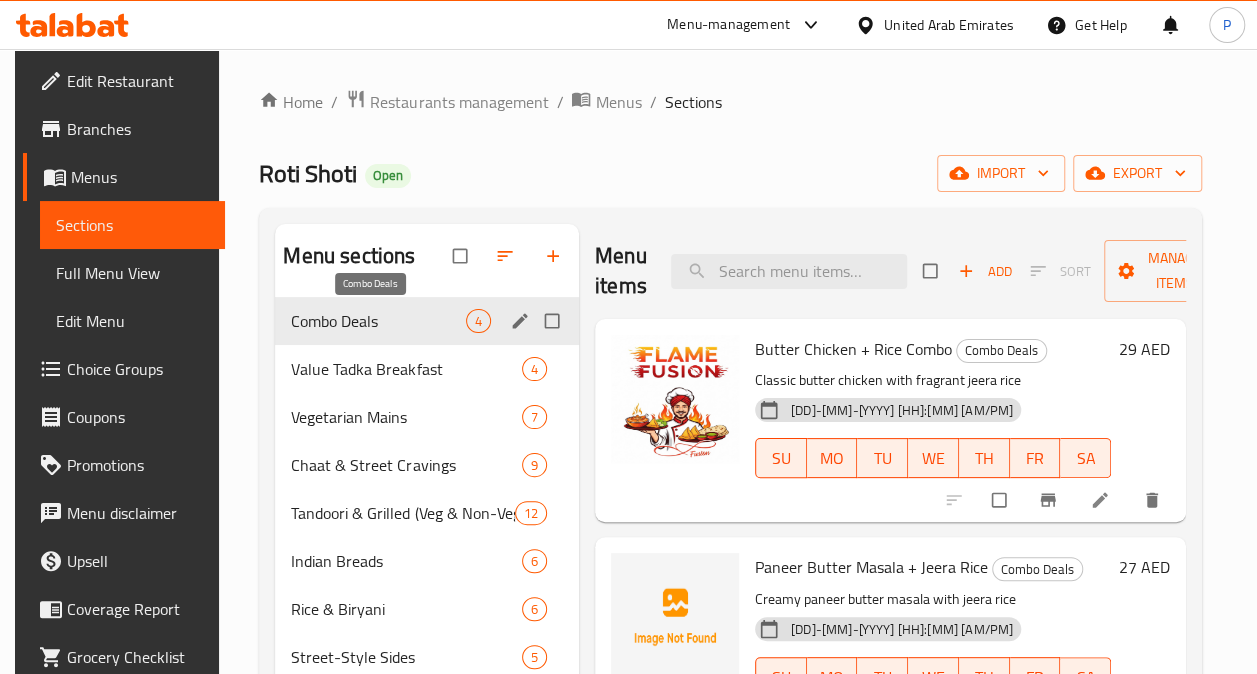 drag, startPoint x: 364, startPoint y: 374, endPoint x: 362, endPoint y: 316, distance: 58.034473 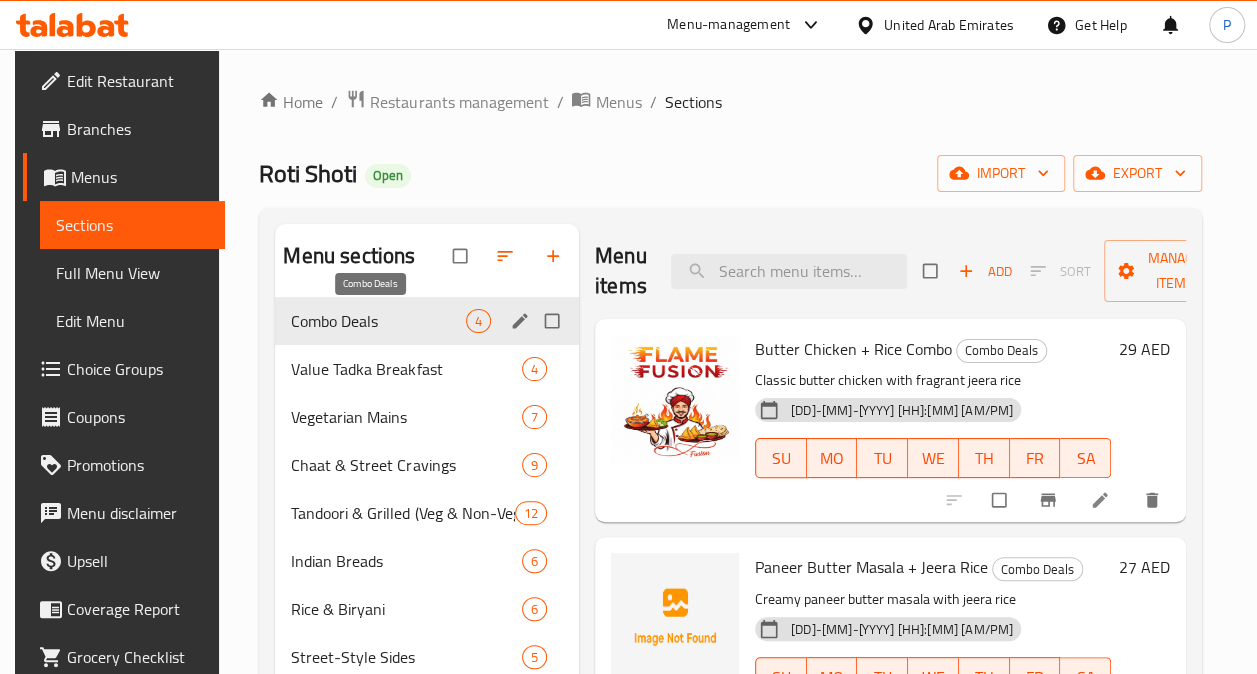 click on "Combo Deals 4 Value Tadka Breakfast 4 Vegetarian Mains 7 Chaat & Street Cravings 9 Tandoori & Grilled (Veg & Non-Veg) 12 Indian Breads 6 Rice & Biryani 6 Street-Style Sides 5 Dessert & Drinks 3 Non-Veg Main Course 8" at bounding box center [427, 537] 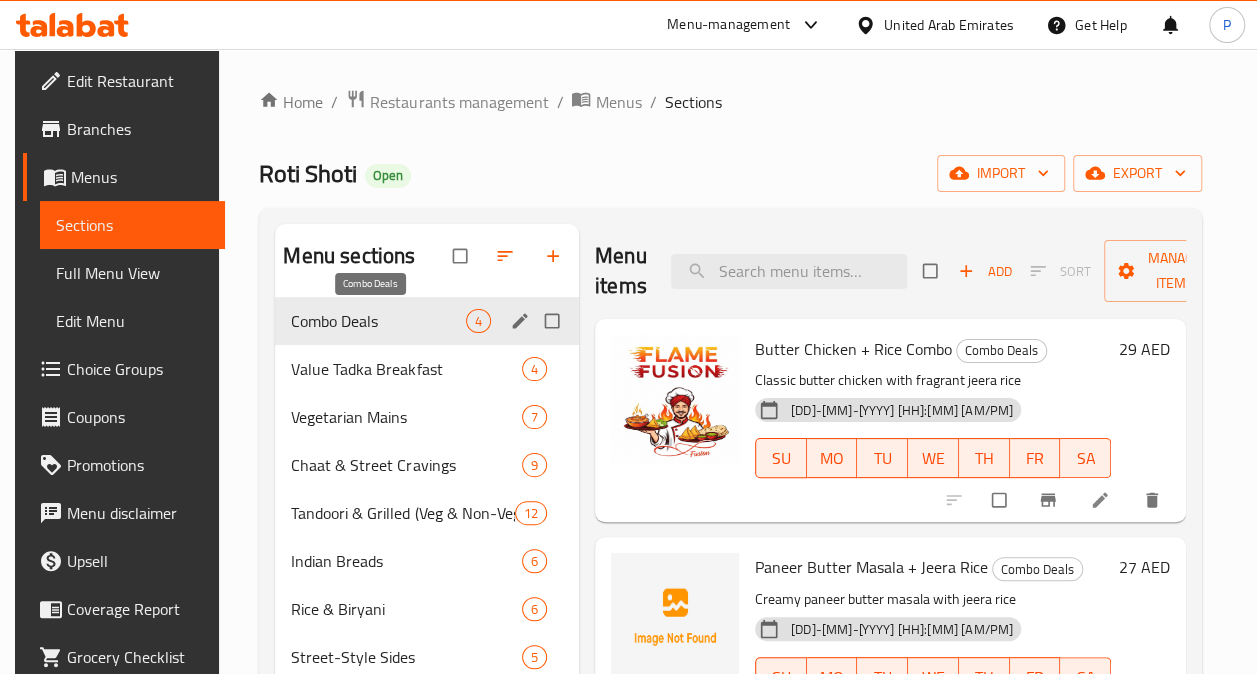 drag, startPoint x: 369, startPoint y: 360, endPoint x: 368, endPoint y: 317, distance: 43.011627 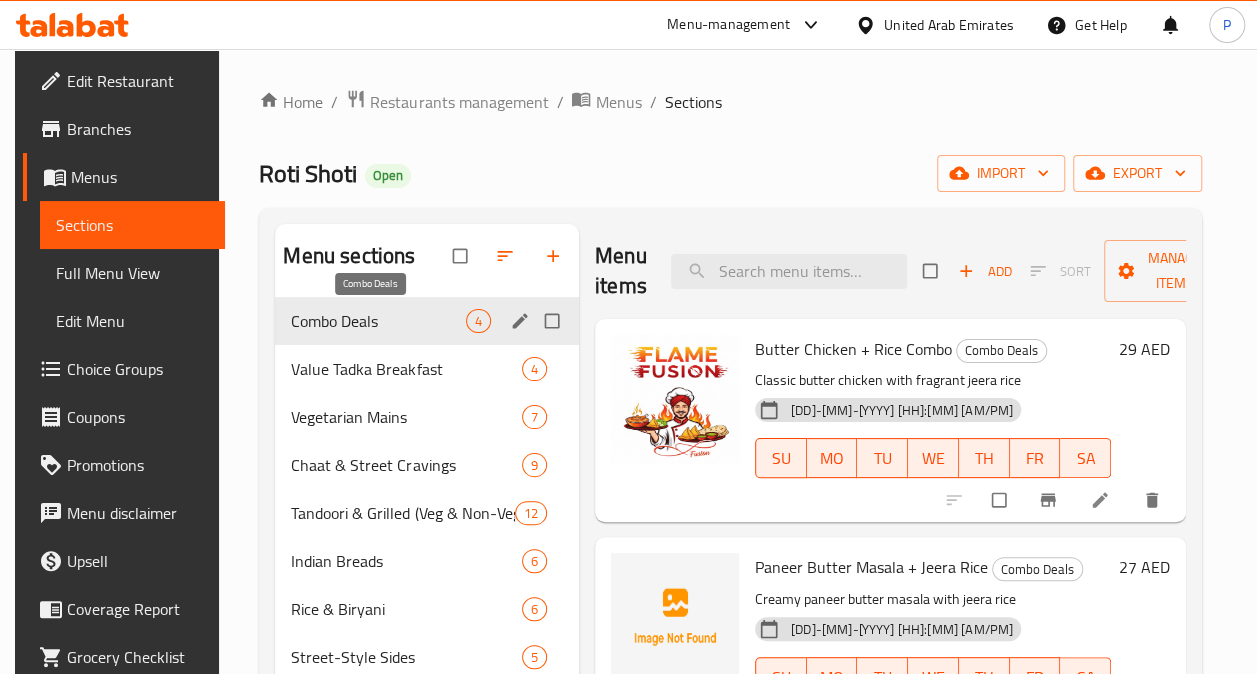 click on "Combo Deals 4 Value Tadka Breakfast 4 Vegetarian Mains 7 Chaat & Street Cravings 9 Tandoori & Grilled (Veg & Non-Veg) 12 Indian Breads 6 Rice & Biryani 6 Street-Style Sides 5 Dessert & Drinks 3 Non-Veg Main Course 8" at bounding box center [427, 537] 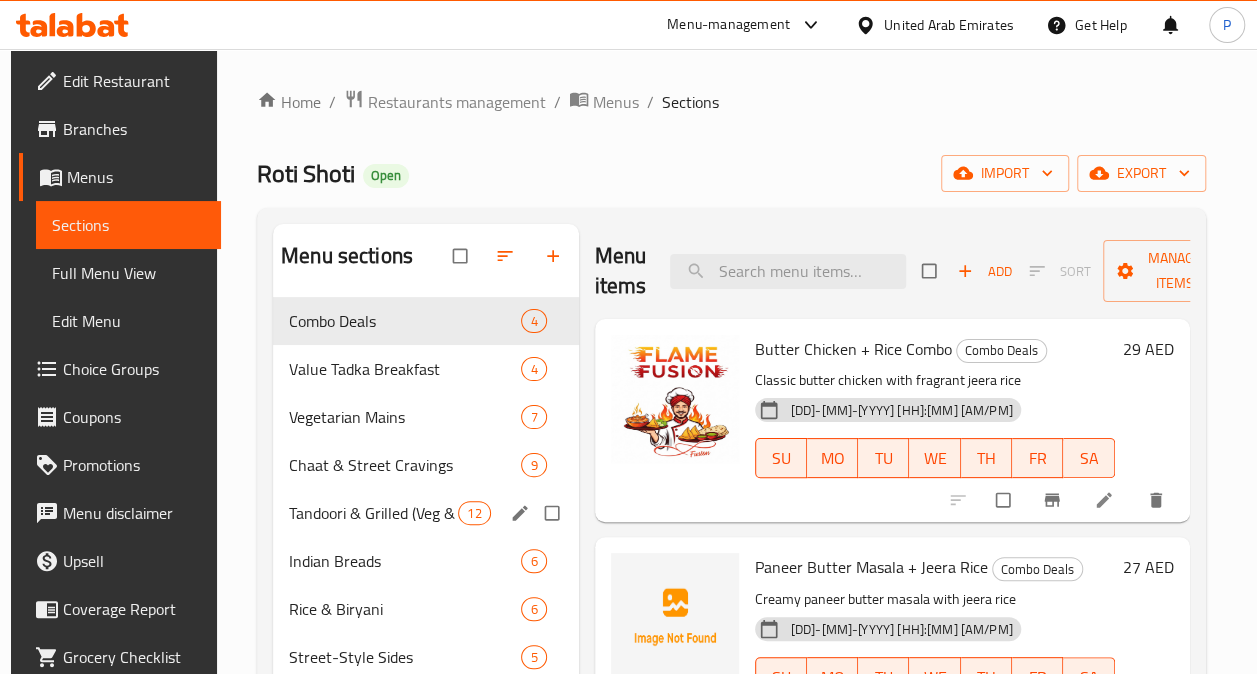 scroll, scrollTop: 280, scrollLeft: 0, axis: vertical 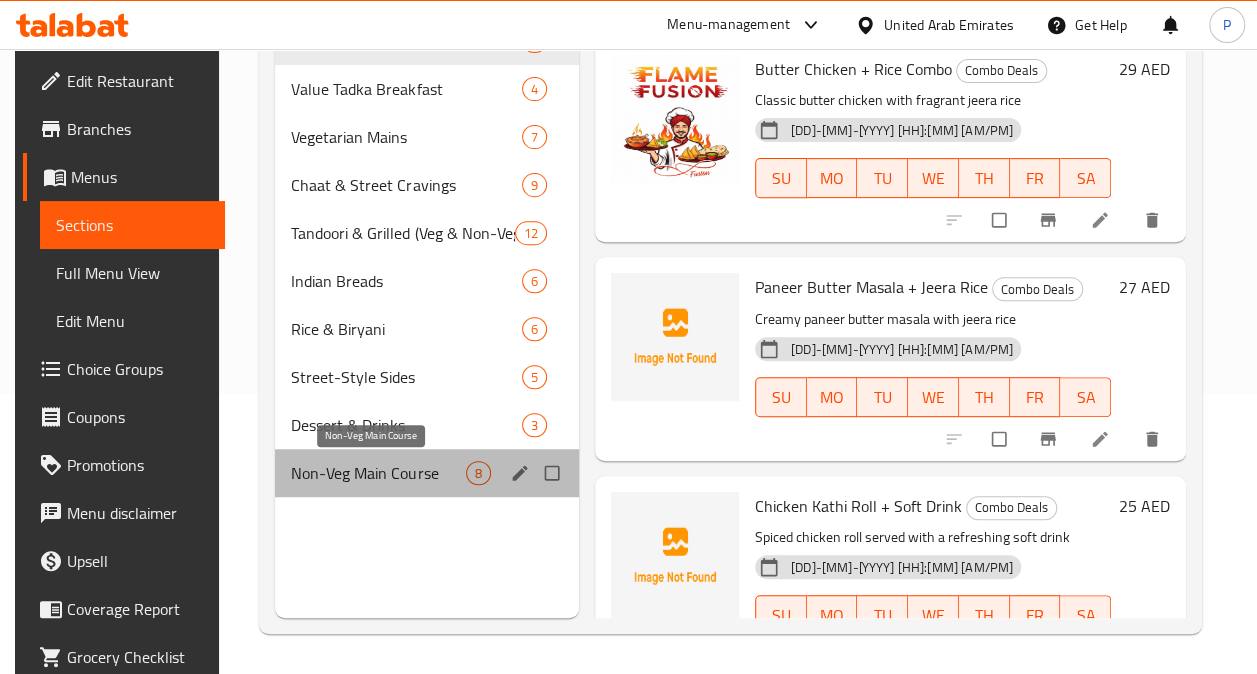 click on "Non-Veg Main Course" at bounding box center [378, 473] 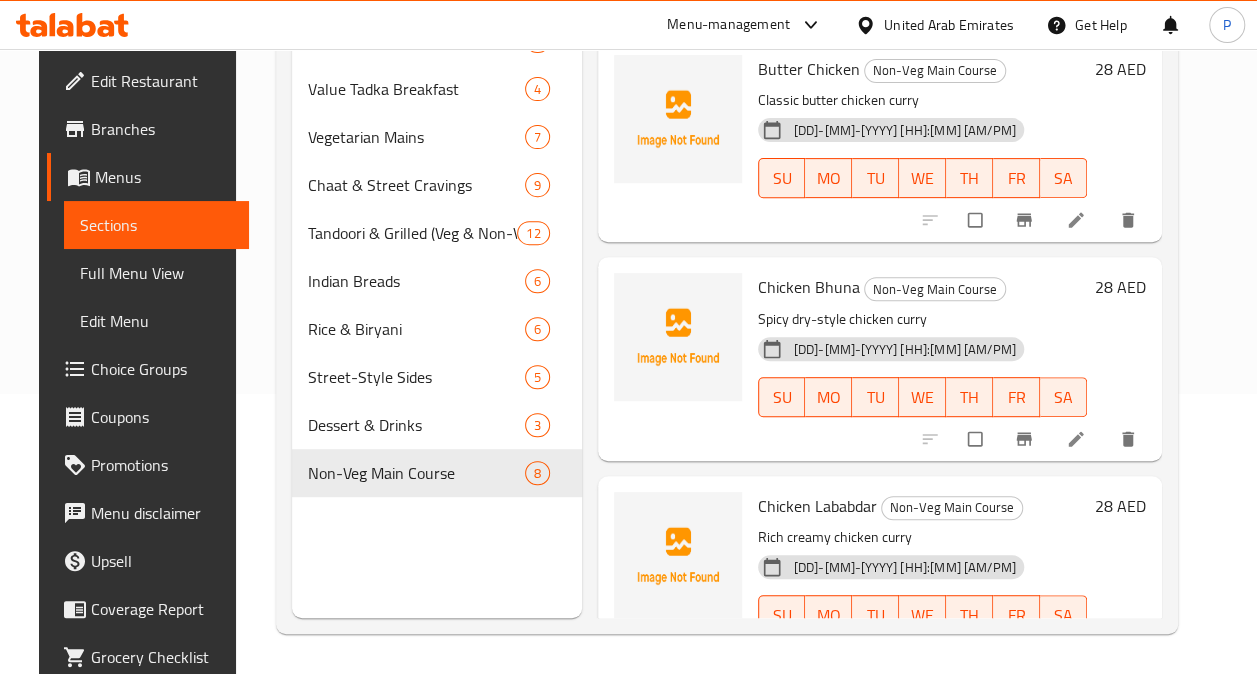 scroll, scrollTop: 0, scrollLeft: 0, axis: both 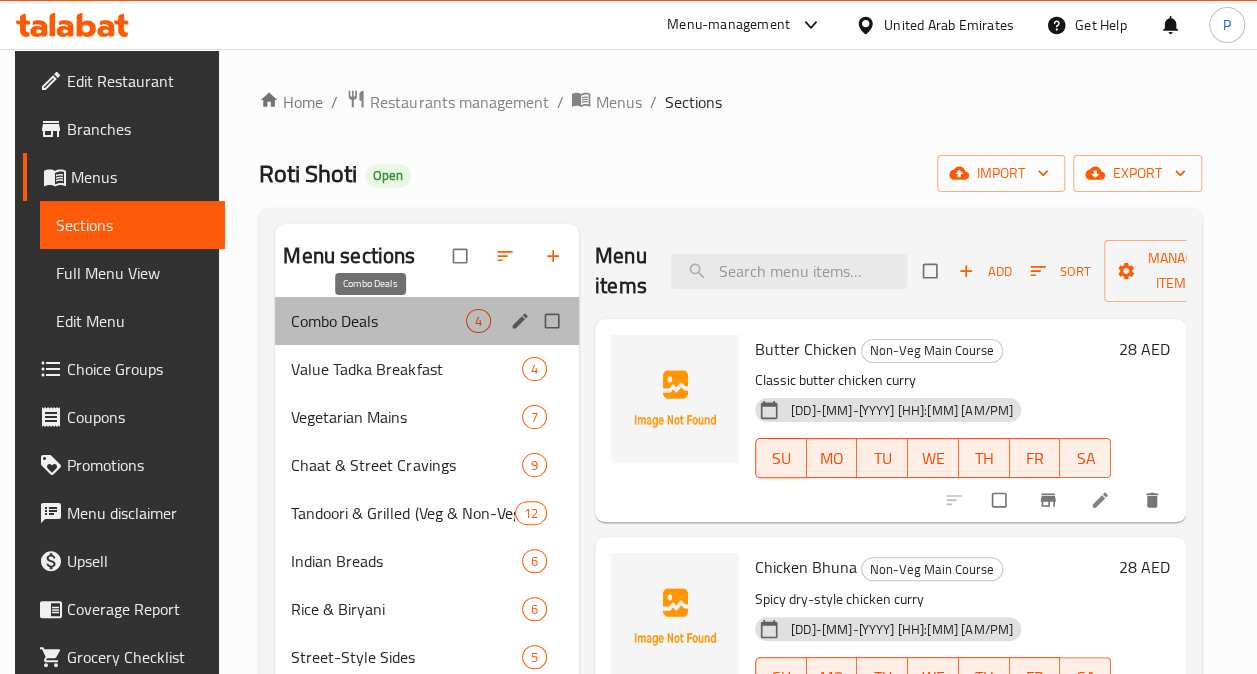 click on "Combo Deals" at bounding box center [378, 321] 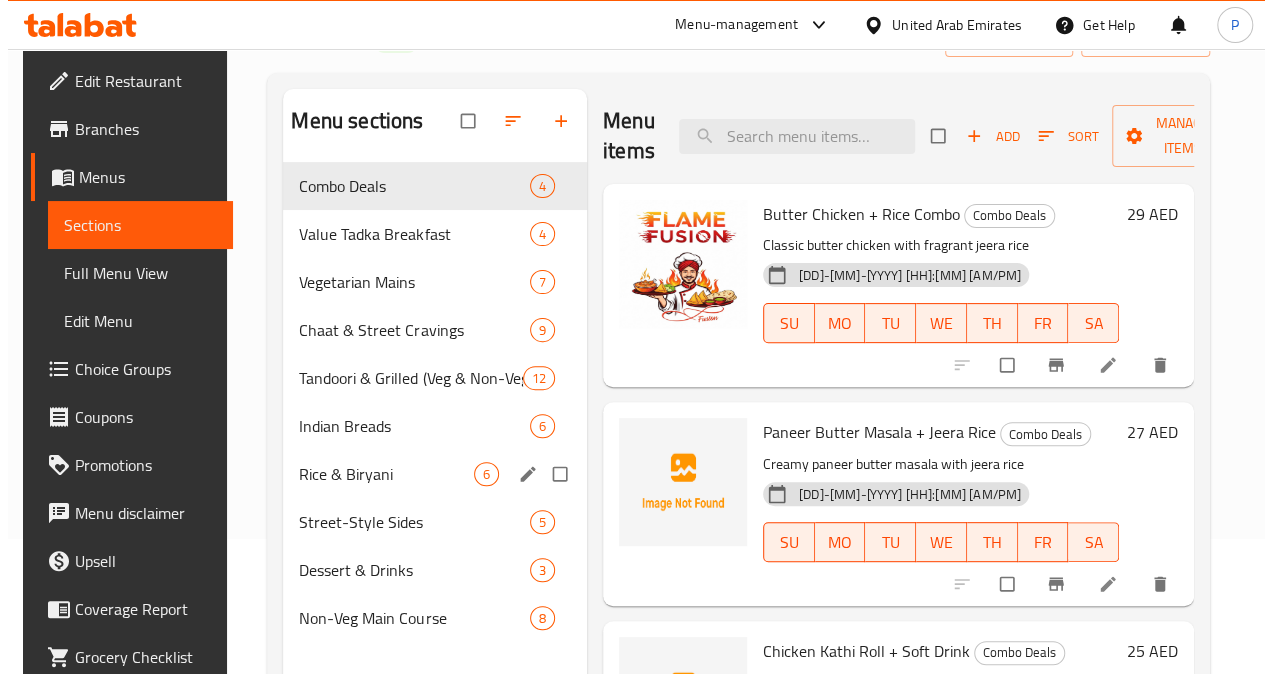 scroll, scrollTop: 134, scrollLeft: 0, axis: vertical 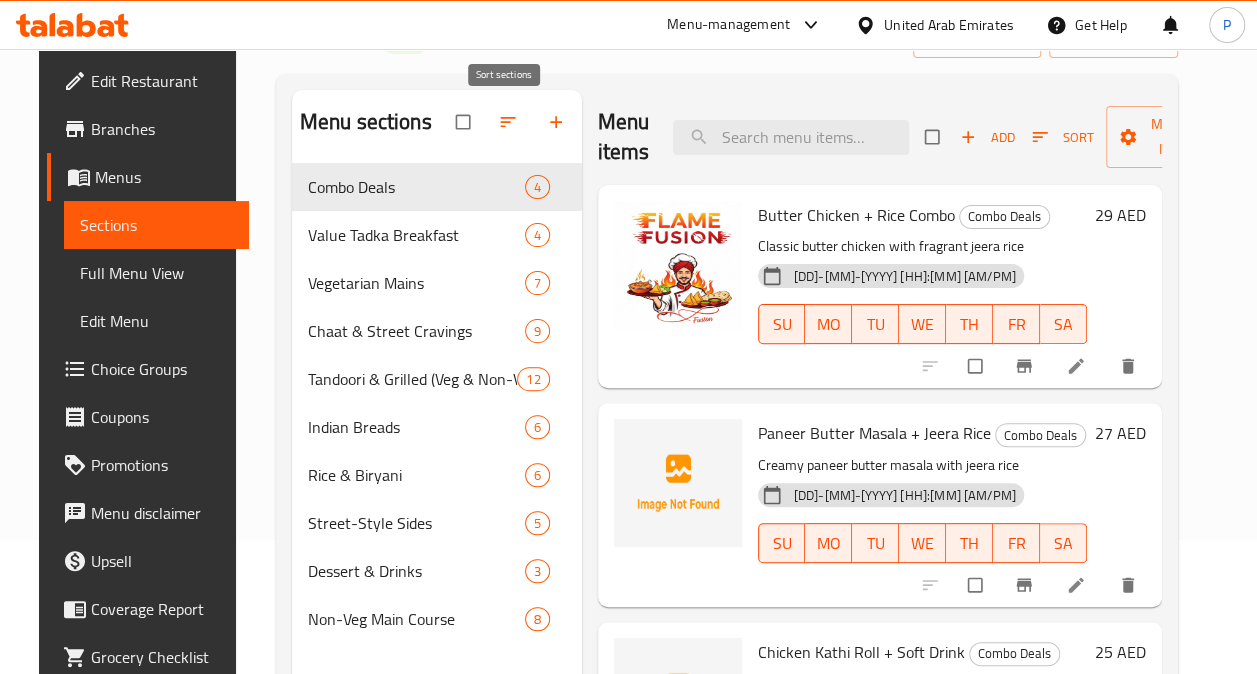 click at bounding box center (510, 122) 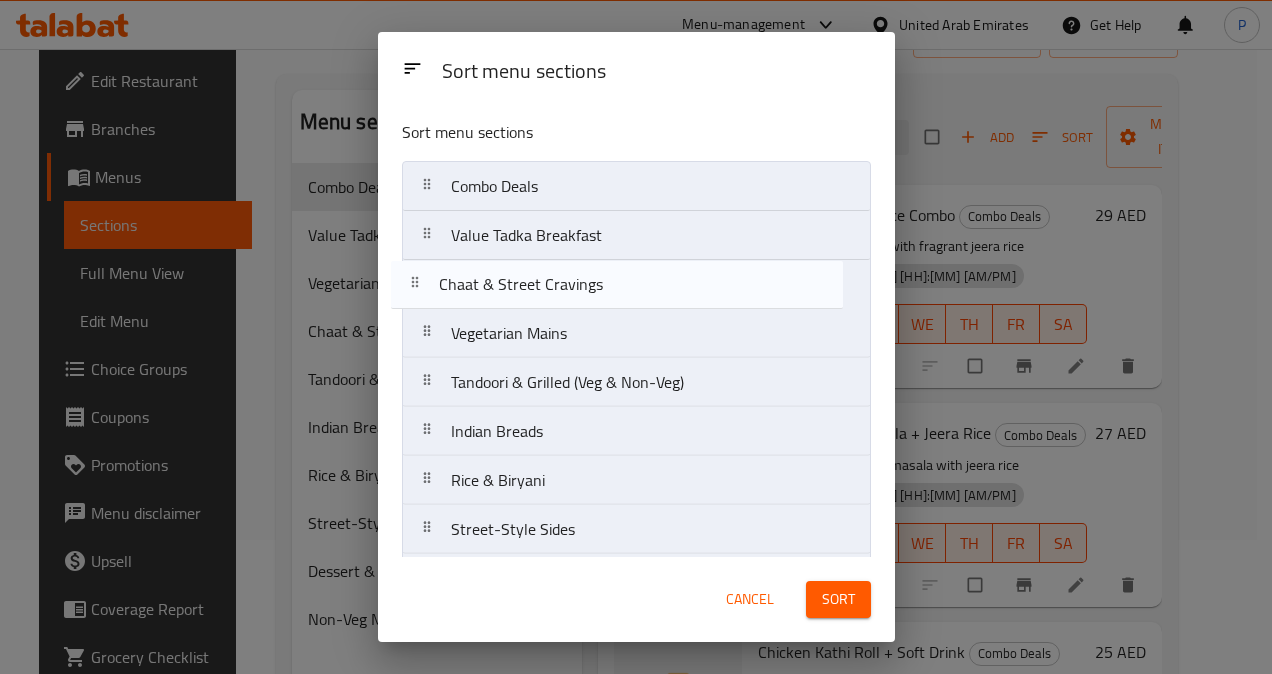 drag, startPoint x: 433, startPoint y: 342, endPoint x: 418, endPoint y: 288, distance: 56.044624 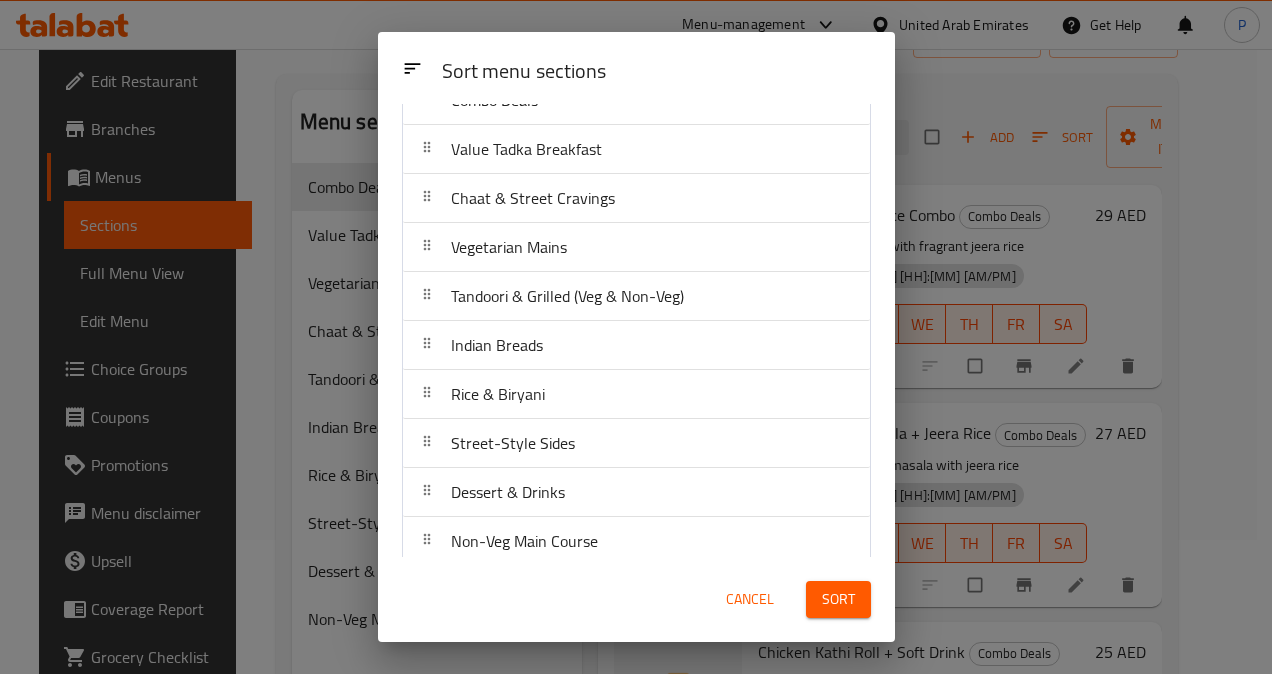 scroll, scrollTop: 100, scrollLeft: 0, axis: vertical 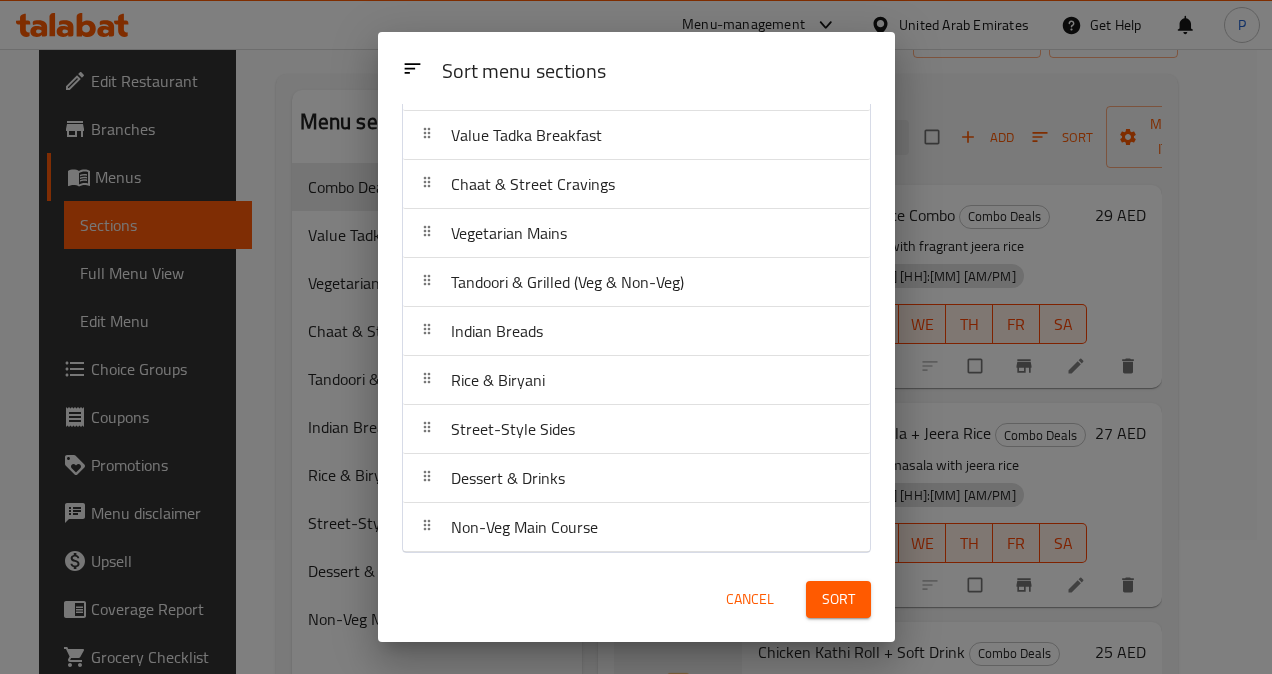 click on "Rice & Biryani" at bounding box center (498, 380) 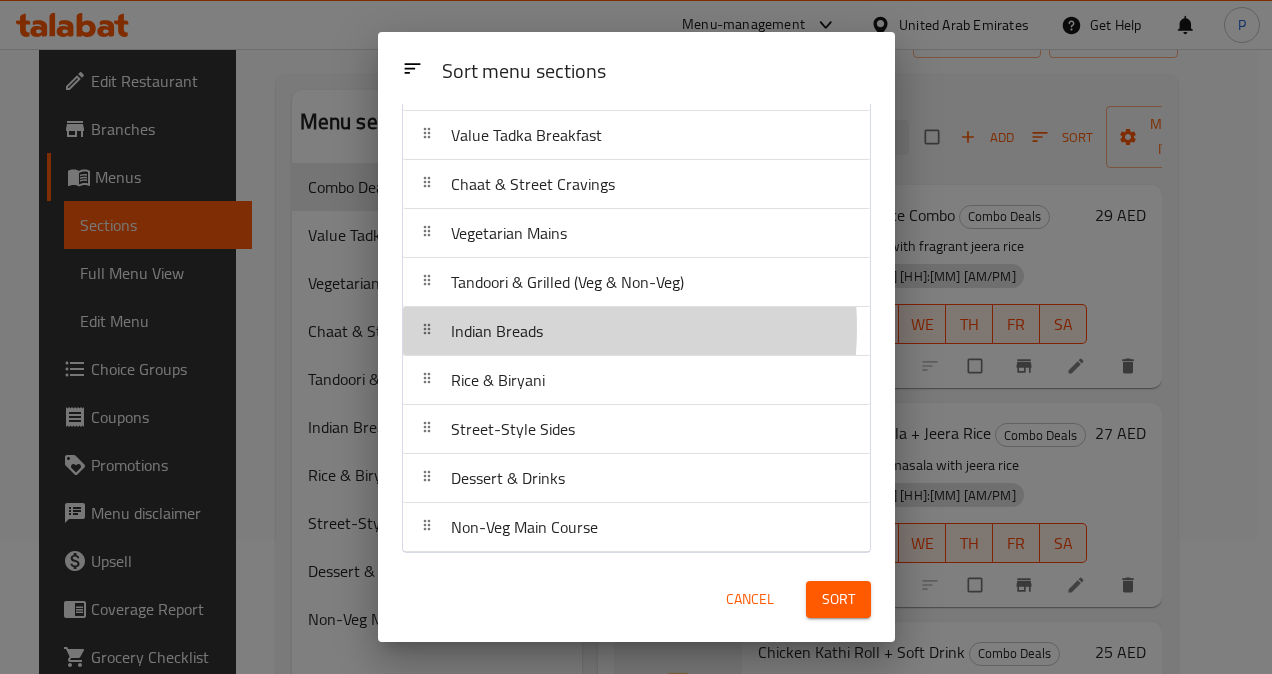 click on "Indian Breads" at bounding box center [497, 331] 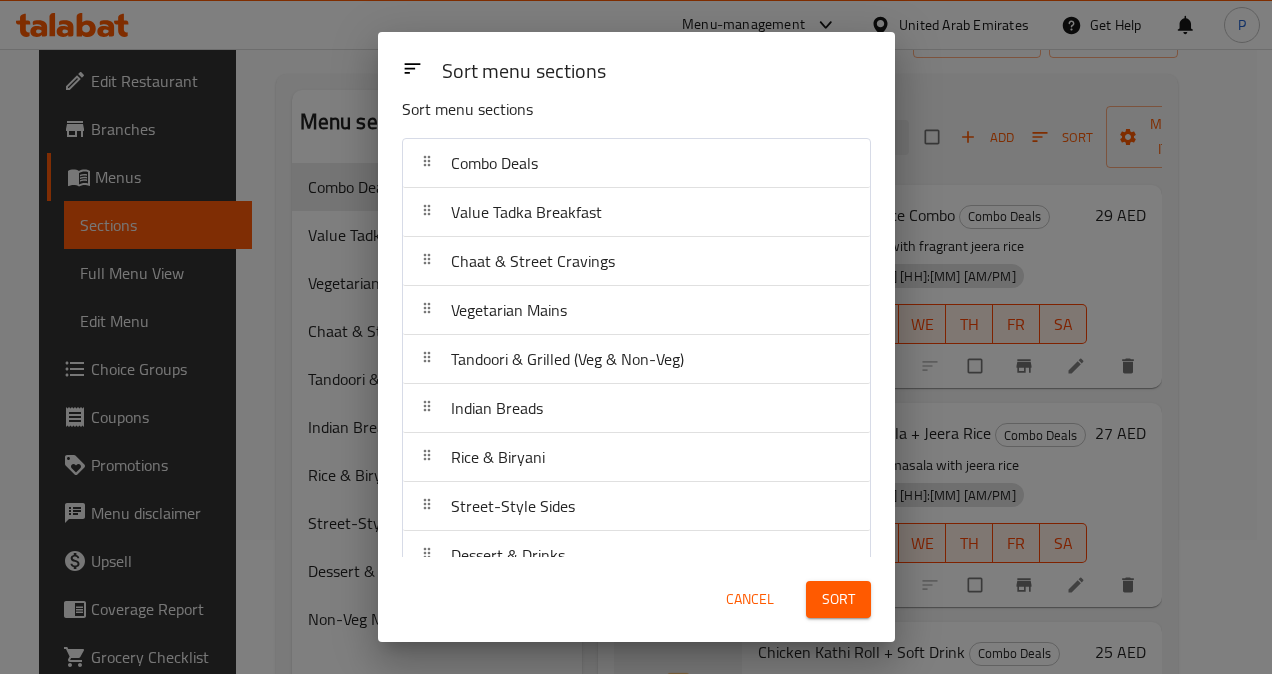 scroll, scrollTop: 0, scrollLeft: 0, axis: both 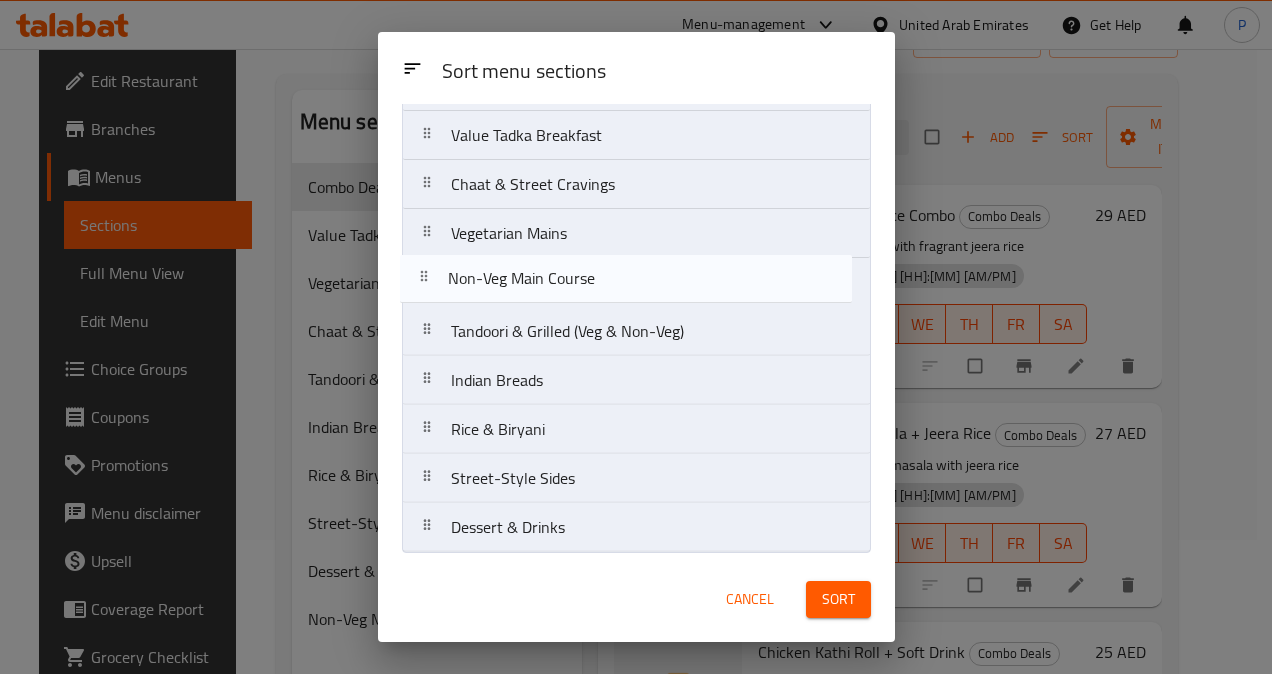 drag, startPoint x: 522, startPoint y: 533, endPoint x: 518, endPoint y: 278, distance: 255.03137 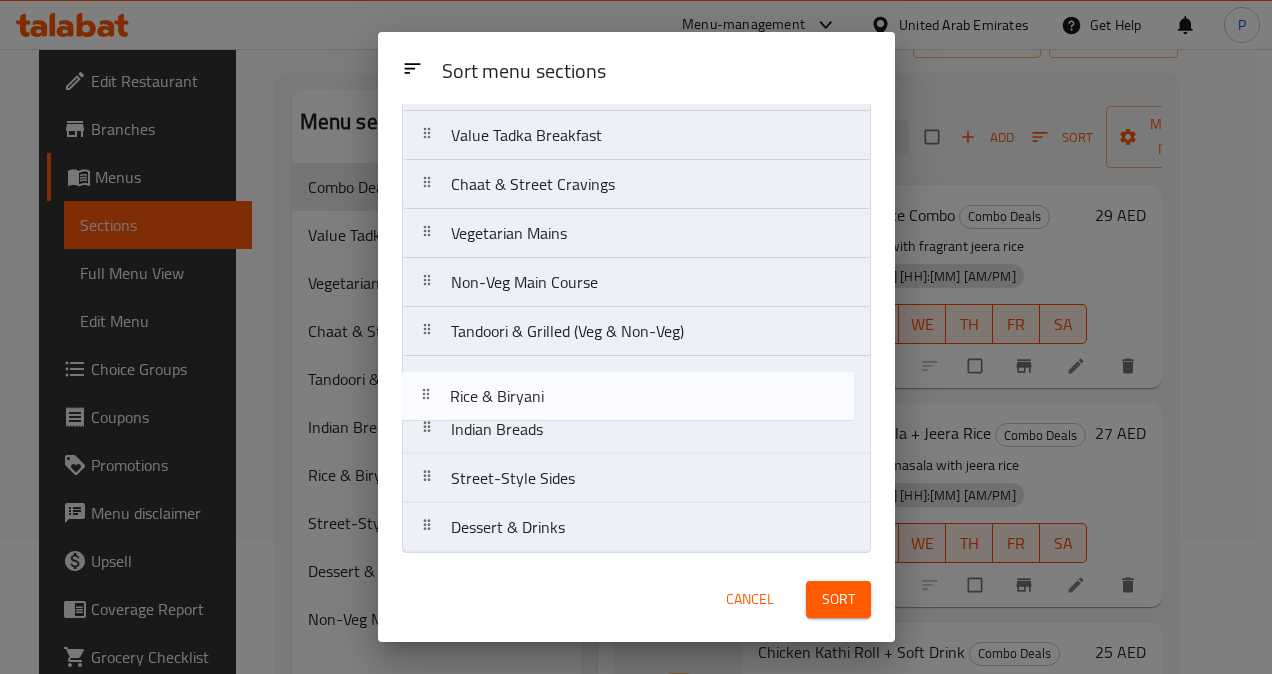 drag, startPoint x: 560, startPoint y: 424, endPoint x: 557, endPoint y: 382, distance: 42.107006 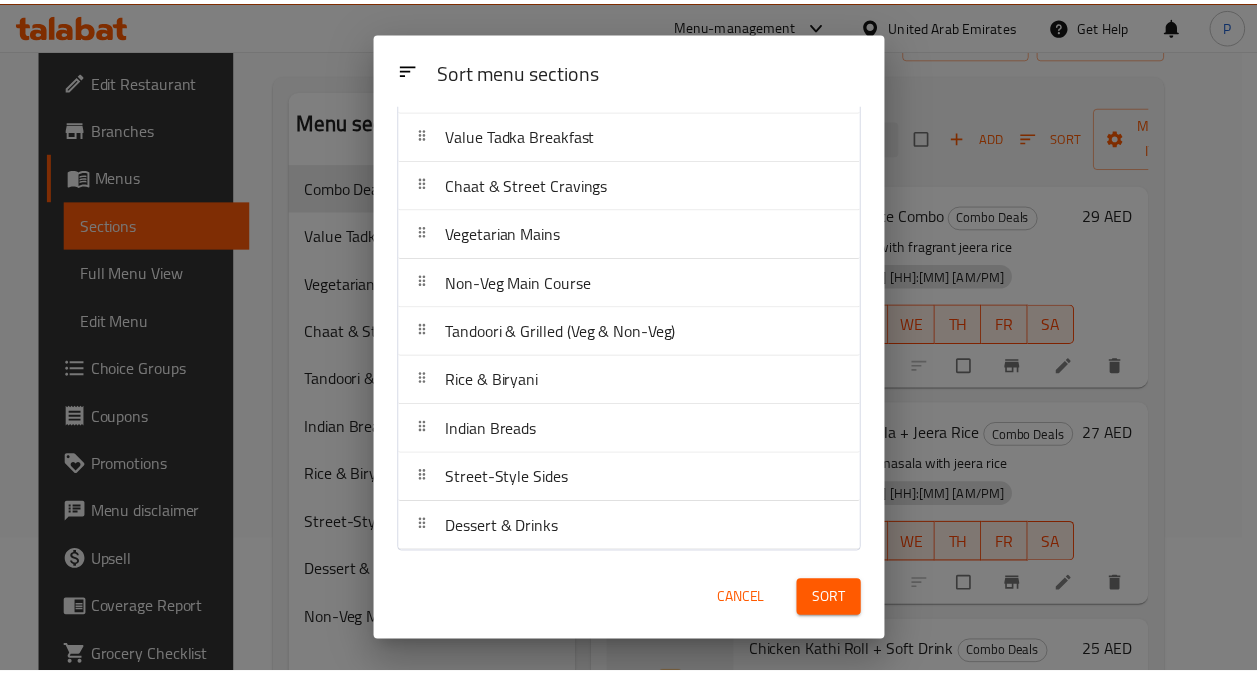 scroll, scrollTop: 0, scrollLeft: 0, axis: both 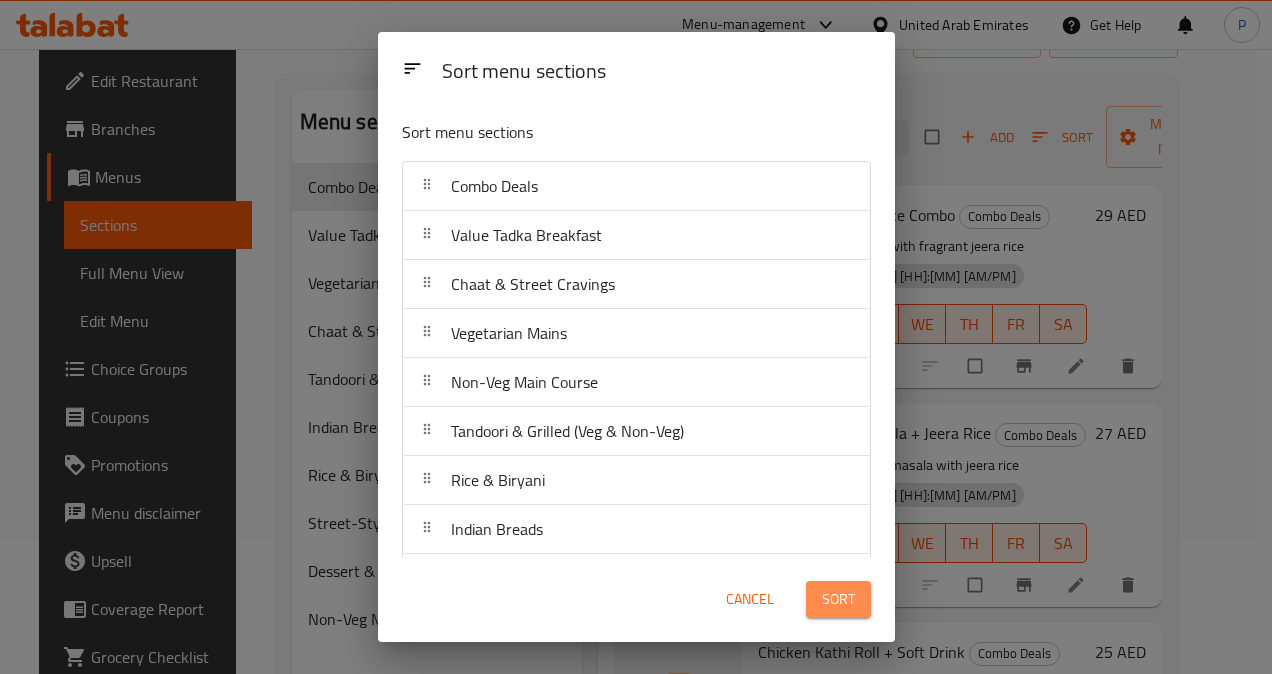 click on "Sort" at bounding box center [838, 599] 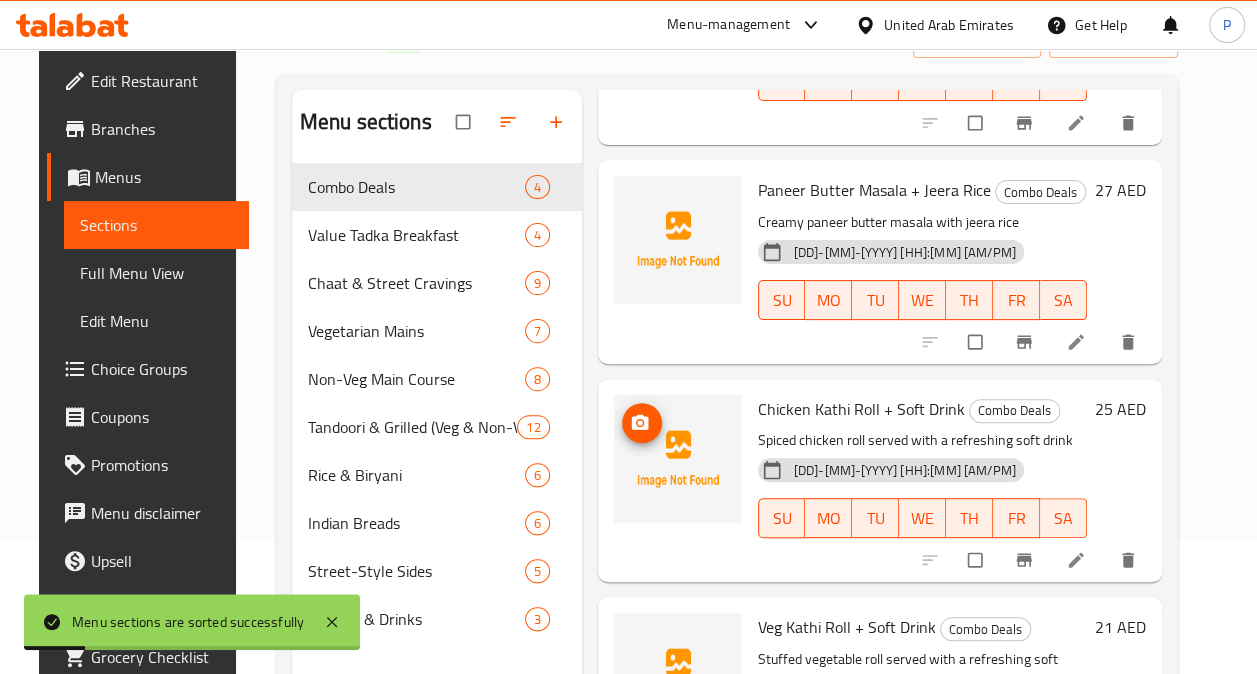 scroll, scrollTop: 244, scrollLeft: 0, axis: vertical 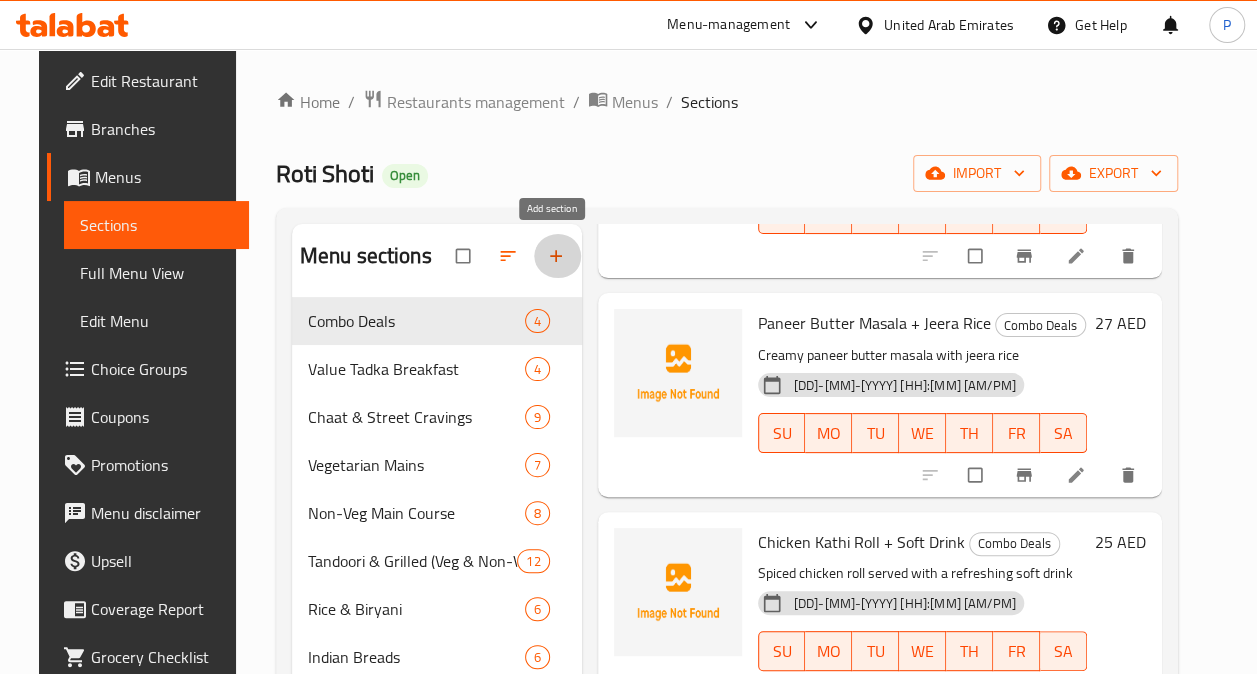 click 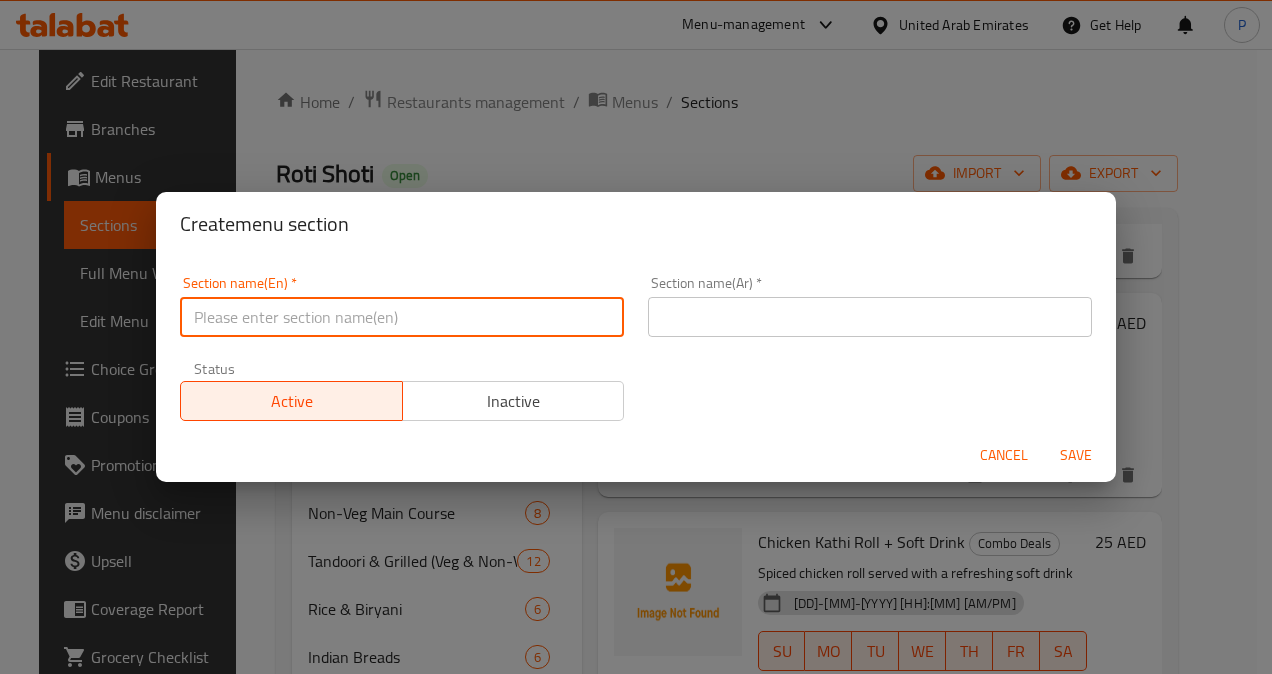 click at bounding box center [402, 317] 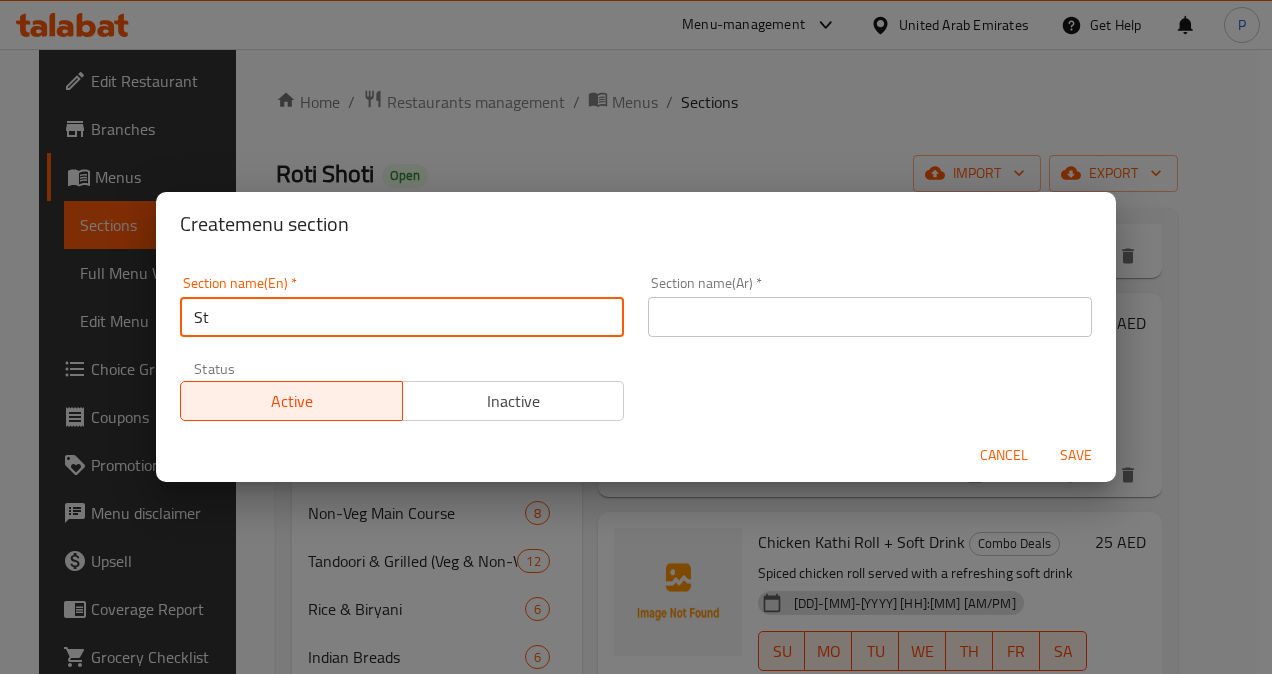 type on "S" 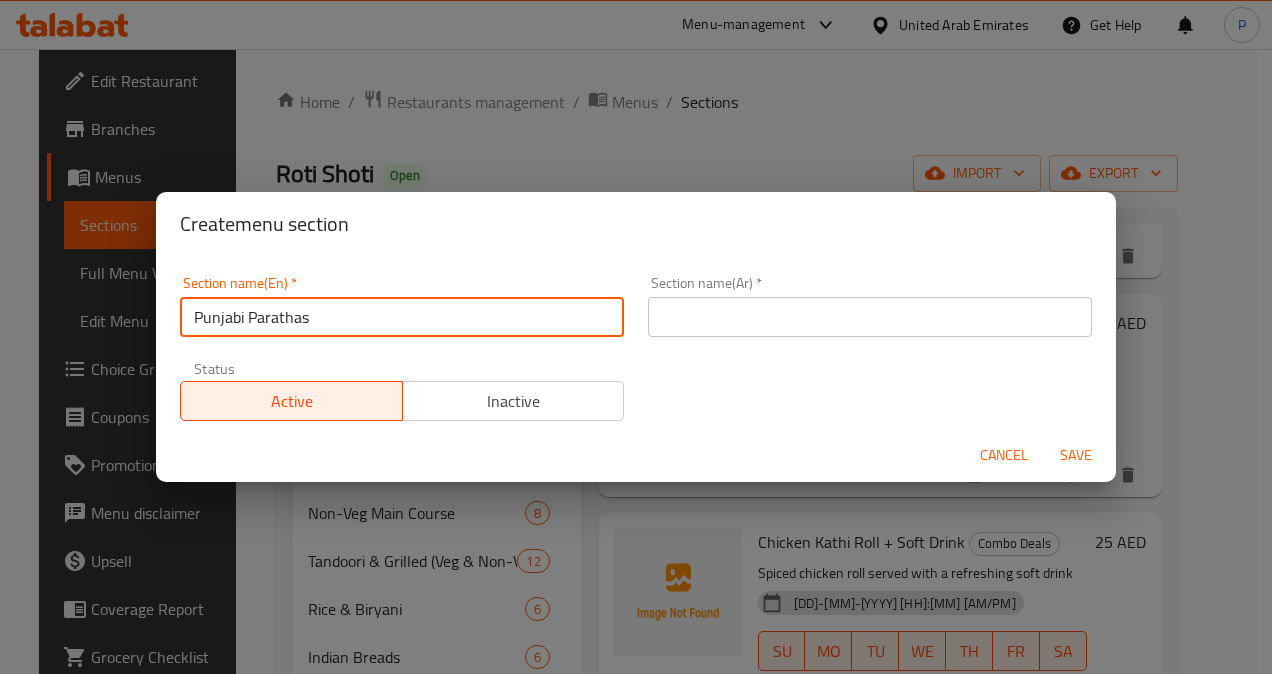type on "Punjabi Parathas" 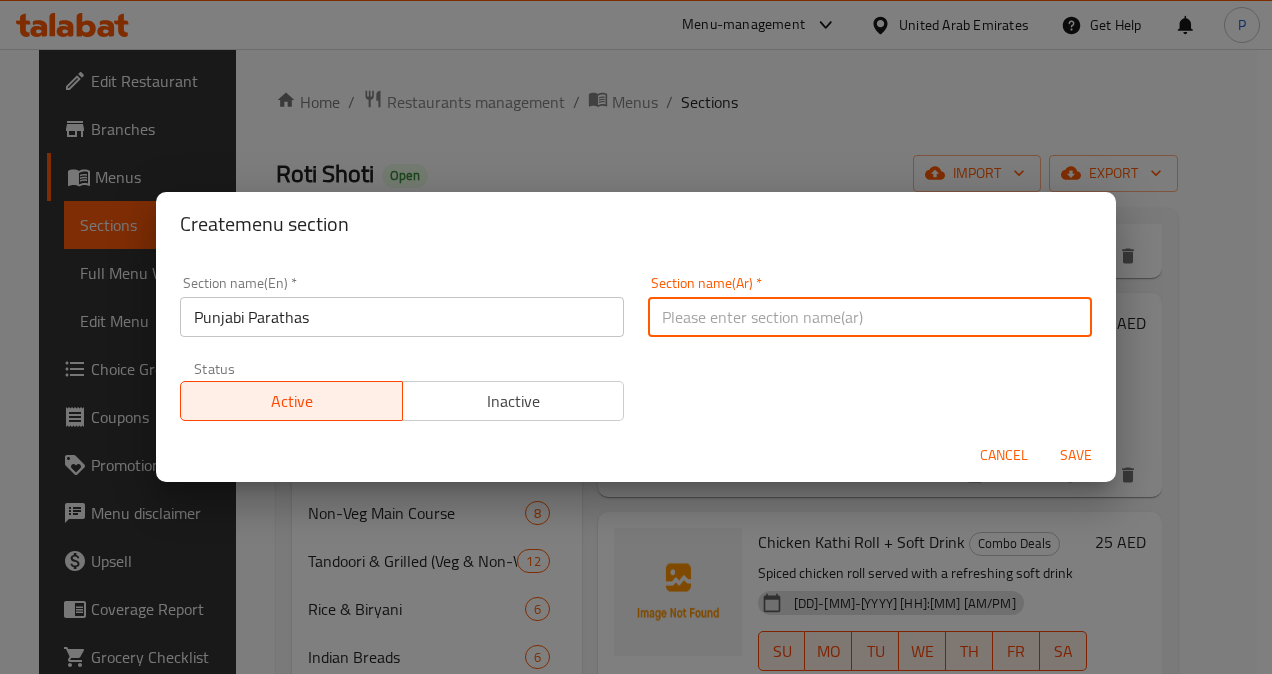 click at bounding box center [870, 317] 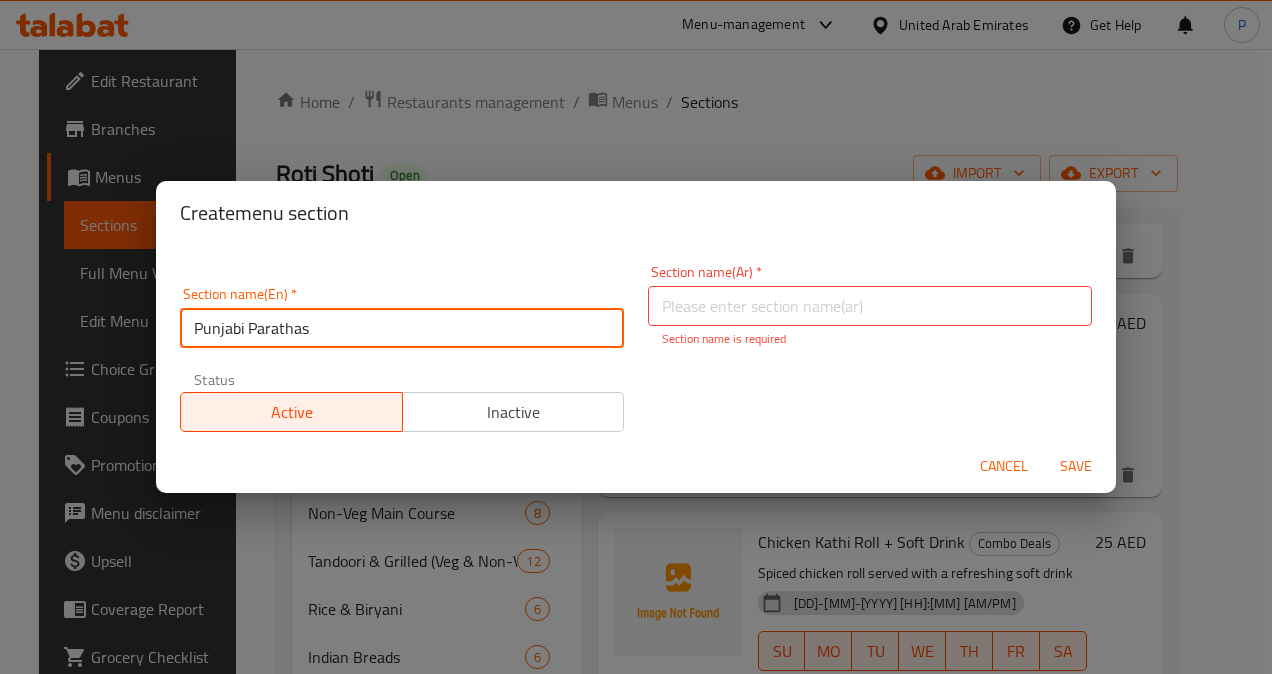 drag, startPoint x: 342, startPoint y: 324, endPoint x: 51, endPoint y: 352, distance: 292.34396 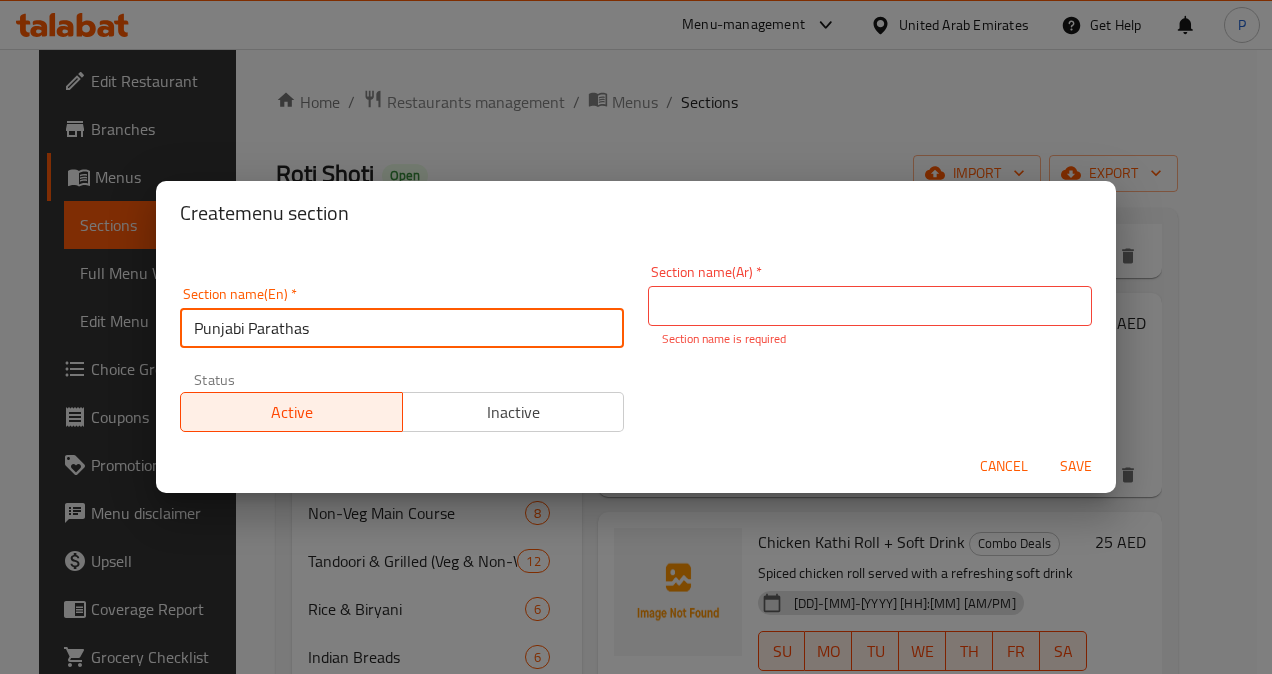 click on "Create  menu section Section name(En)   * Punjabi Parathas Section name(En)  * Section name(Ar)   * Section name(Ar)  * Section name is required Status Active Inactive Cancel Save" at bounding box center [636, 337] 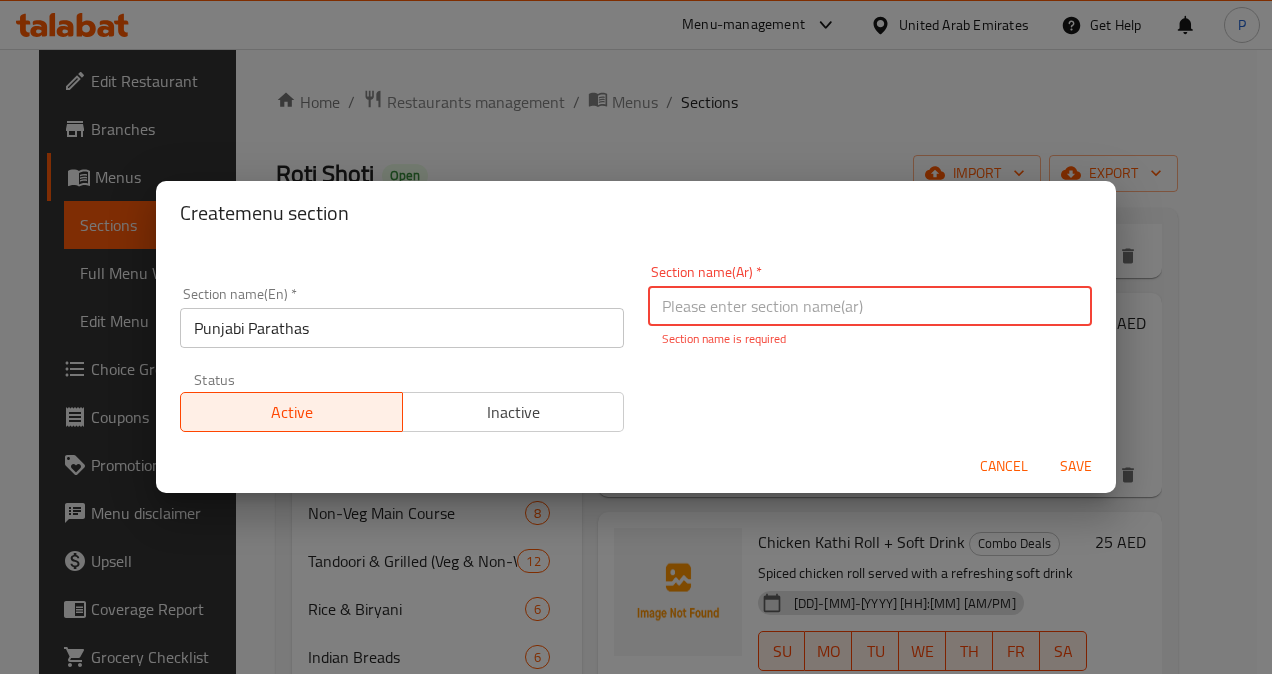 click at bounding box center [870, 306] 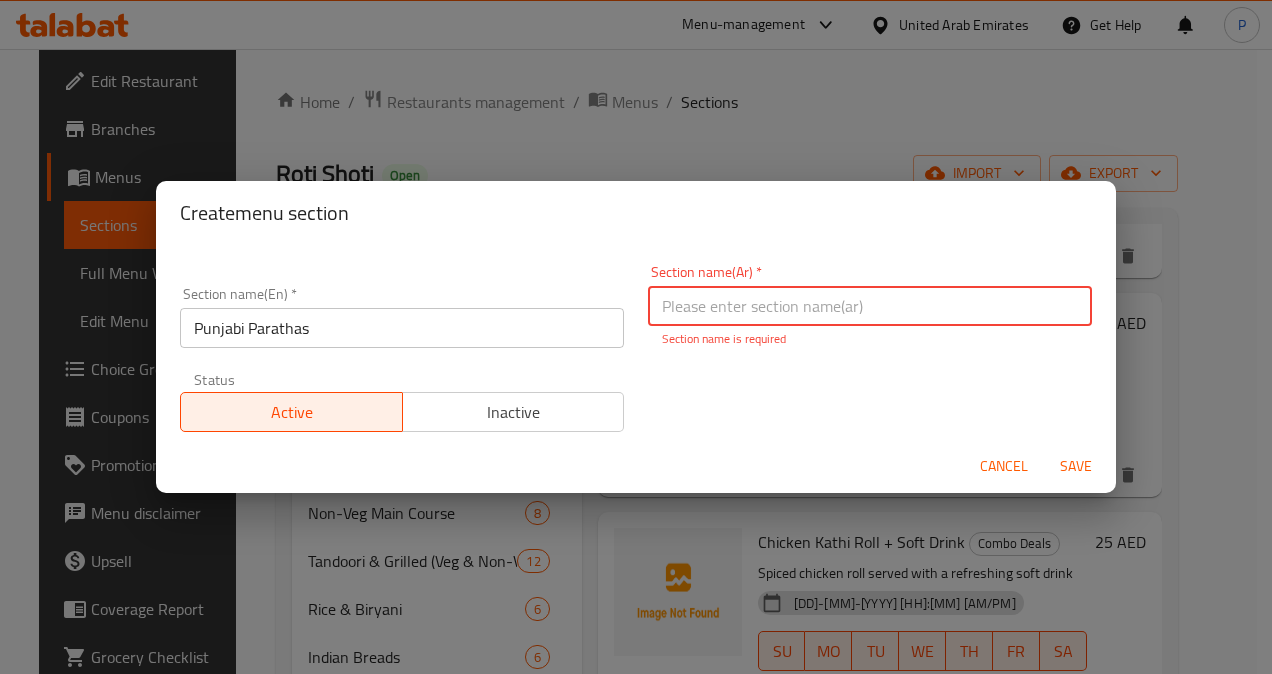 paste on "براتا بنجابي" 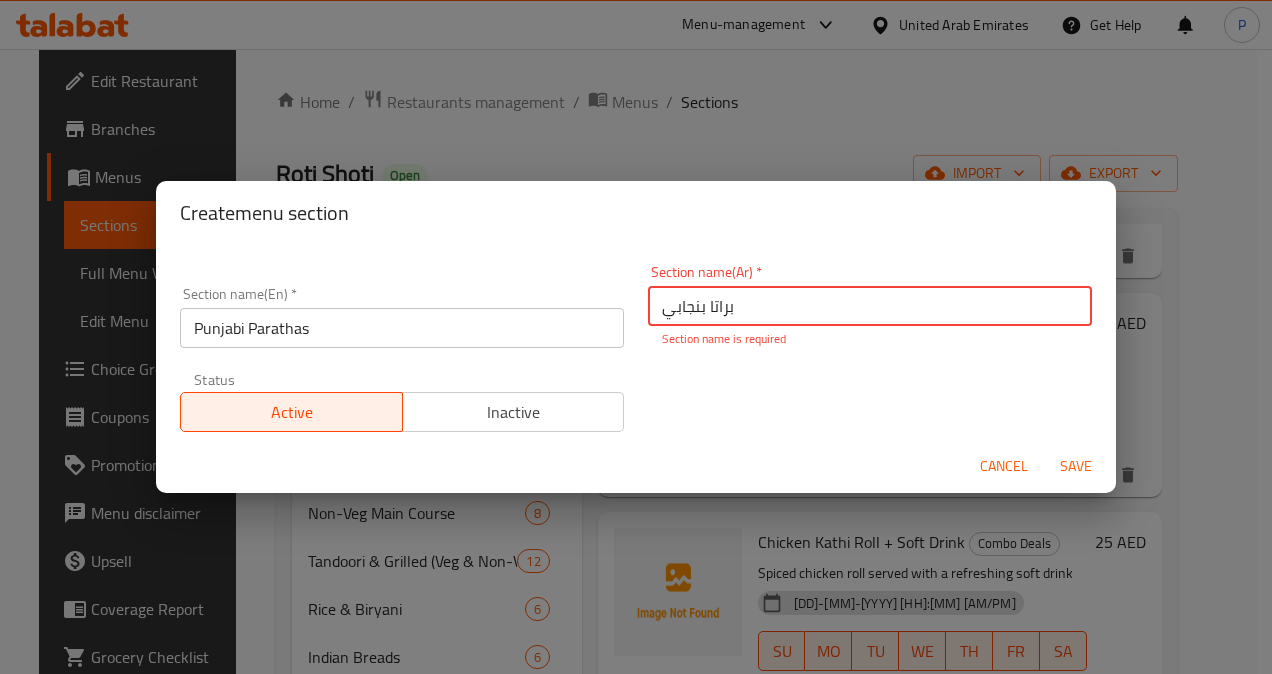 type on "براتا بنجابي" 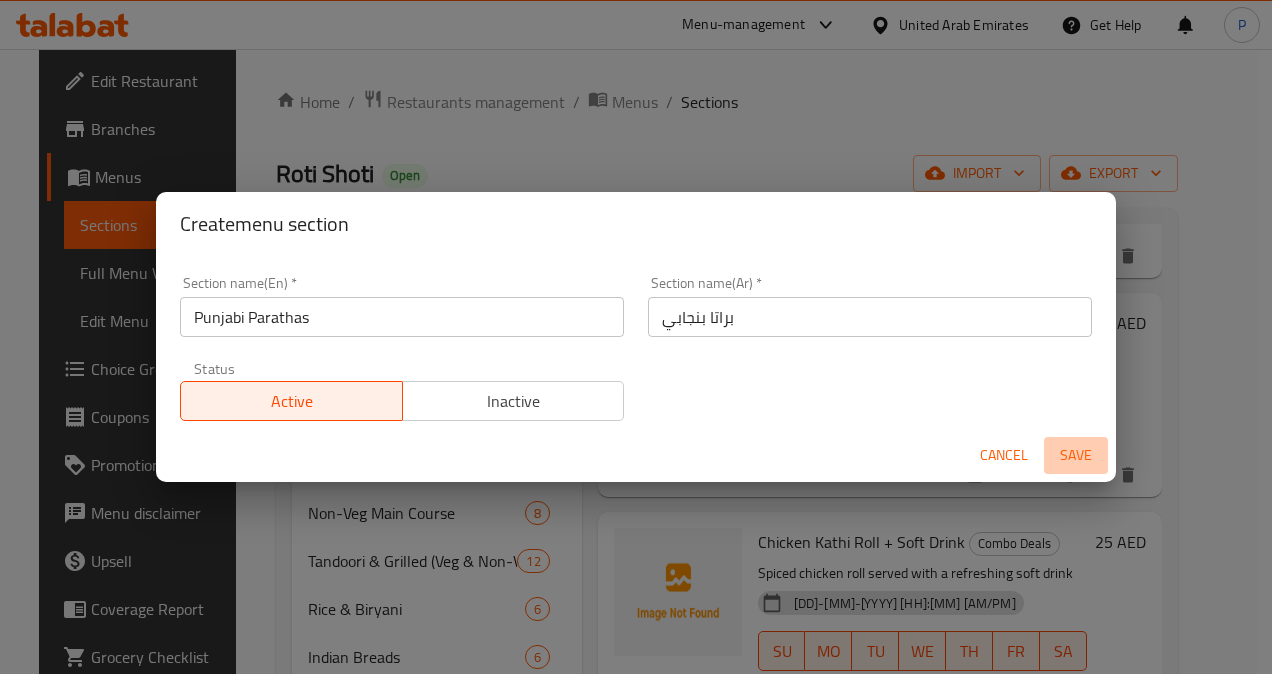 click on "Save" at bounding box center [1076, 455] 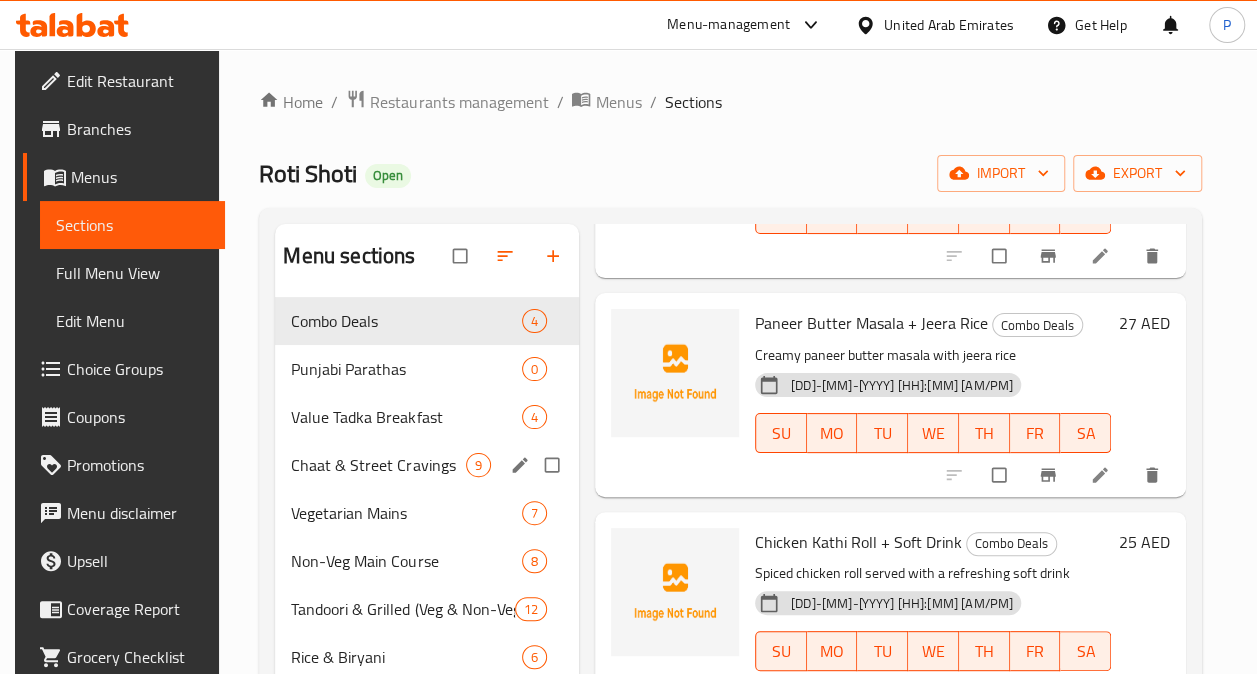 drag, startPoint x: 384, startPoint y: 369, endPoint x: 359, endPoint y: 486, distance: 119.64113 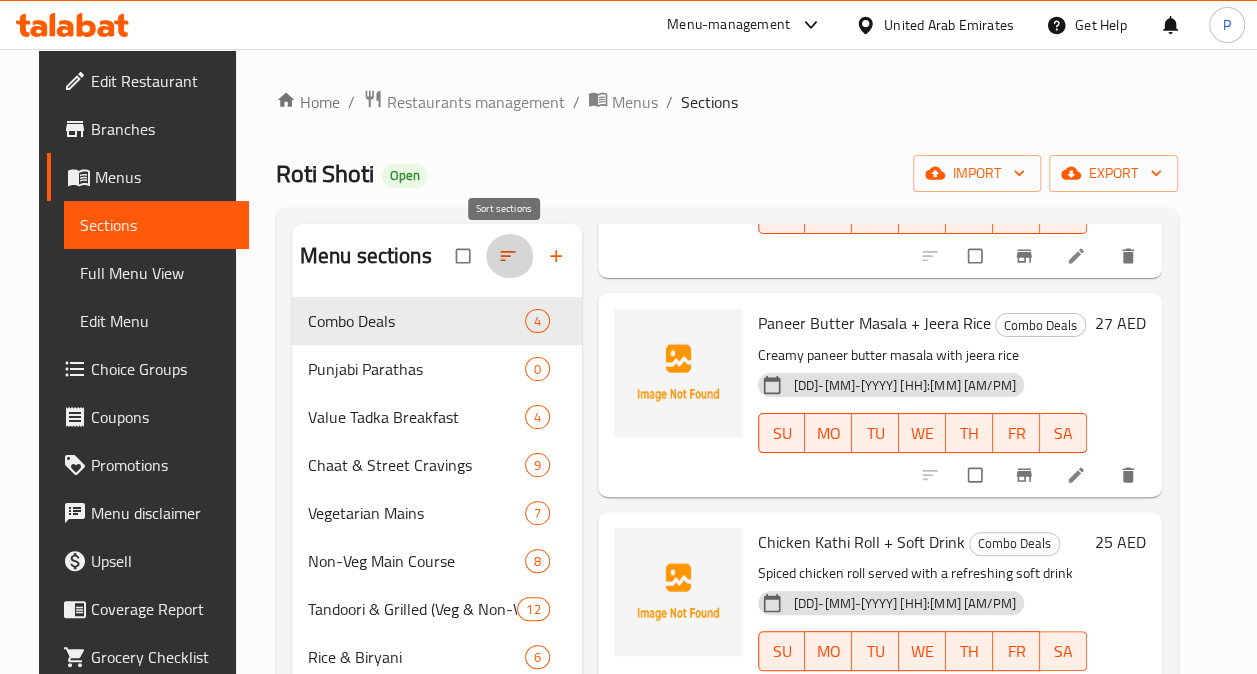 click at bounding box center (510, 256) 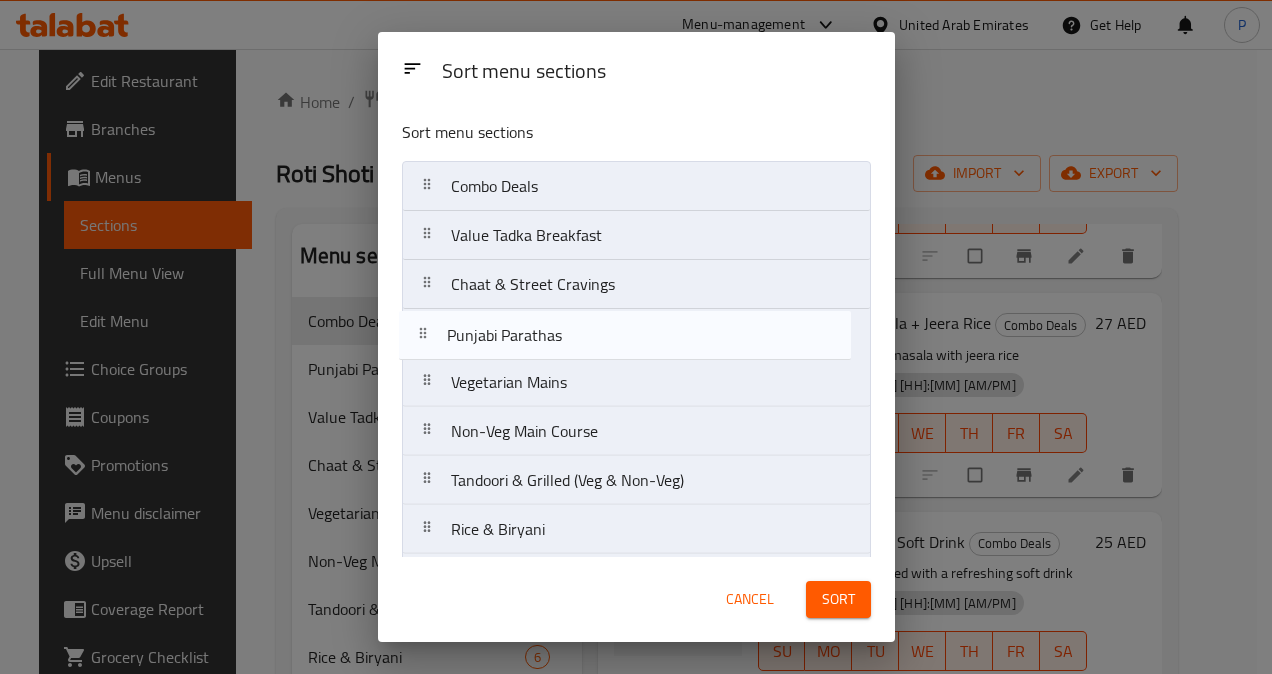 drag, startPoint x: 525, startPoint y: 248, endPoint x: 520, endPoint y: 357, distance: 109.11462 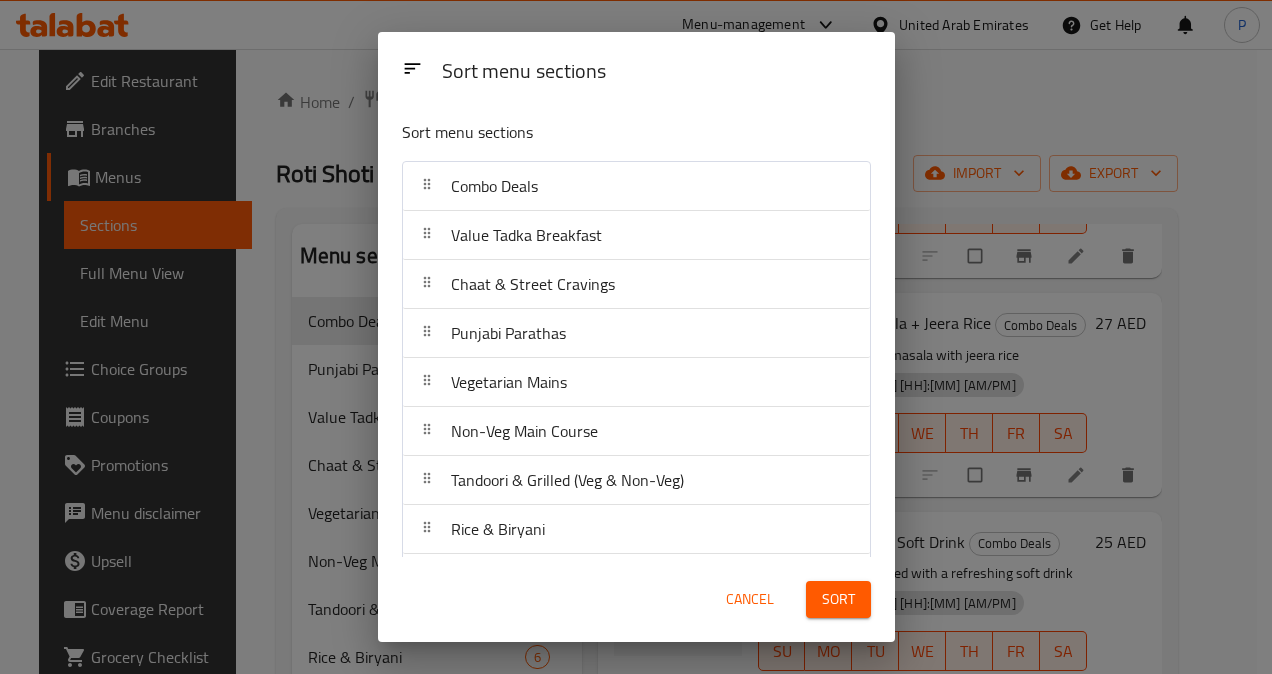 click on "Sort" at bounding box center (838, 599) 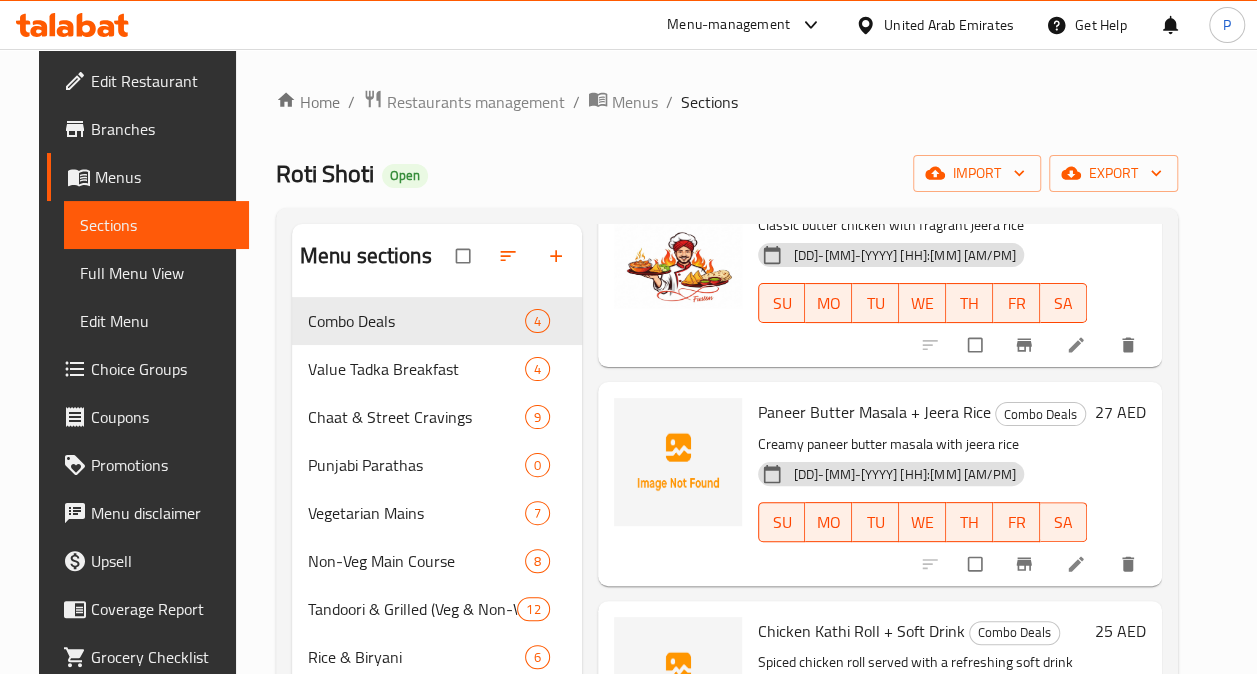 scroll, scrollTop: 198, scrollLeft: 0, axis: vertical 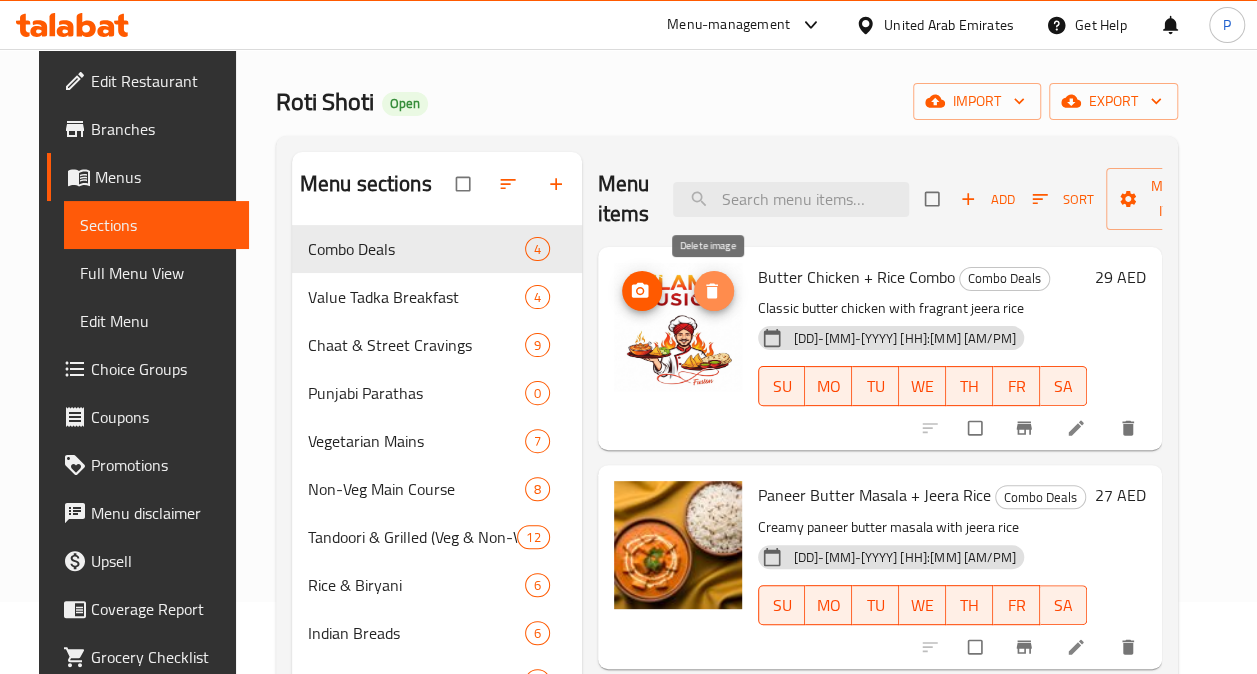 click at bounding box center (714, 291) 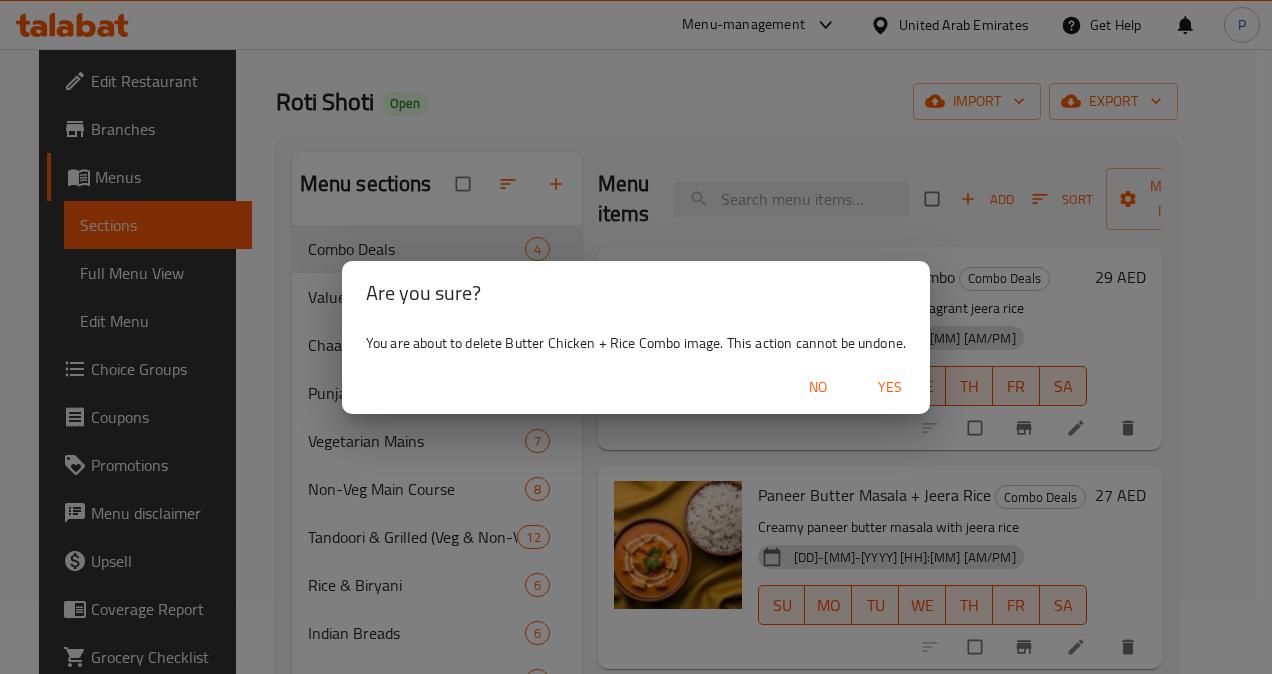 click on "Yes" at bounding box center [890, 387] 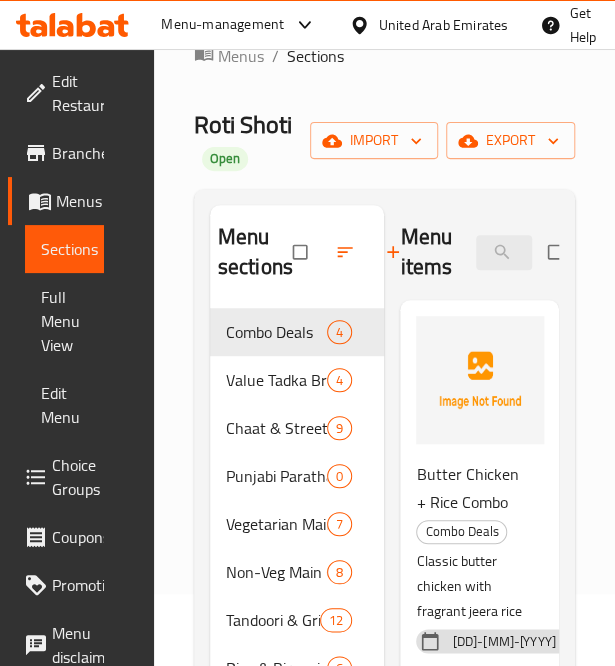 scroll, scrollTop: 0, scrollLeft: 0, axis: both 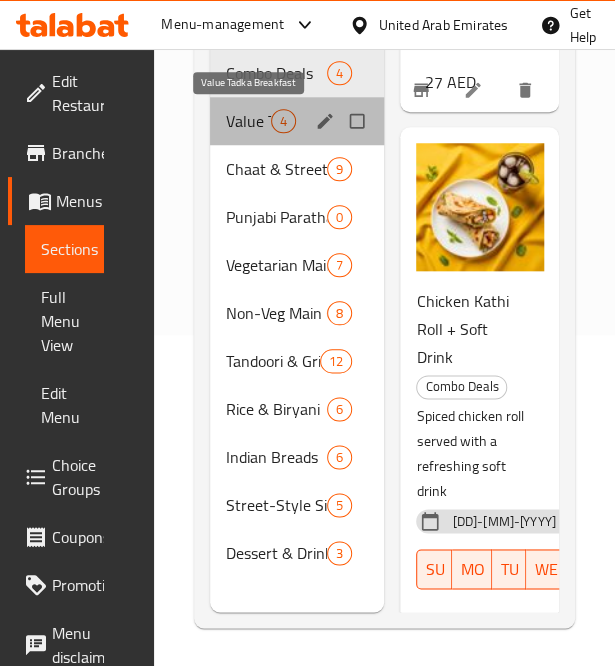 click on "Value Tadka Breakfast" at bounding box center (248, 121) 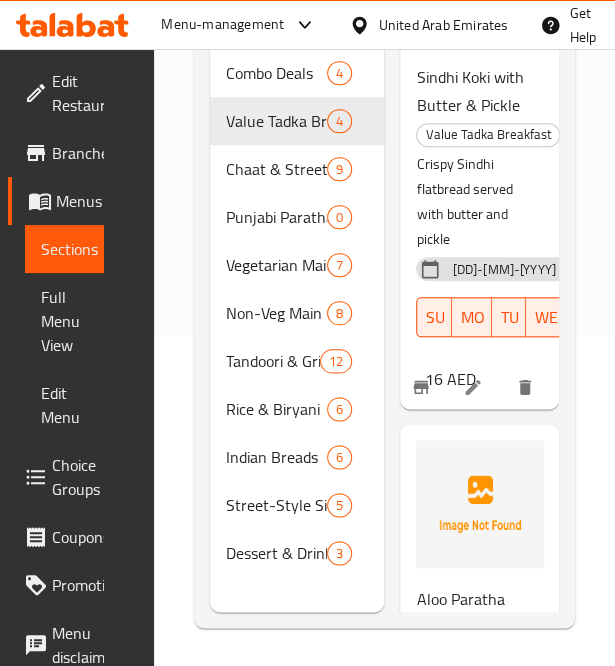 scroll, scrollTop: 0, scrollLeft: 0, axis: both 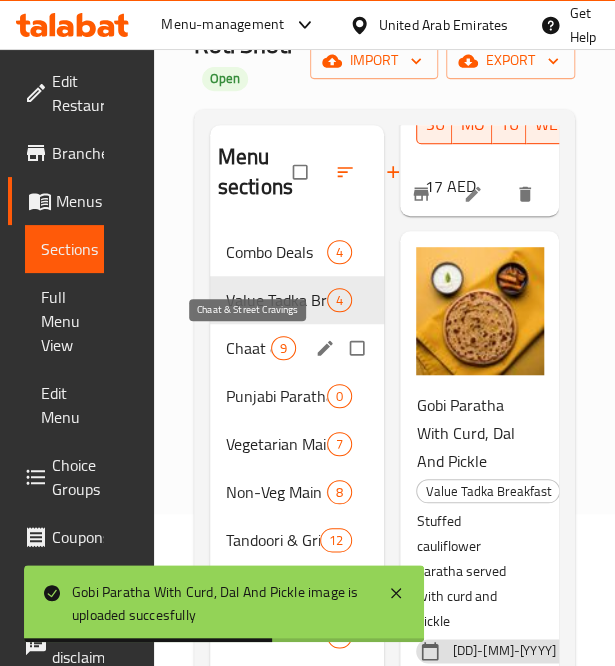 click on "Chaat & Street Cravings" at bounding box center [248, 348] 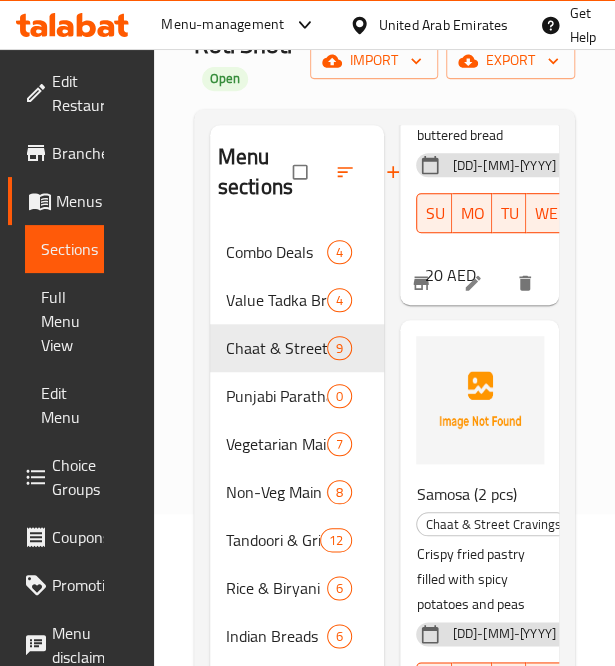 scroll, scrollTop: 0, scrollLeft: 0, axis: both 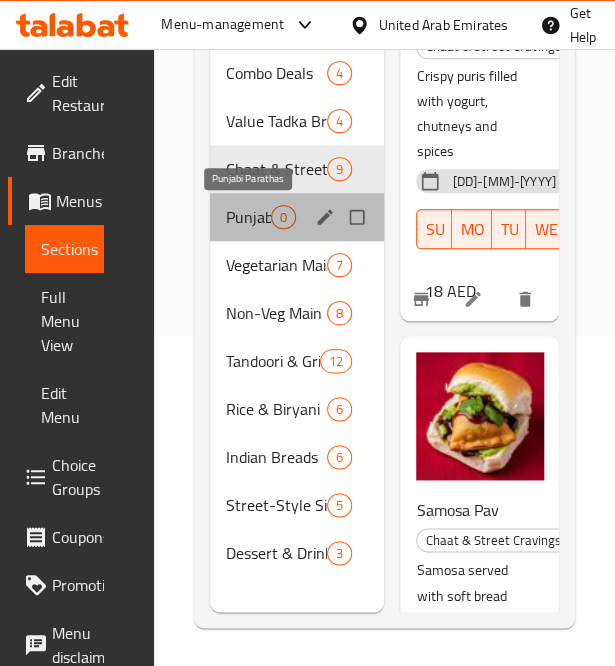 click on "Punjabi Parathas" at bounding box center (248, 217) 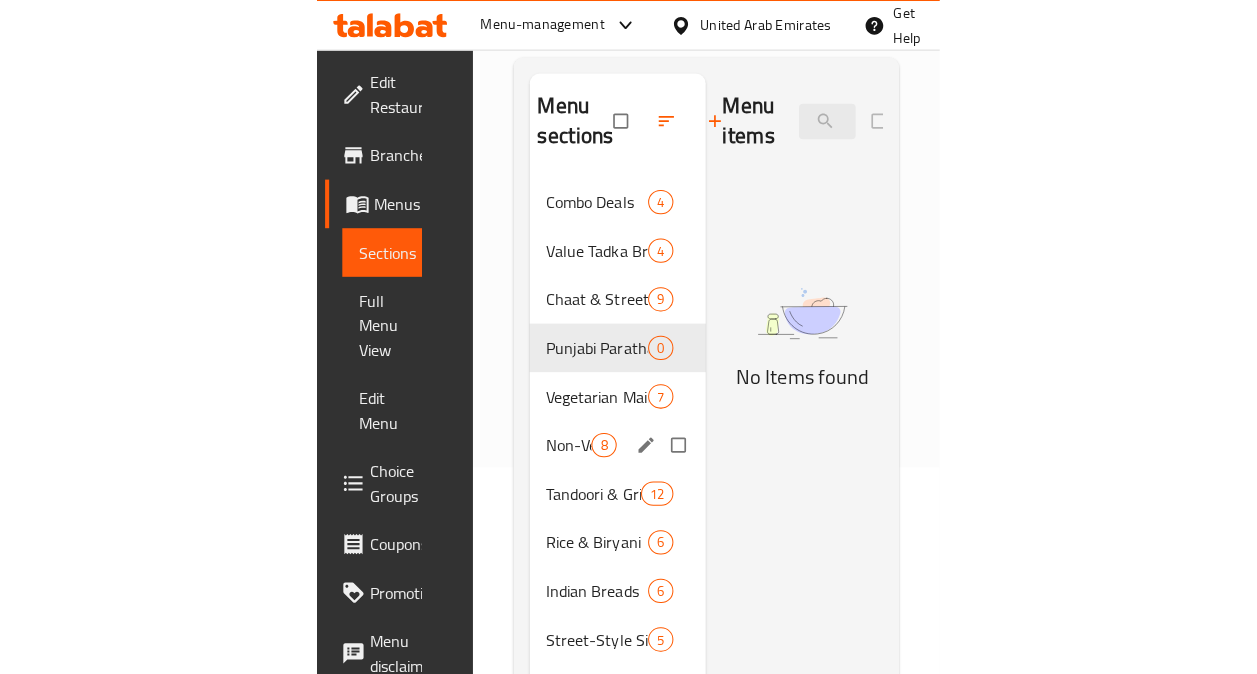 scroll, scrollTop: 203, scrollLeft: 0, axis: vertical 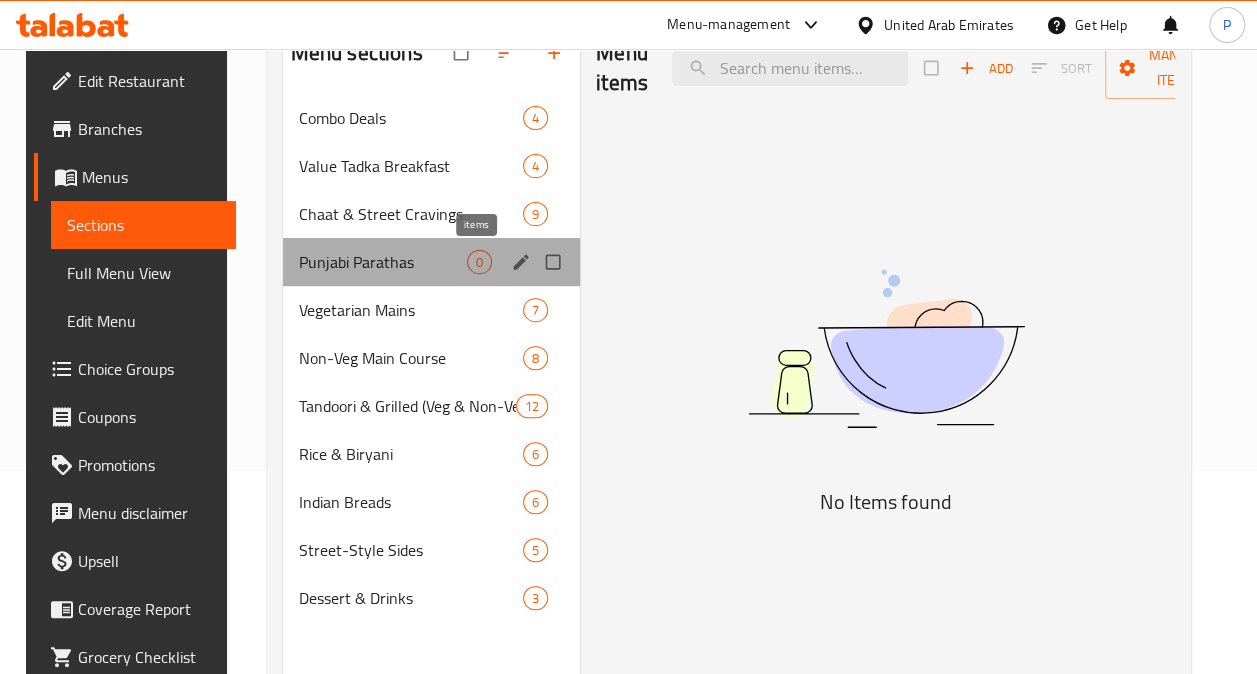 click on "0" at bounding box center [479, 262] 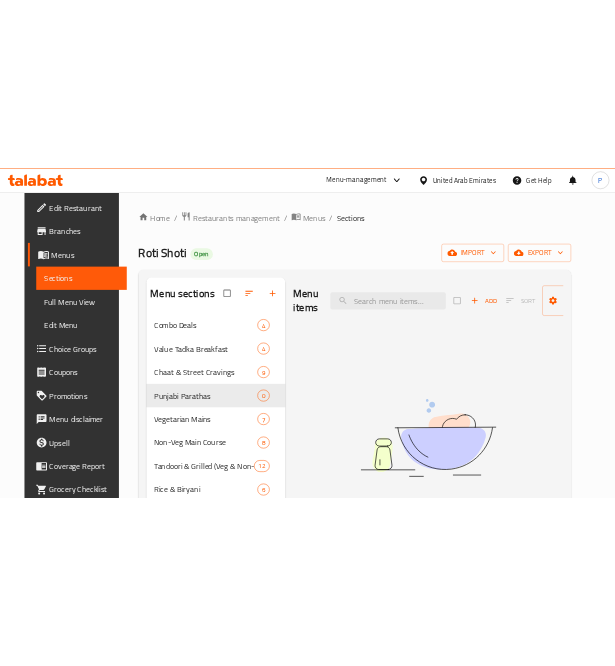 scroll, scrollTop: 280, scrollLeft: 0, axis: vertical 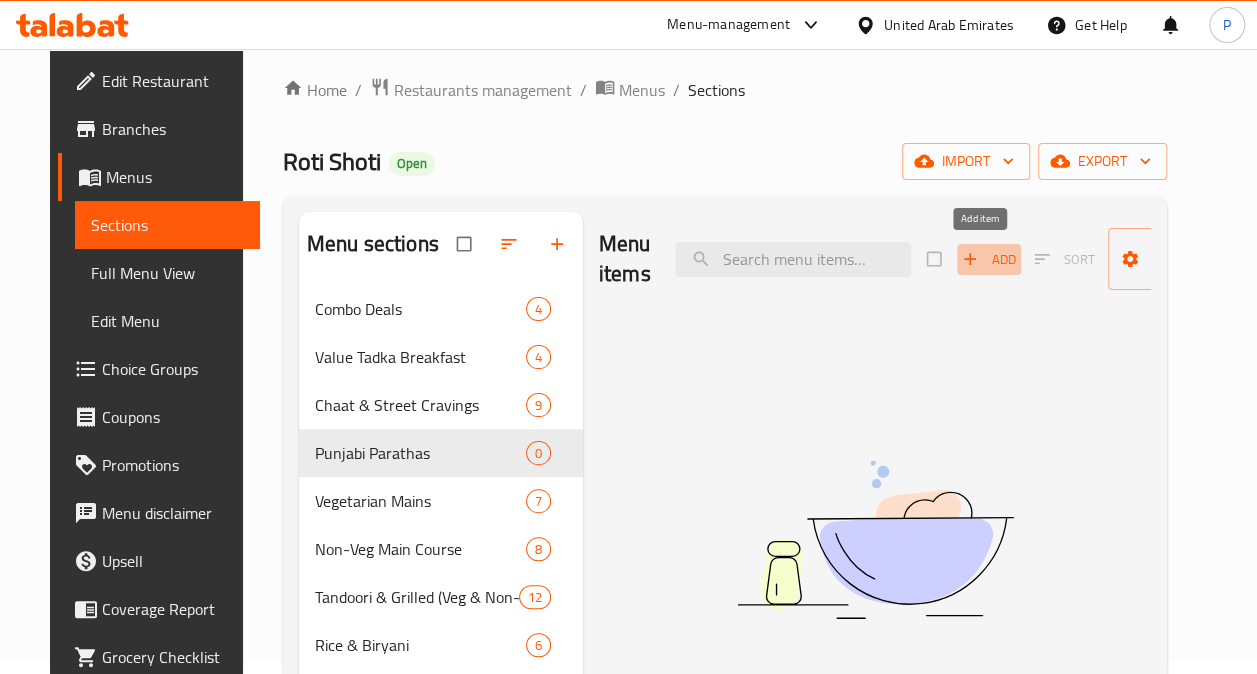 click on "Add" at bounding box center [989, 259] 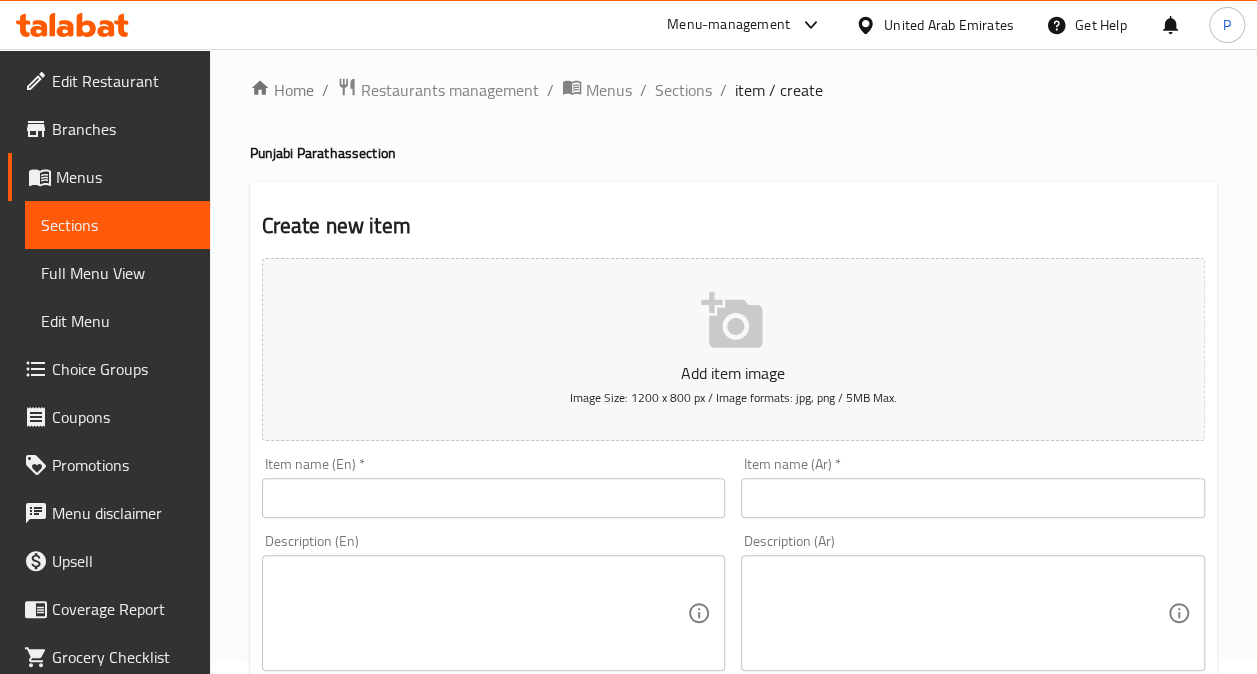 drag, startPoint x: 362, startPoint y: 520, endPoint x: 390, endPoint y: 491, distance: 40.311287 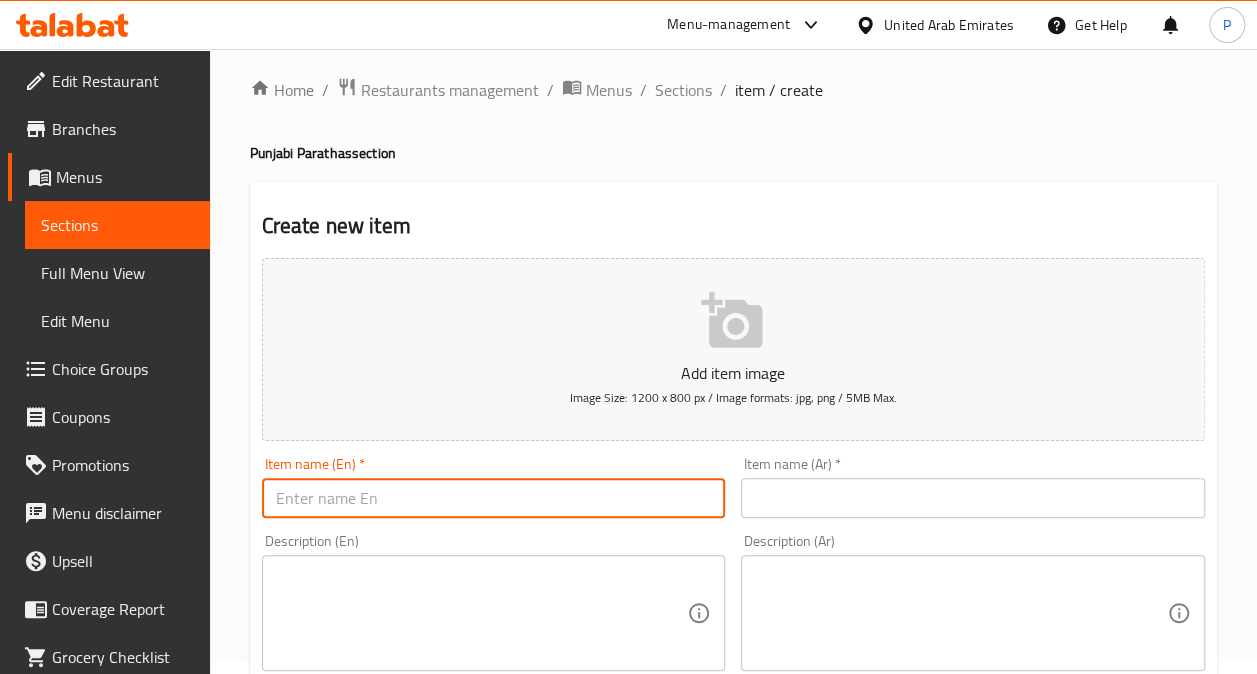 click at bounding box center [494, 498] 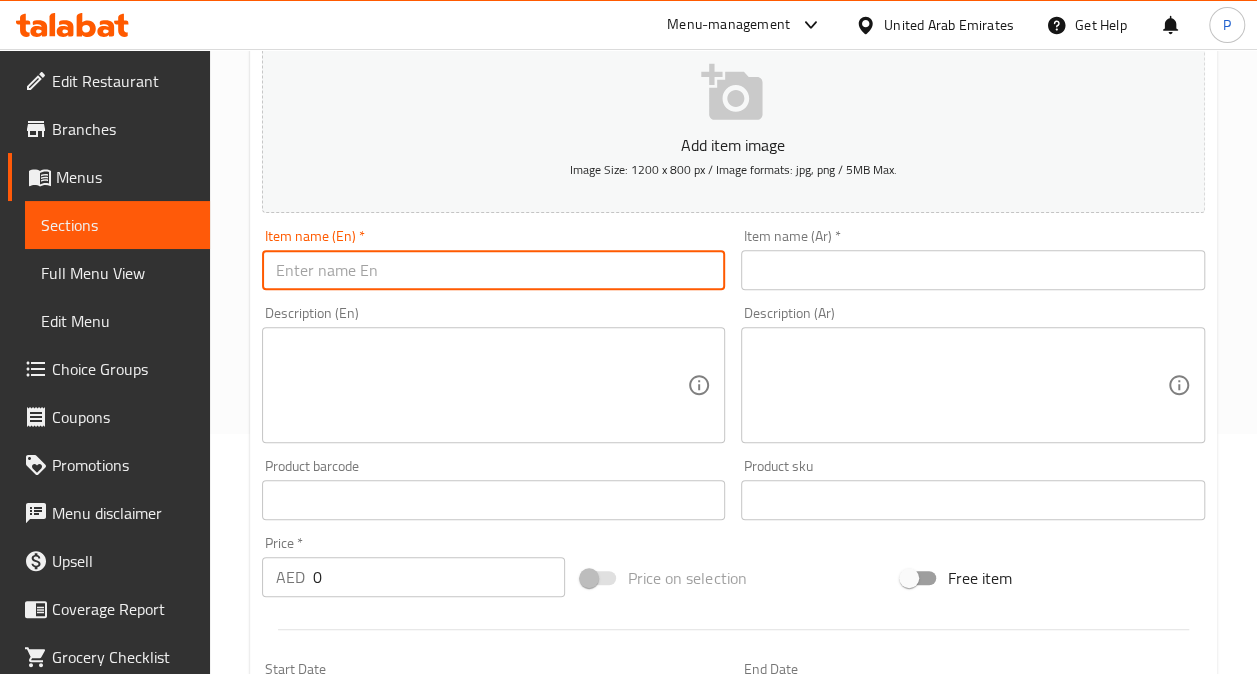 scroll, scrollTop: 0, scrollLeft: 0, axis: both 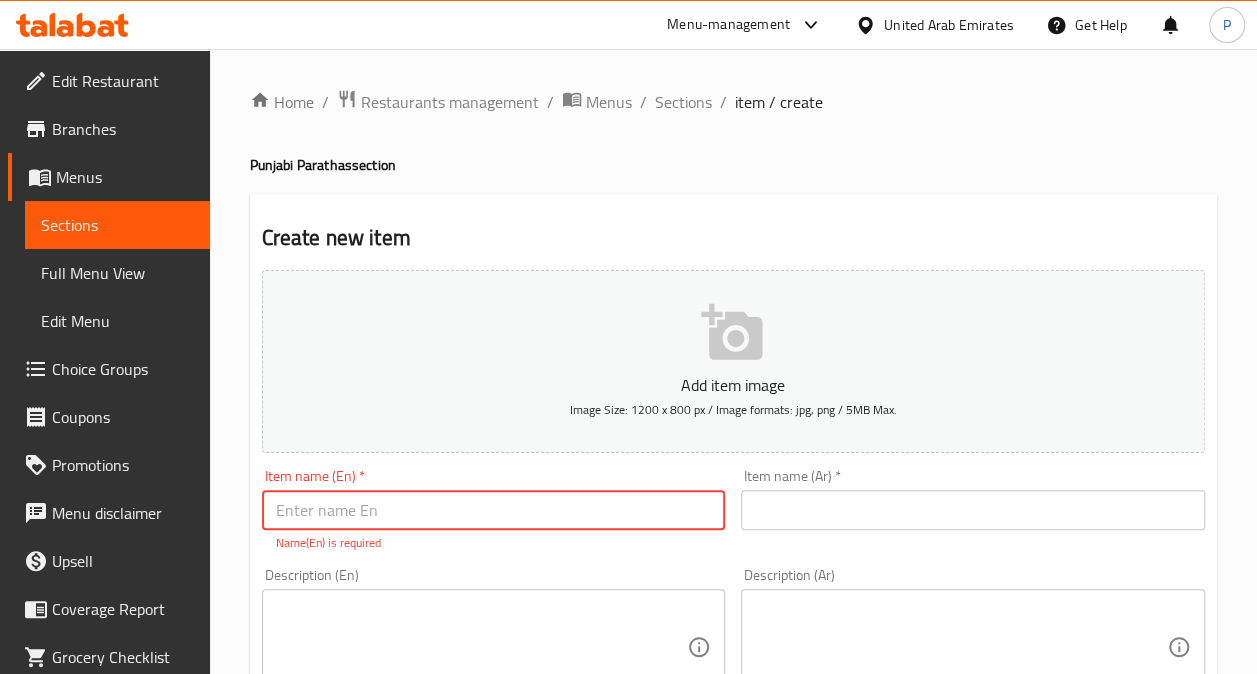 paste on "Aloo Paratha" 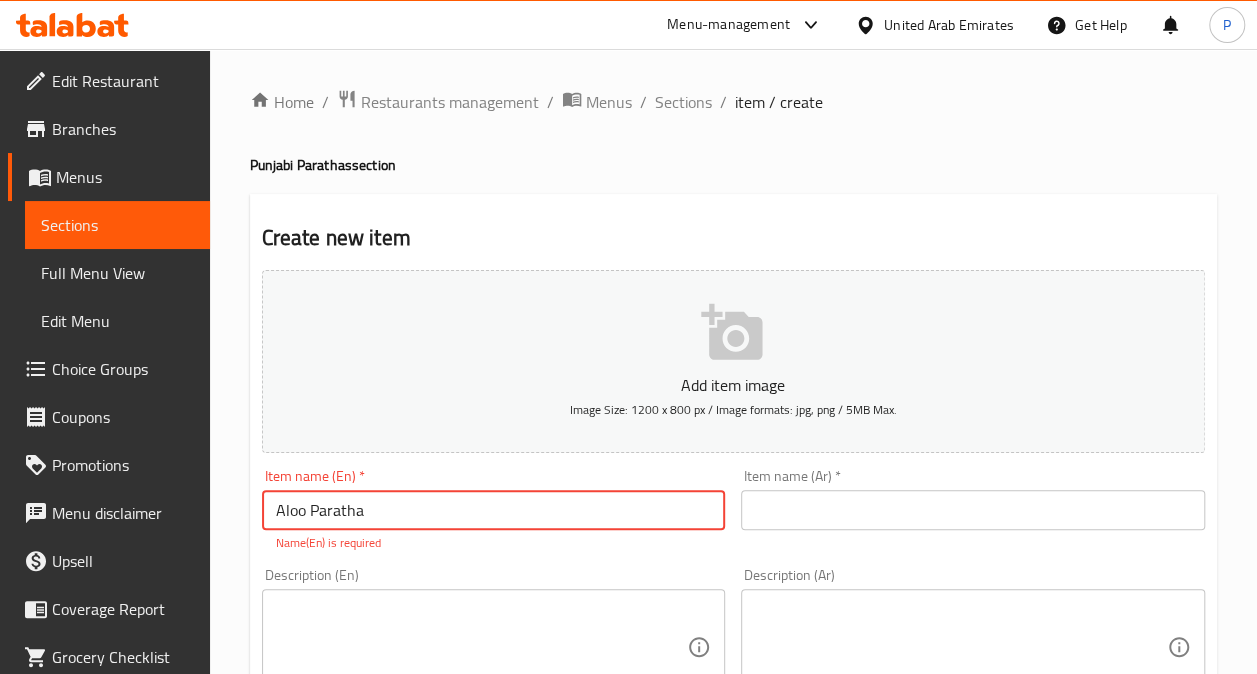type on "Aloo Paratha" 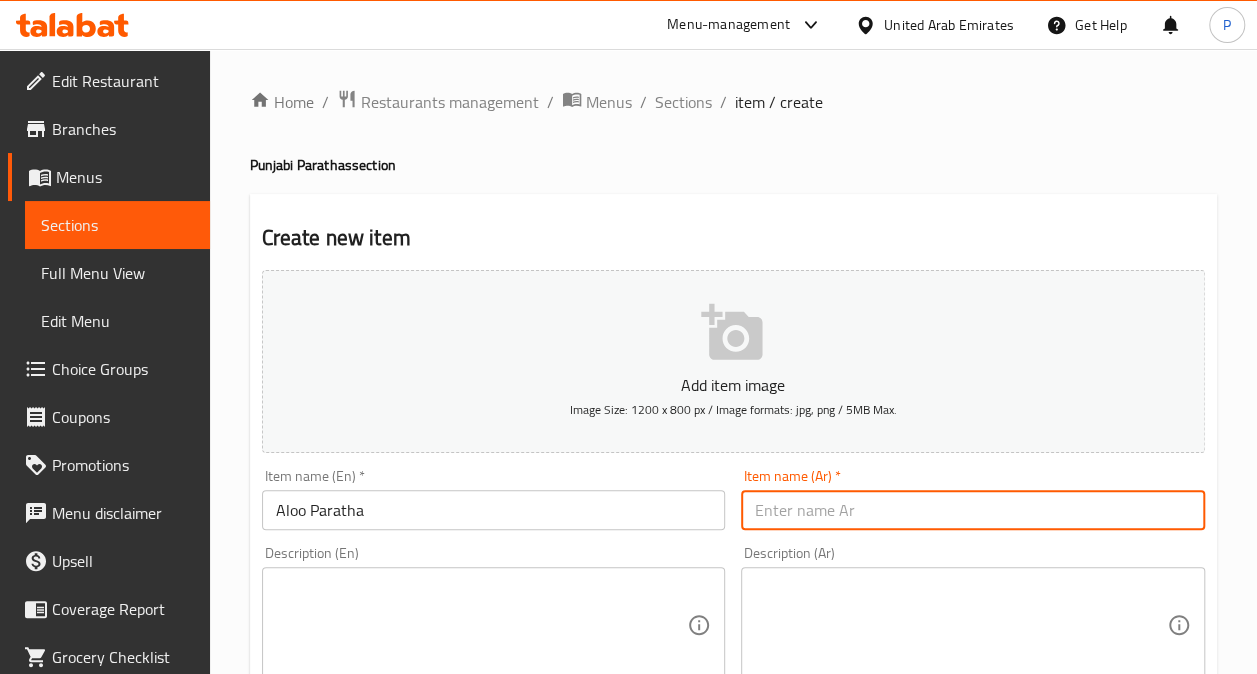 click at bounding box center (973, 510) 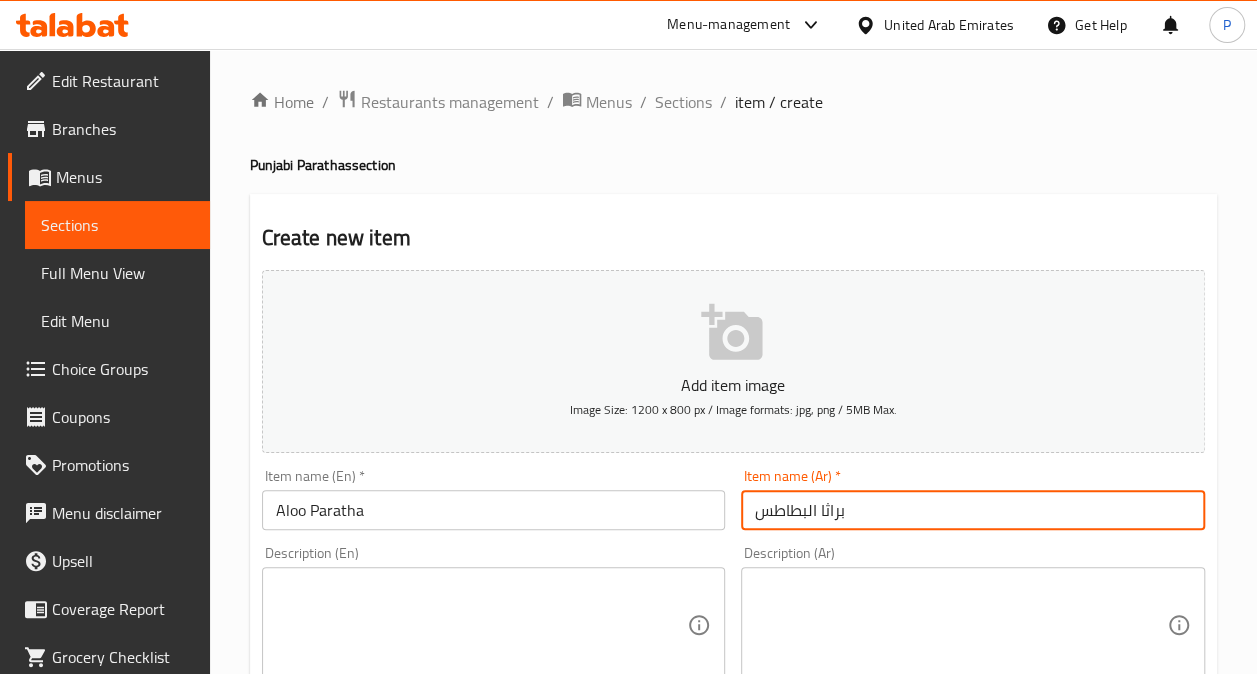 type on "براثا البطاطس" 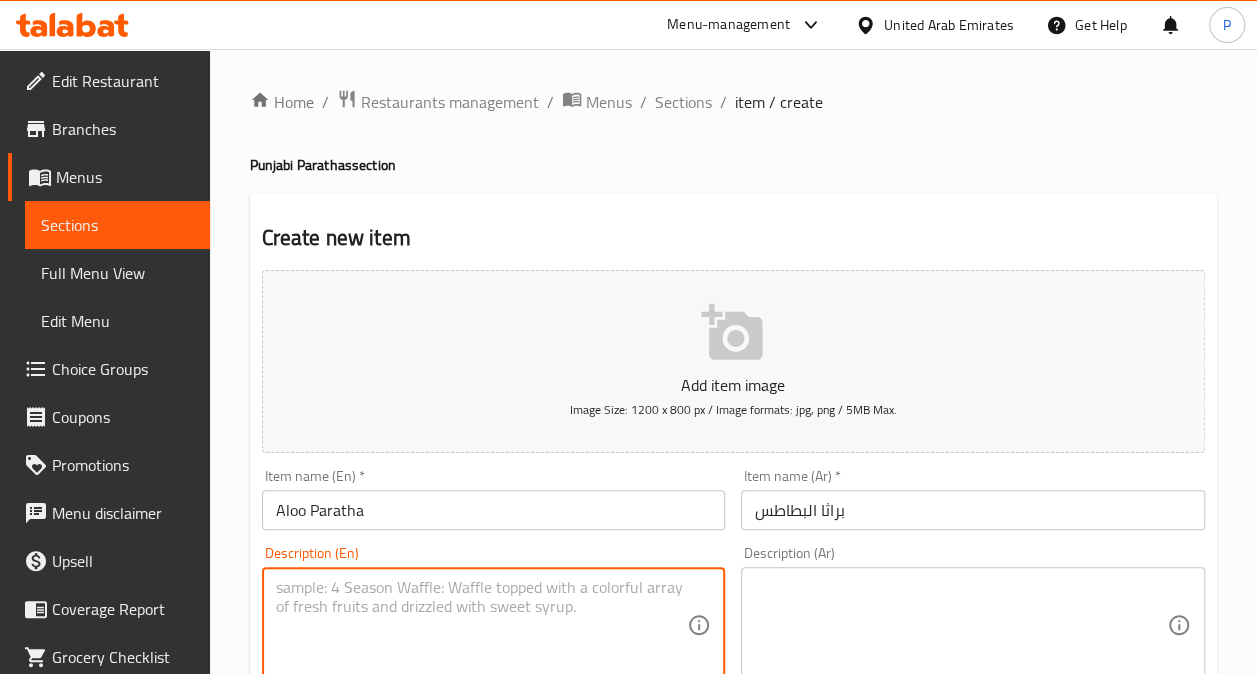 drag, startPoint x: 326, startPoint y: 629, endPoint x: 842, endPoint y: 695, distance: 520.2038 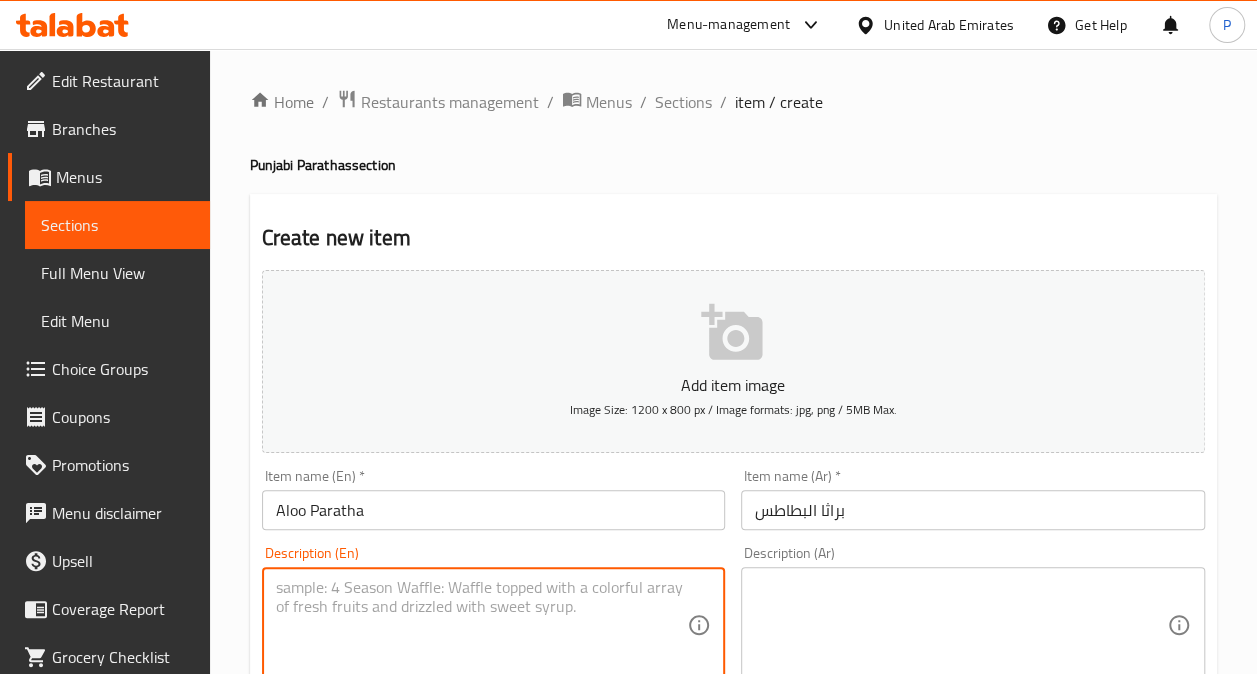 click on "​ Menu-management United Arab Emirates Get Help P   Edit Restaurant   Branches   Menus   Sections   Full Menu View   Edit Menu   Choice Groups   Coupons   Promotions   Menu disclaimer   Upsell   Coverage Report   Grocery Checklist  Version:    1.0.0  Get support on:    Support.OpsPlatform Home / Restaurants management / Menus / Sections / item / create Punjabi Parathas  section Create new item Add item image Image Size: 1200 x 800 px / Image formats: jpg, png / 5MB Max. Item name (En)   * Aloo Paratha Item name (En)  * Item name (Ar)   * براثا البطاطس Item name (Ar)  * Description (En) Description (En) Description (Ar) Description (Ar) Product barcode Product barcode Product sku Product sku Price   * AED 0 Price  * Price on selection Free item Start Date Start Date End Date End Date Available Days SU MO TU WE TH FR SA Available from ​ ​ Available to ​ ​ Status Active Inactive Exclude from GEM Variations & Choices Add variant ASSIGN CHOICE GROUP Create Bug report Error text Close" at bounding box center (628, 337) 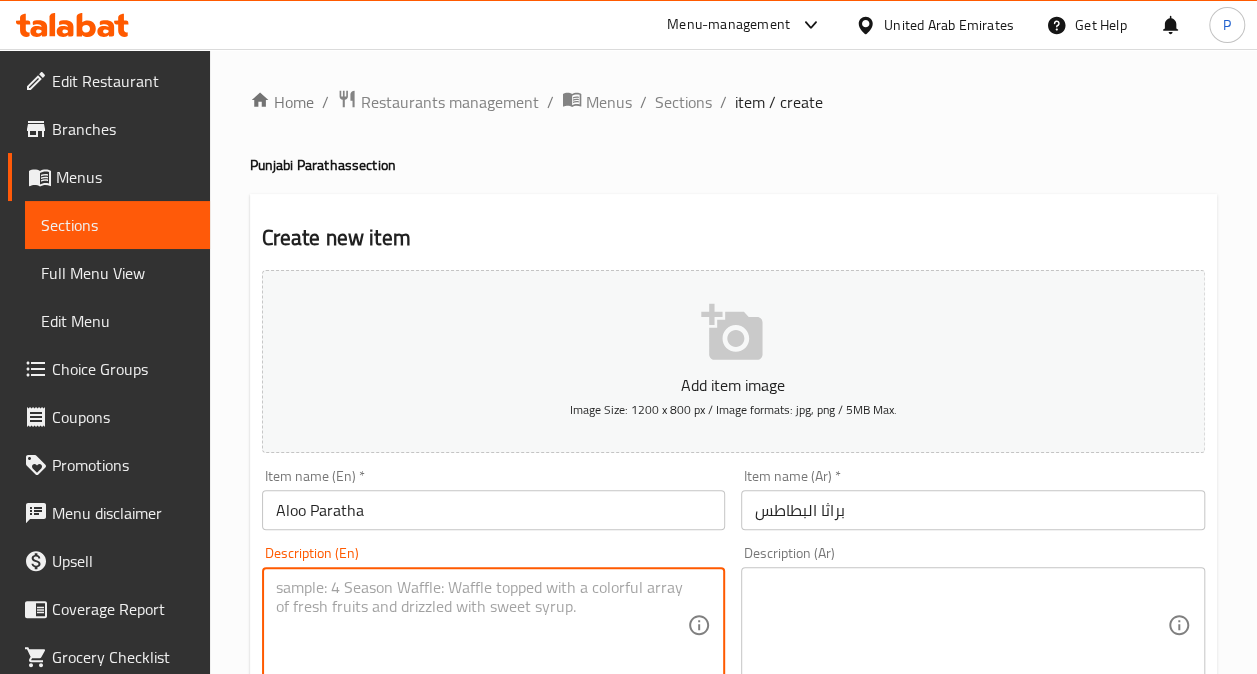 paste on "Whole wheat paratha stuffed with spiced potatoes" 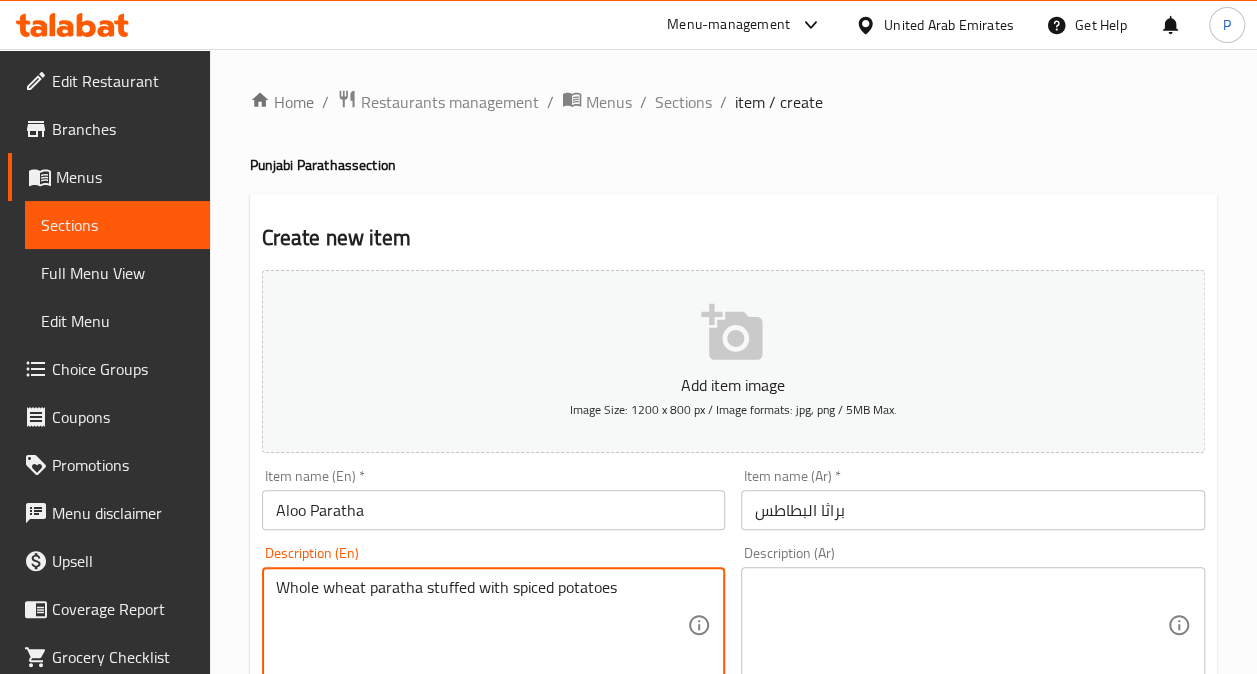 type on "Whole wheat paratha stuffed with spiced potatoes" 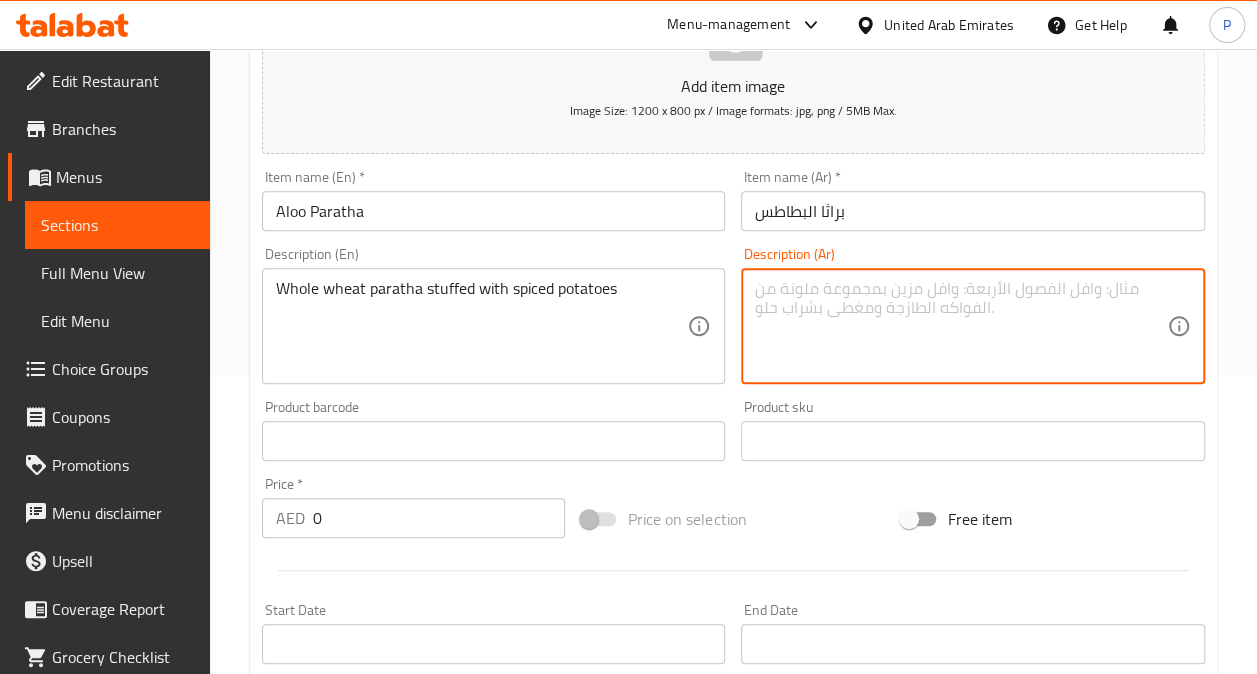 scroll, scrollTop: 321, scrollLeft: 0, axis: vertical 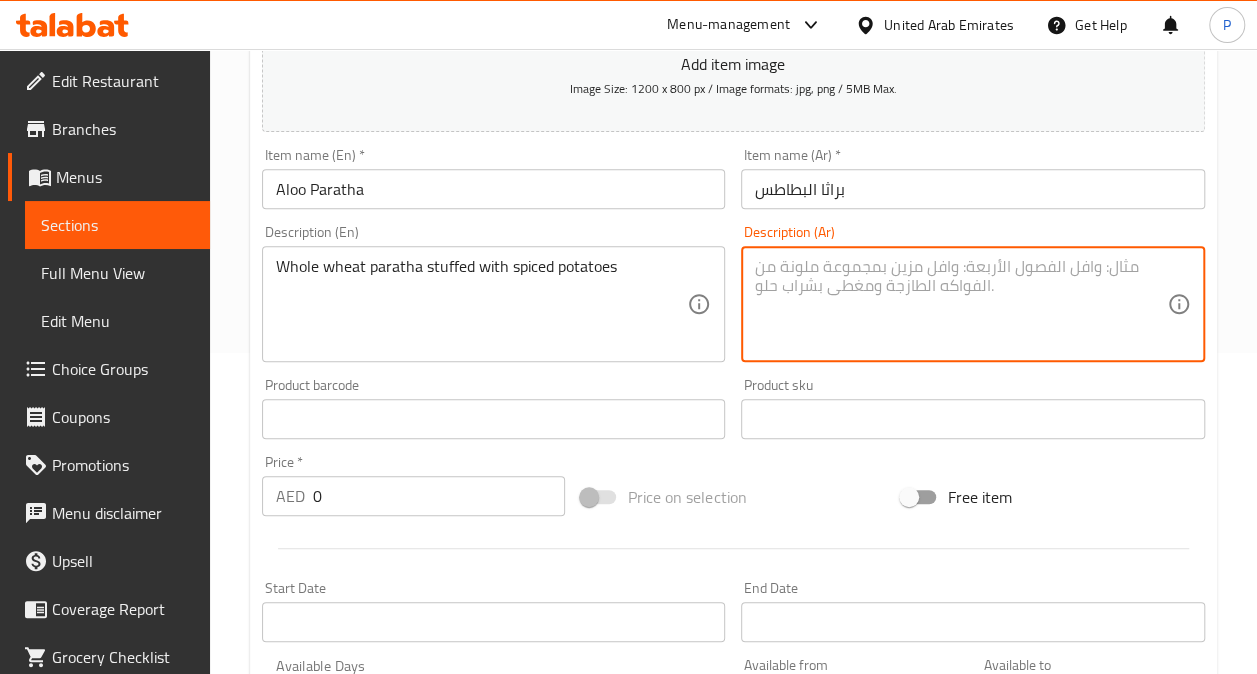paste on "براثا محشي بالبطاطس" 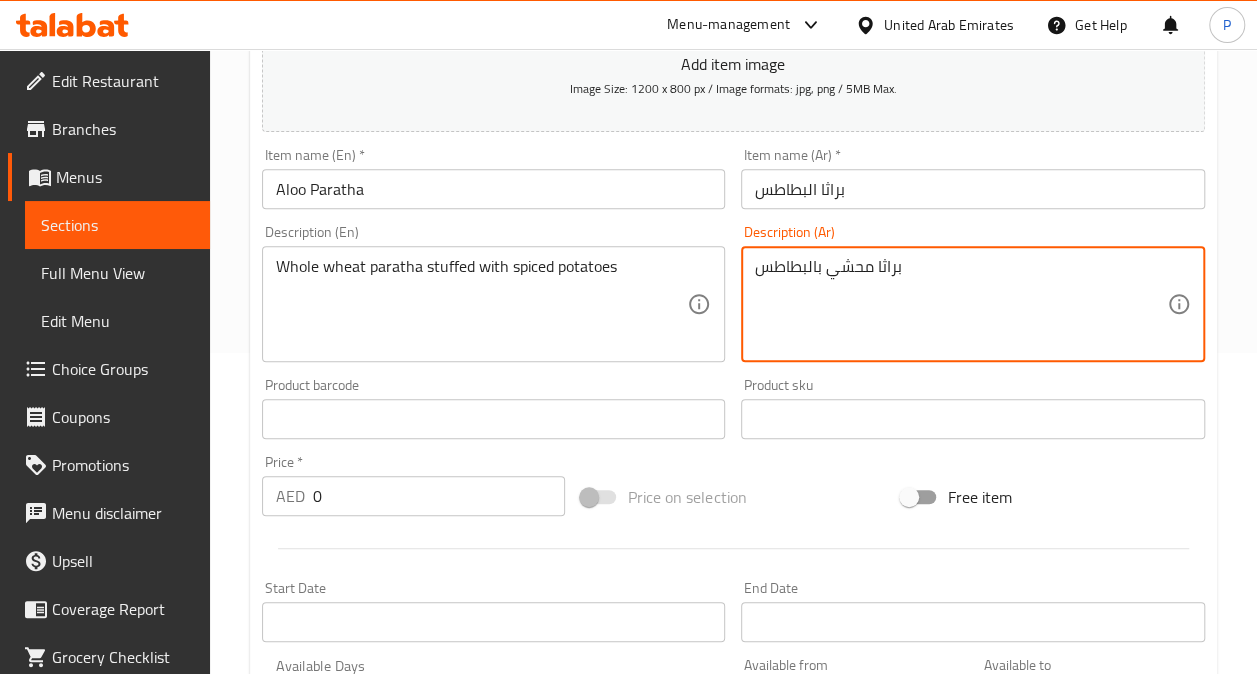 type on "براثا محشي بالبطاطس" 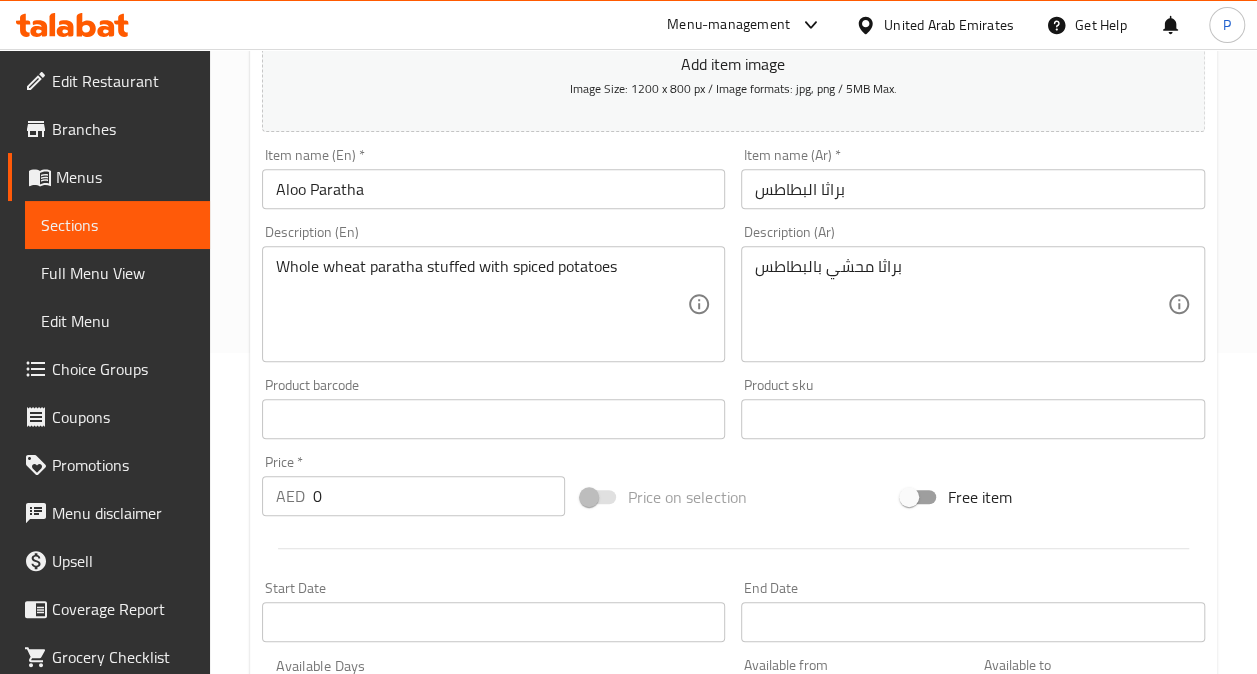 click on "Price   * AED 0 Price  *" at bounding box center (414, 485) 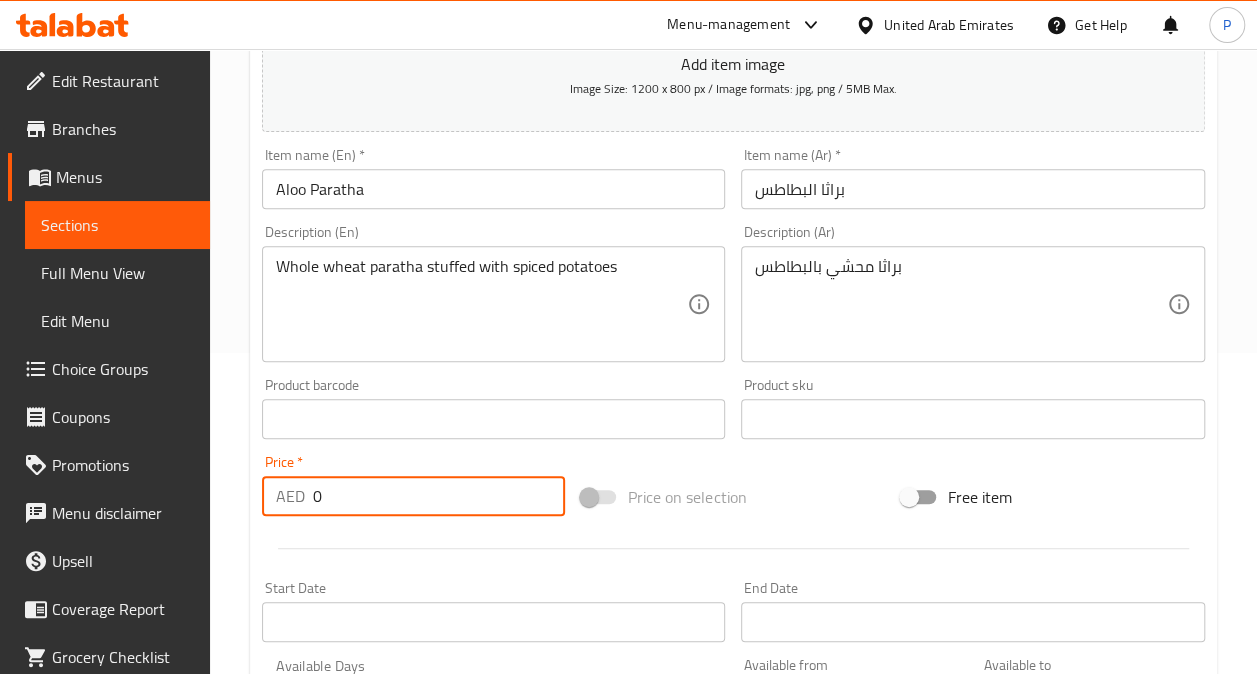 click on "0" at bounding box center (439, 496) 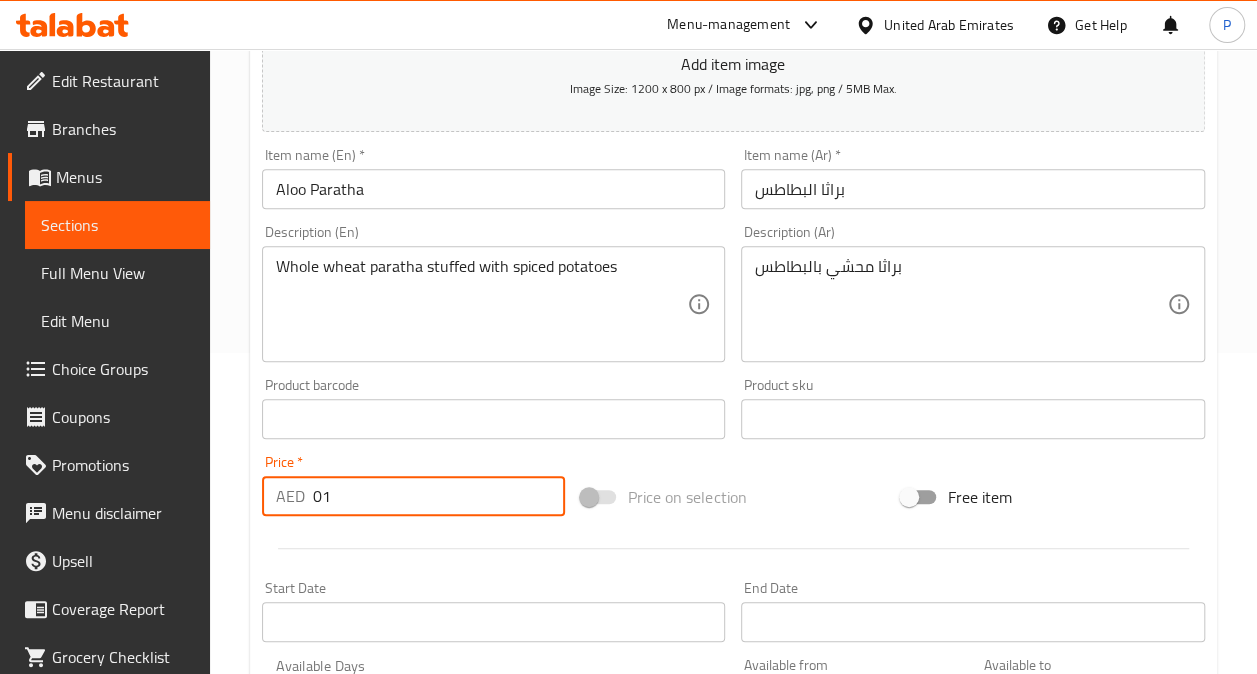 type on "0" 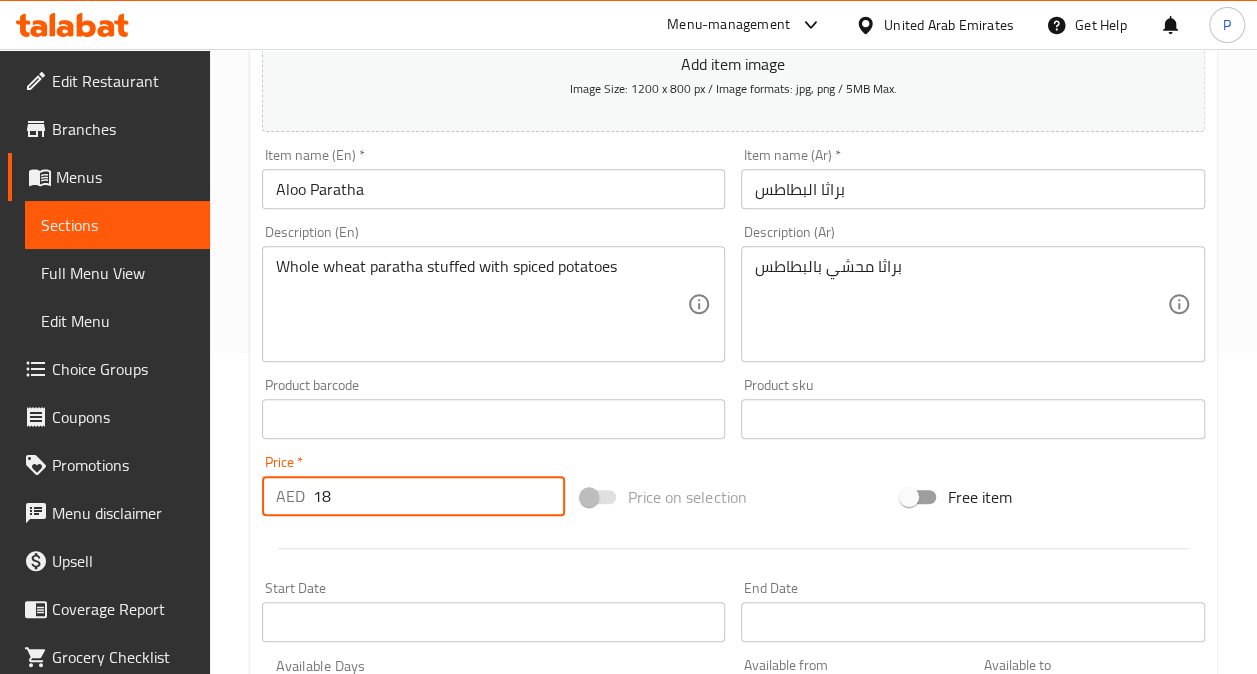 type on "18" 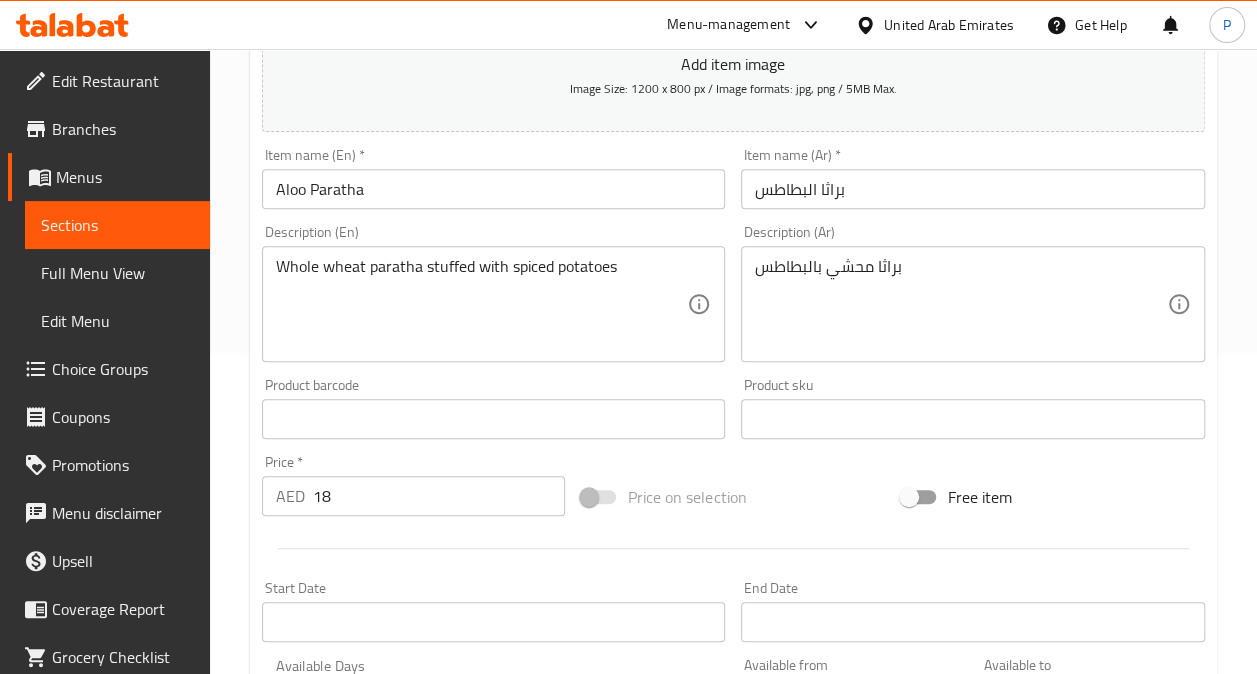 click at bounding box center (733, 548) 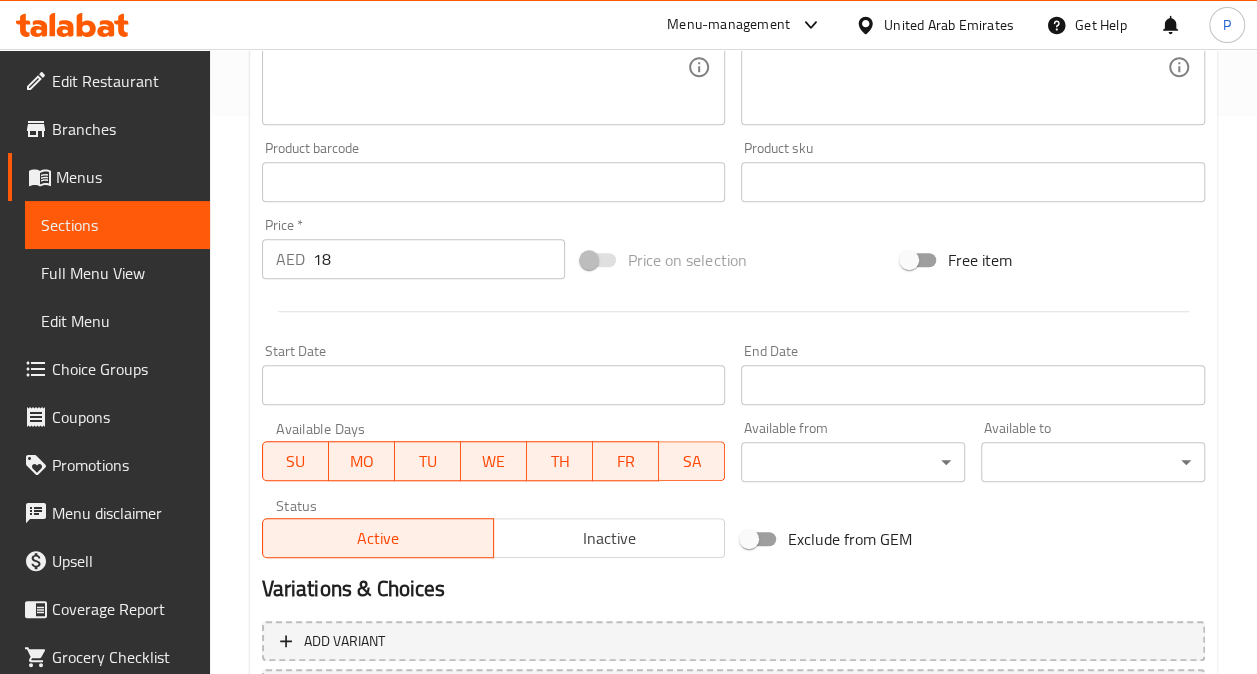 scroll, scrollTop: 738, scrollLeft: 0, axis: vertical 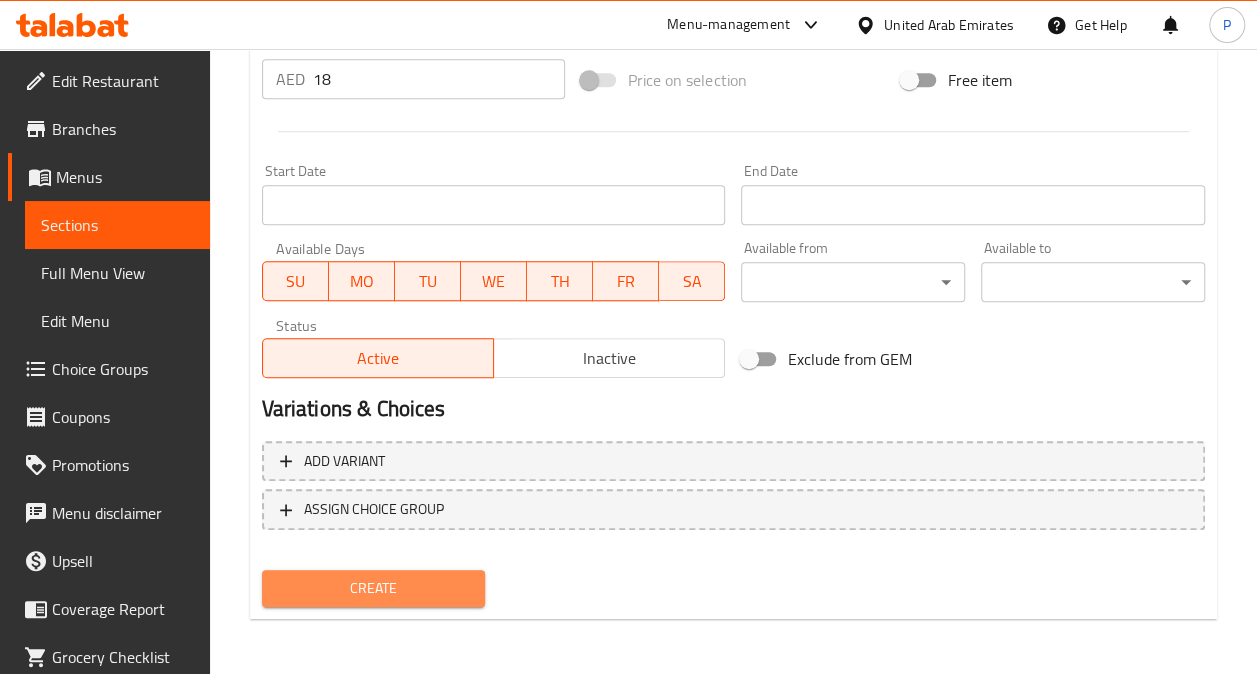 click on "Create" at bounding box center [374, 588] 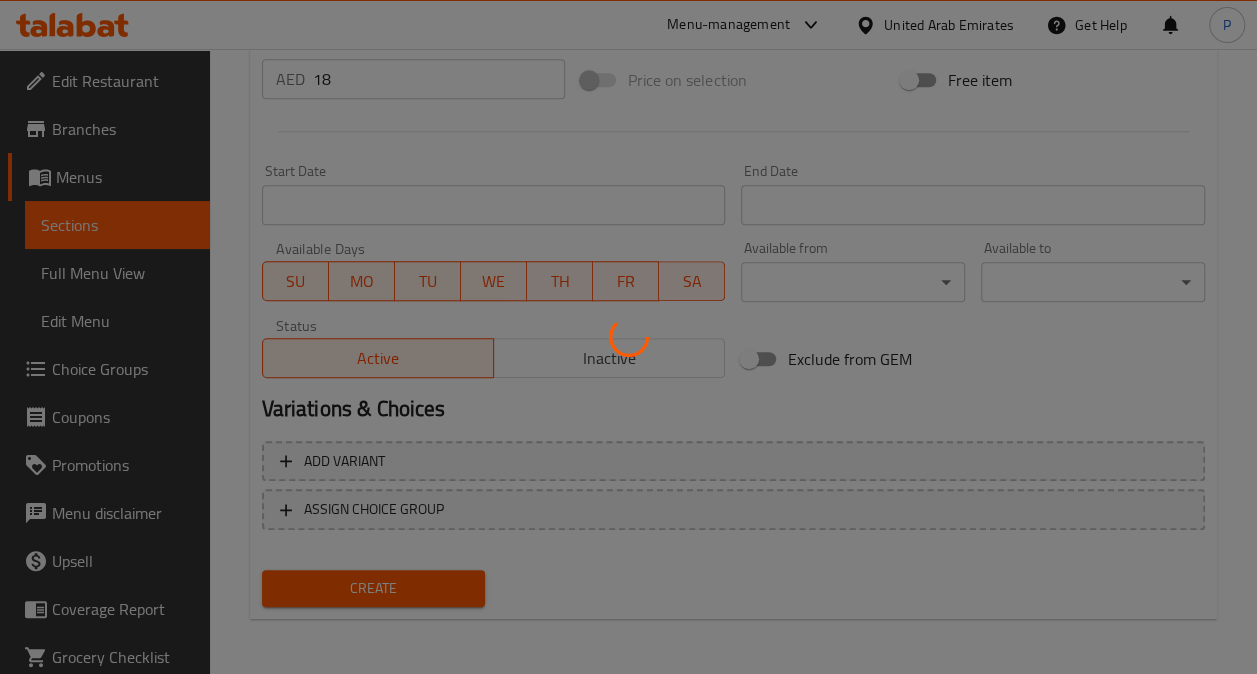 type 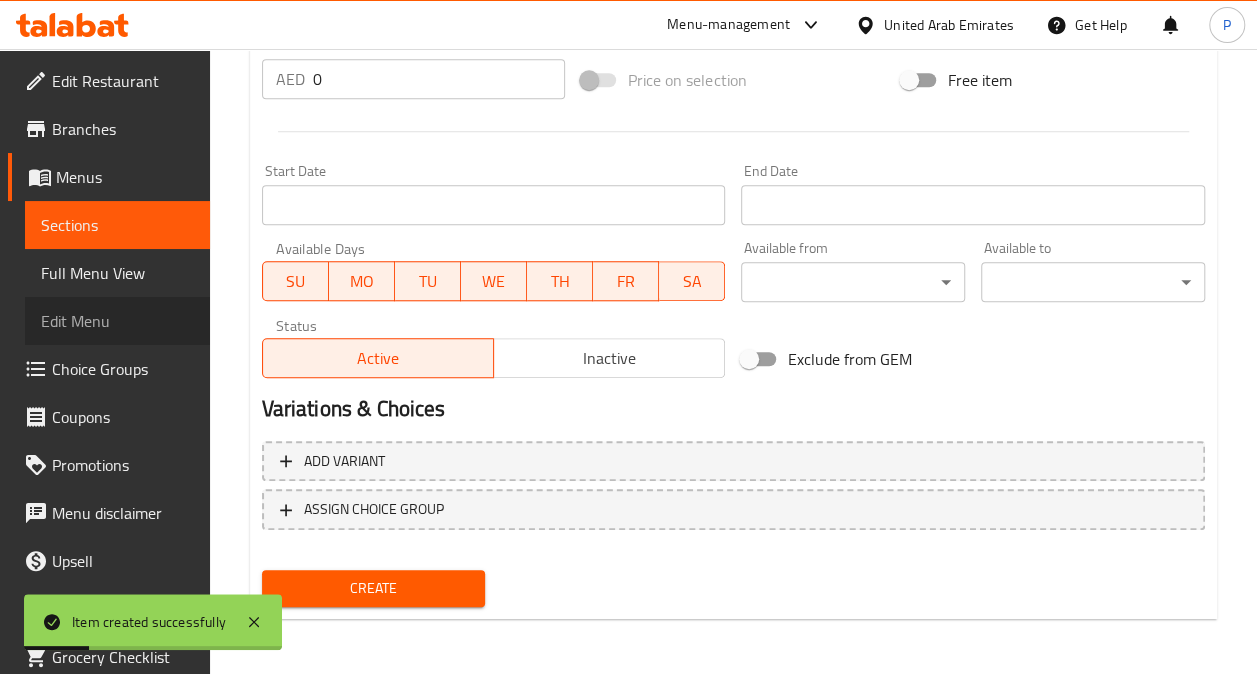 click on "Edit Menu" at bounding box center [117, 321] 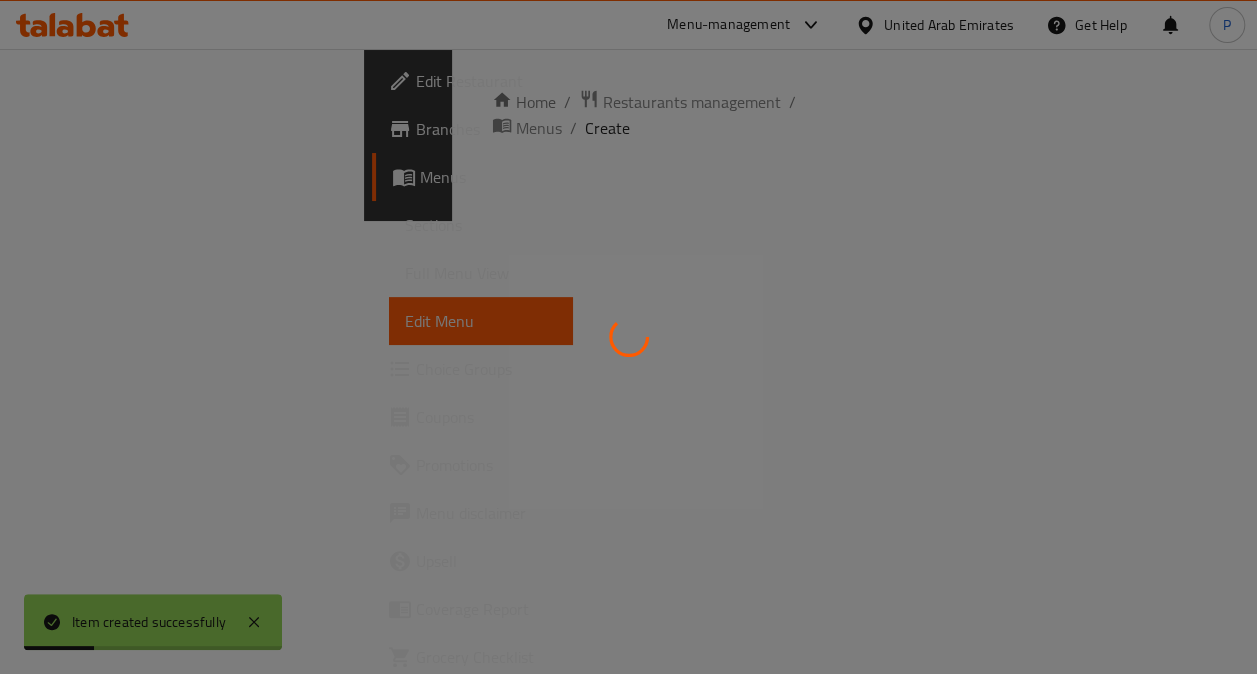 scroll, scrollTop: 0, scrollLeft: 0, axis: both 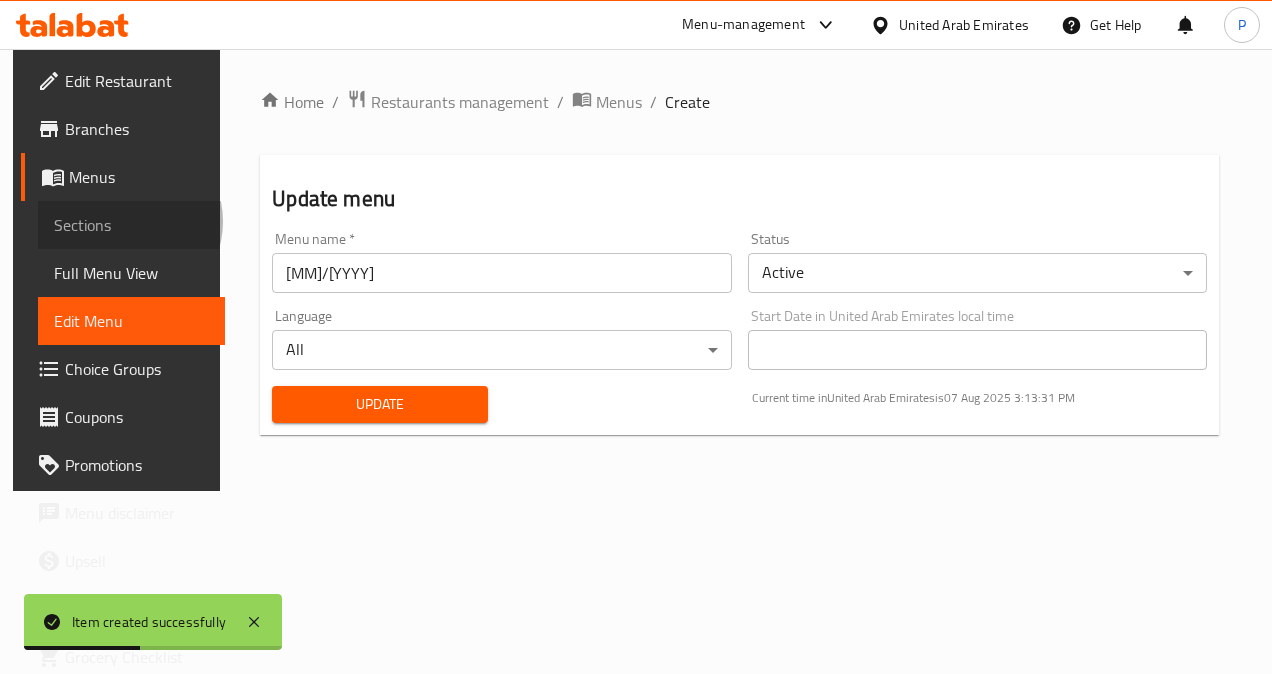 click on "Sections" at bounding box center (131, 225) 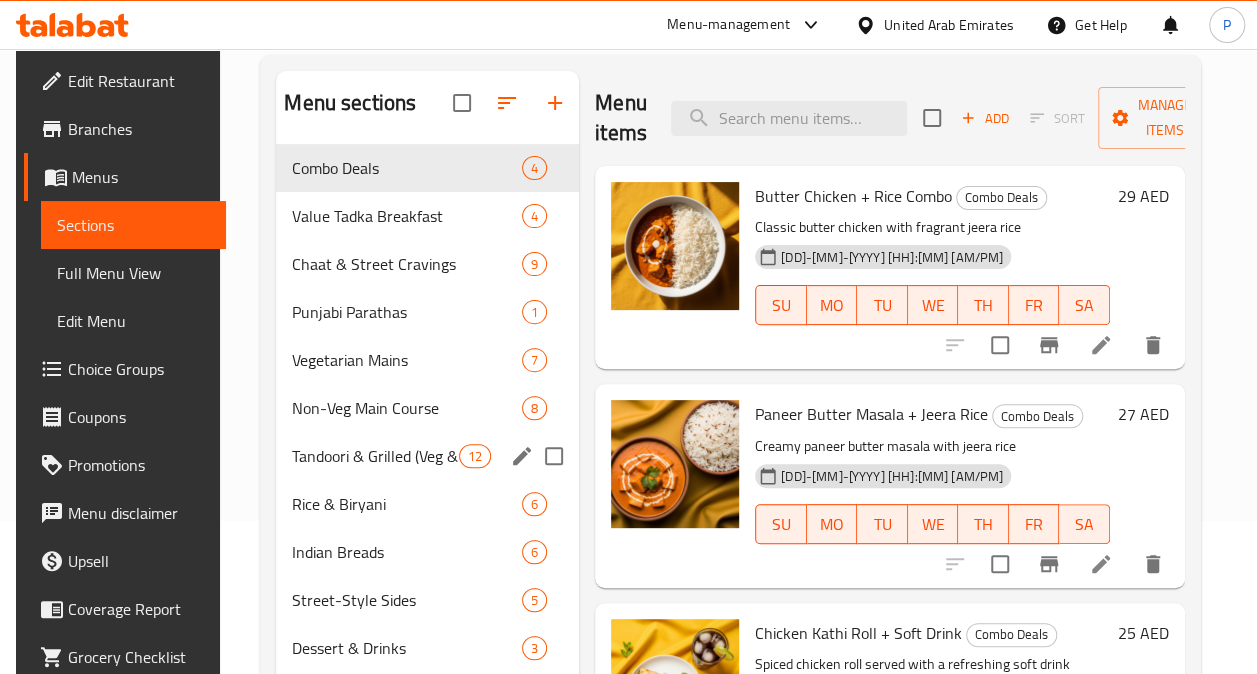 scroll, scrollTop: 154, scrollLeft: 0, axis: vertical 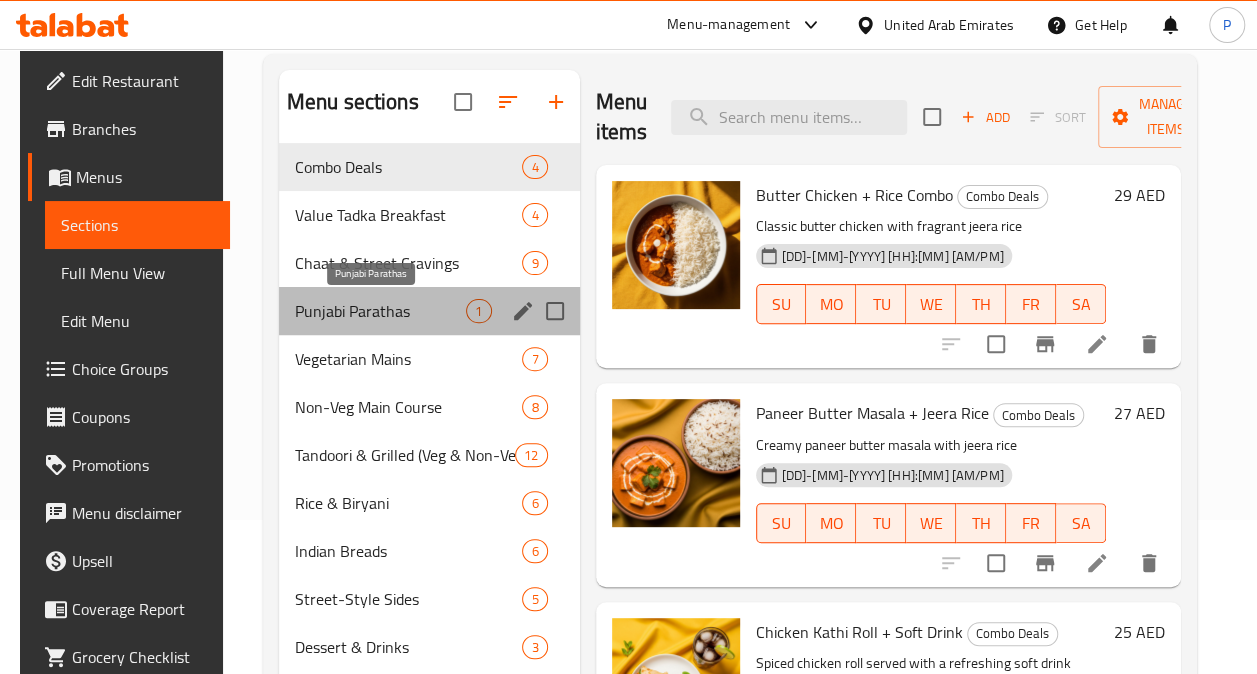 click on "Punjabi Parathas" at bounding box center [381, 311] 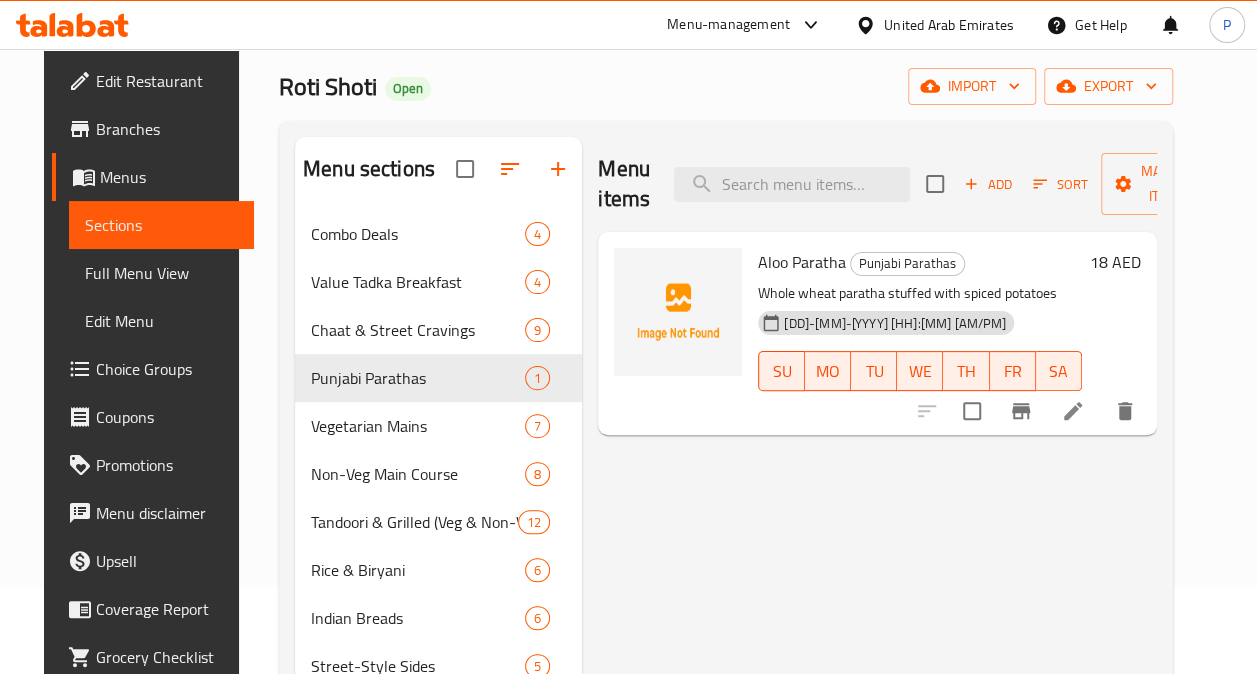 scroll, scrollTop: 89, scrollLeft: 0, axis: vertical 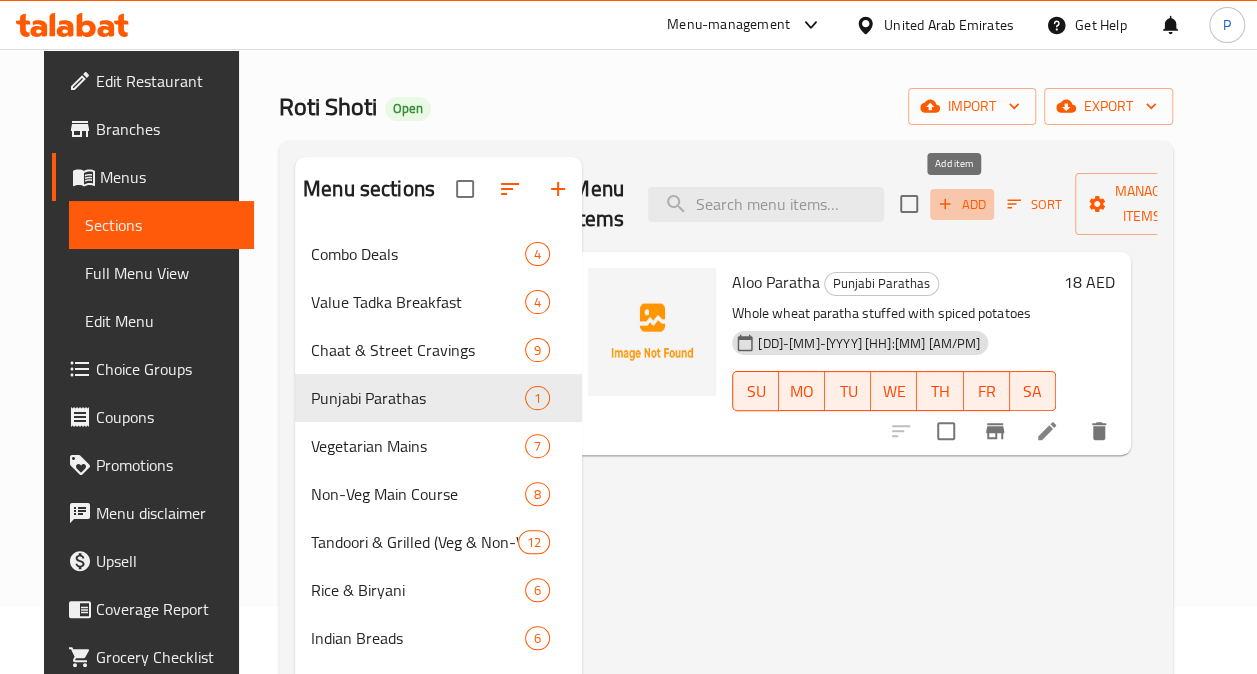click on "Add" at bounding box center (962, 204) 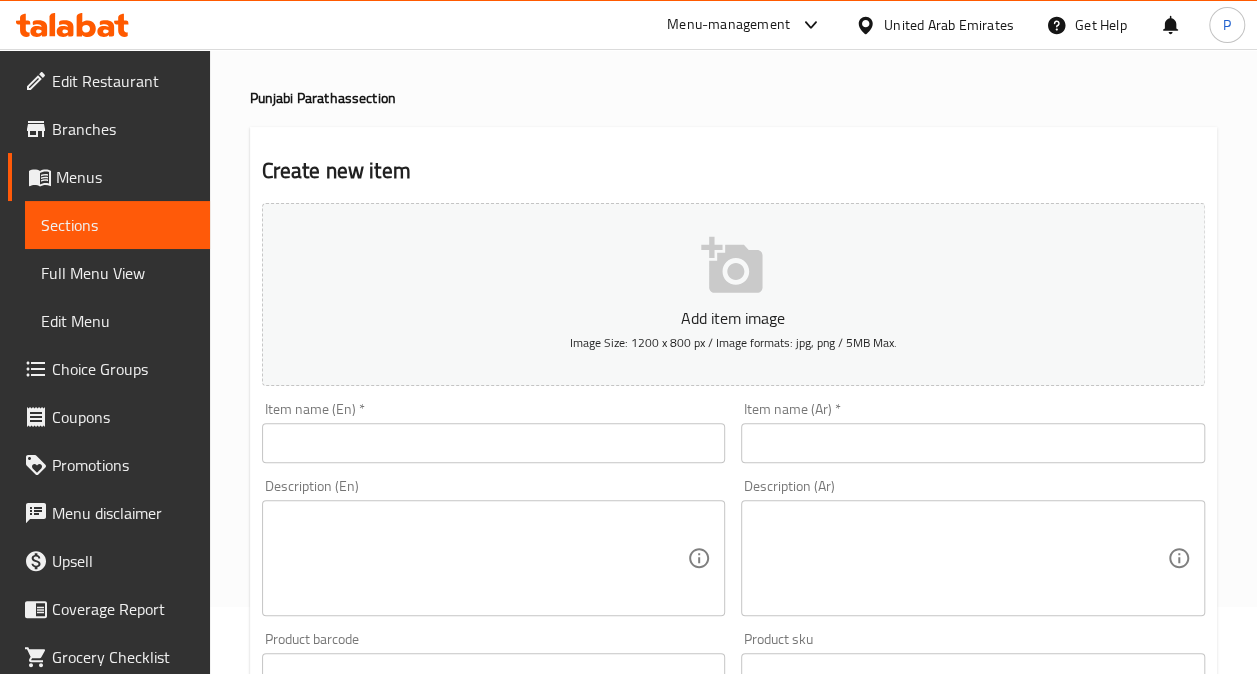 click at bounding box center [494, 443] 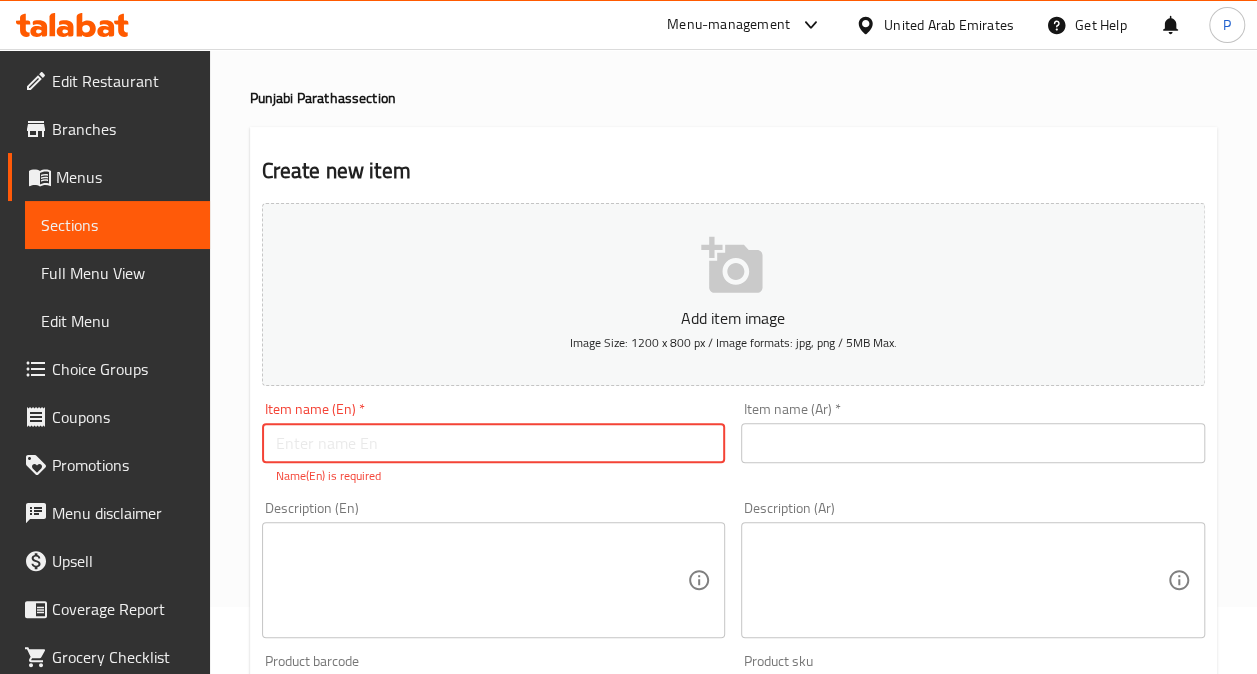 paste on "Sindhi Koki" 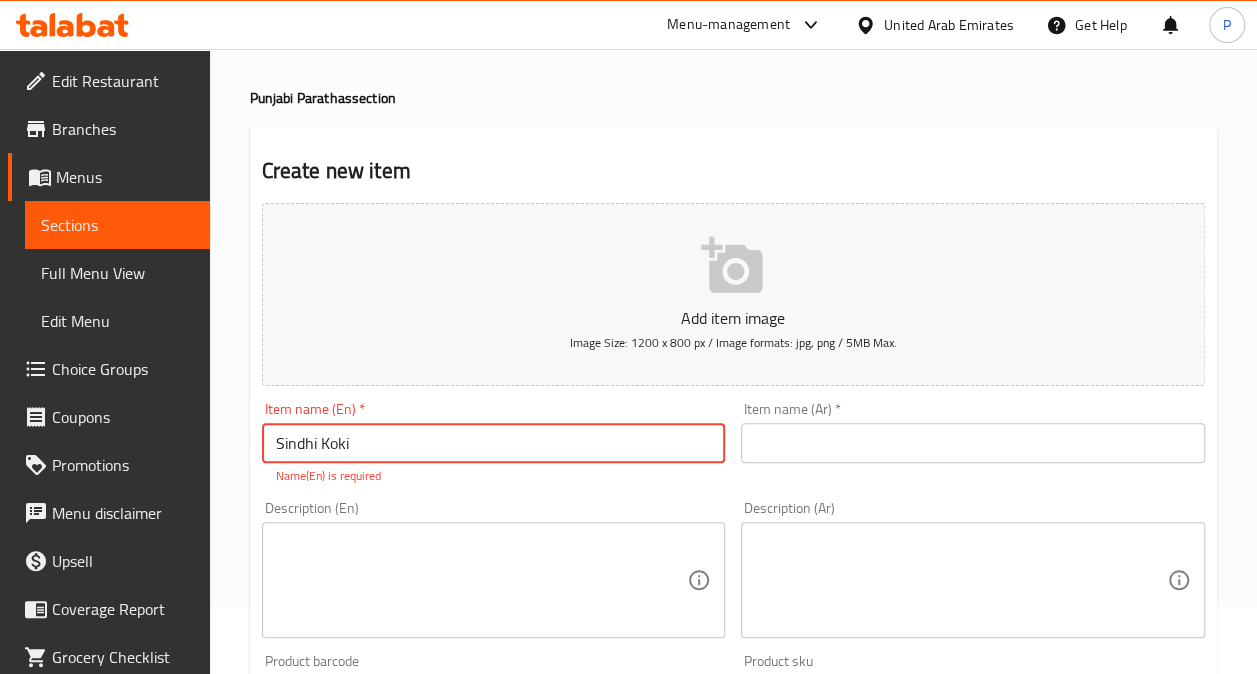 type on "Sindhi Koki" 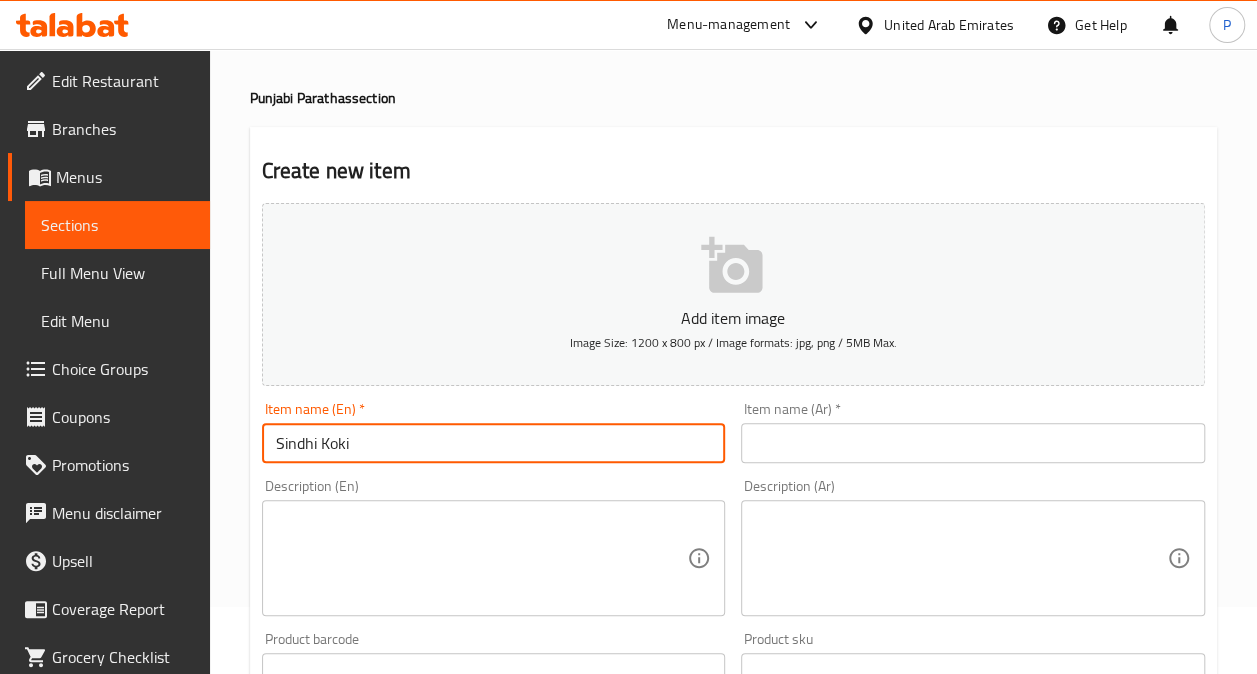 click at bounding box center [973, 443] 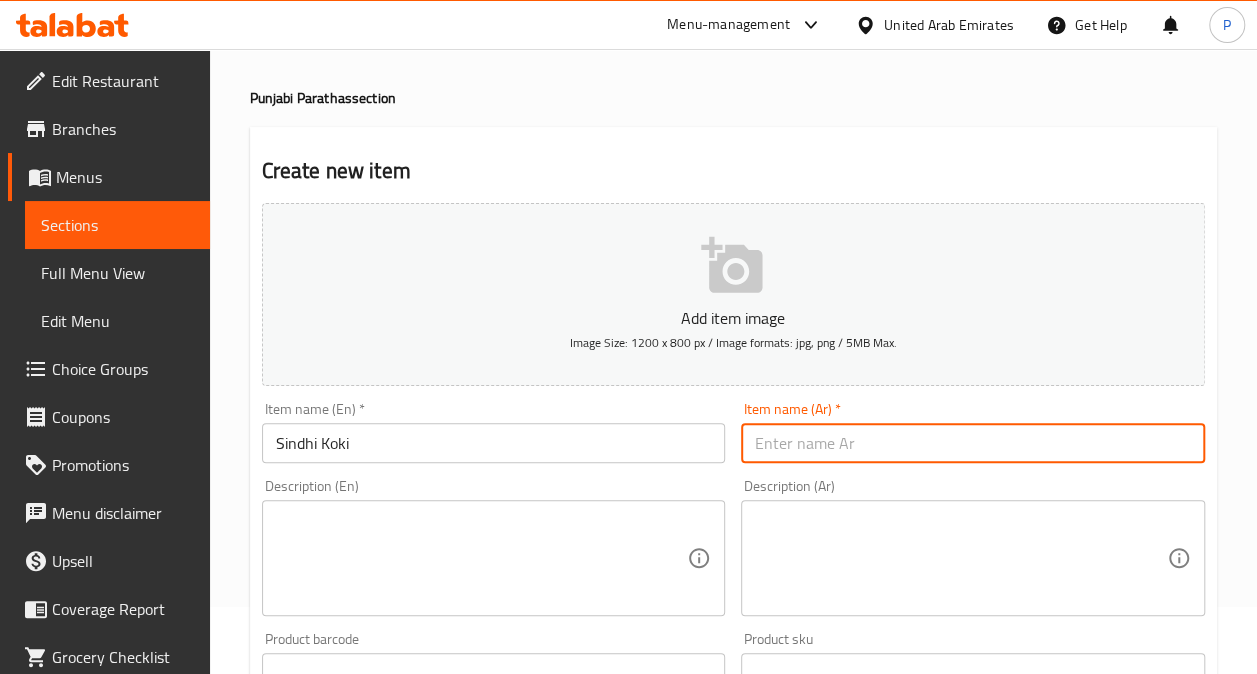 paste on "سندي كوكي" 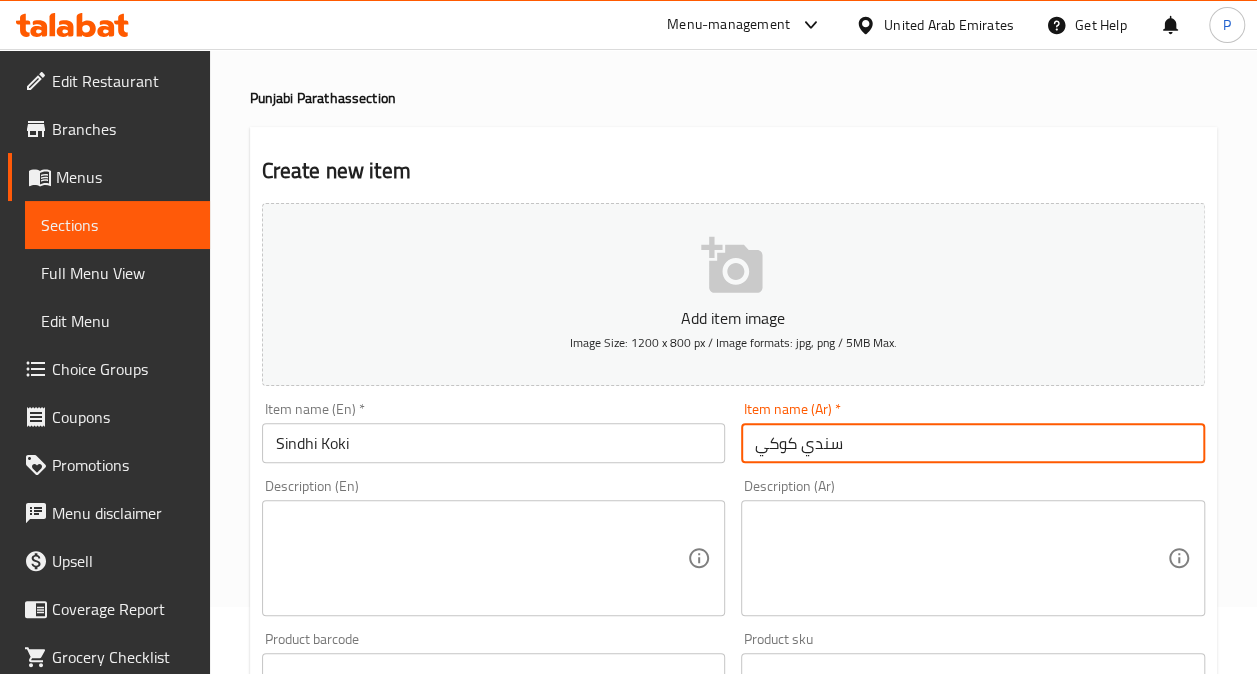 type on "سندي كوكي" 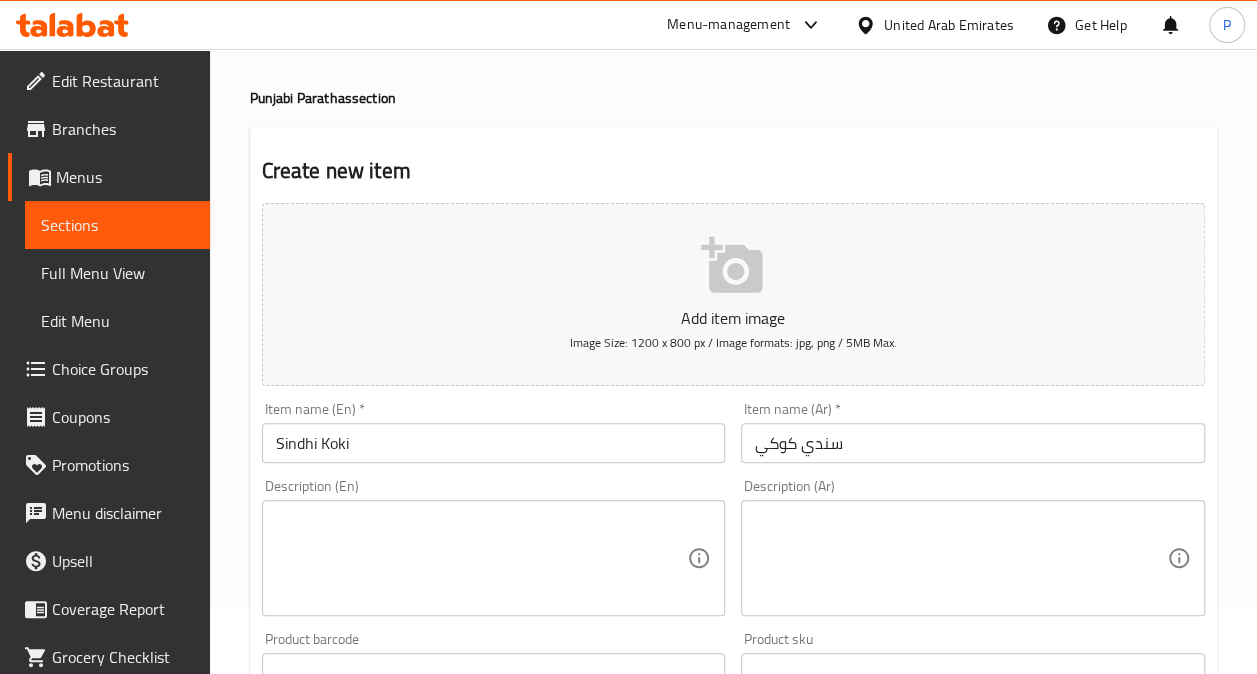 click on "Description (Ar)" at bounding box center [973, 558] 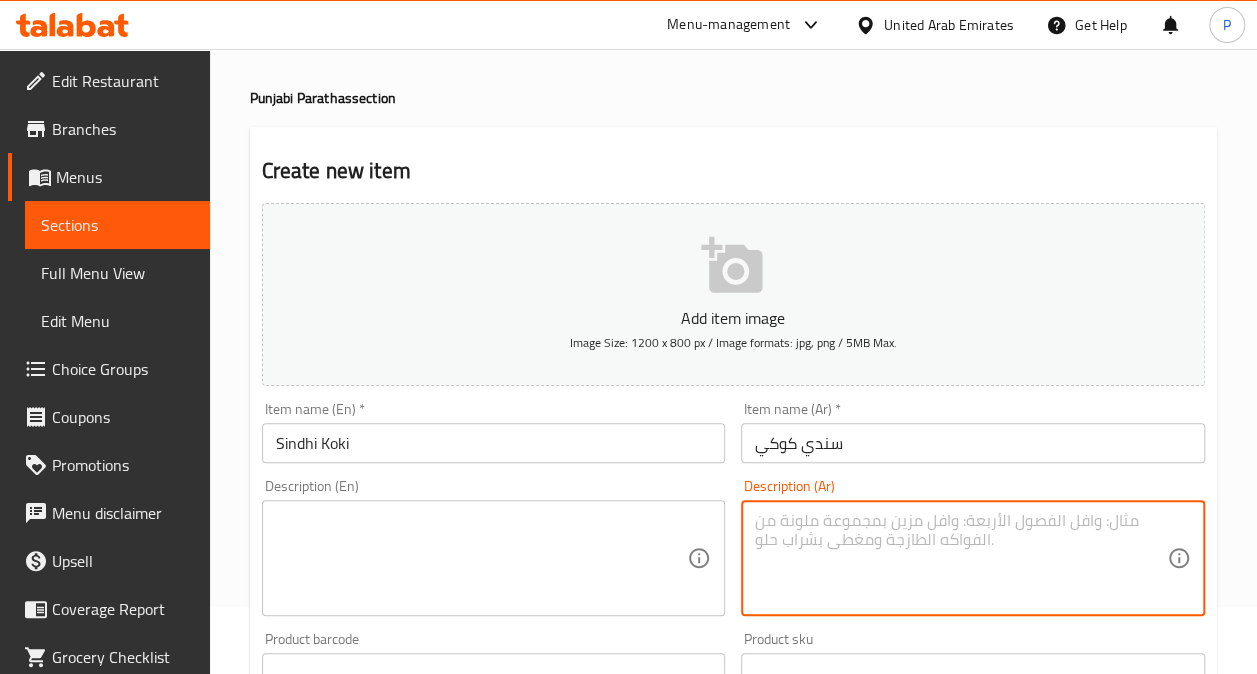 paste on "Crispy Sindhi flatbread" 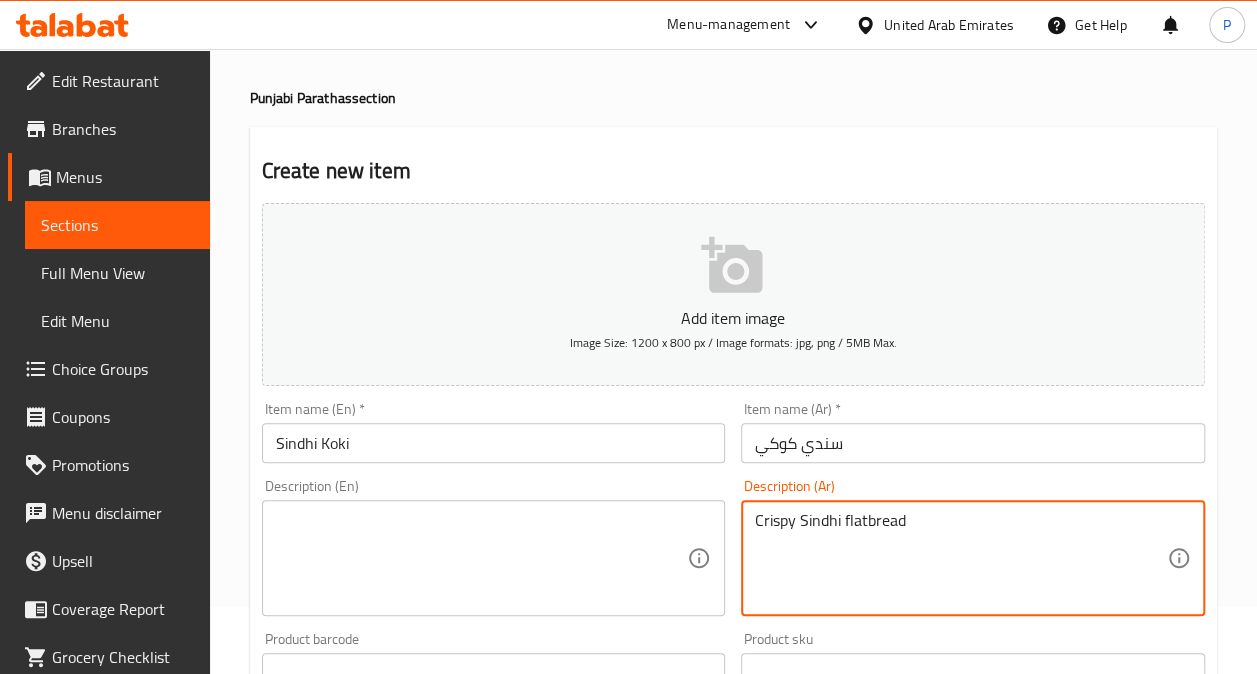 drag, startPoint x: 919, startPoint y: 518, endPoint x: 676, endPoint y: 527, distance: 243.16661 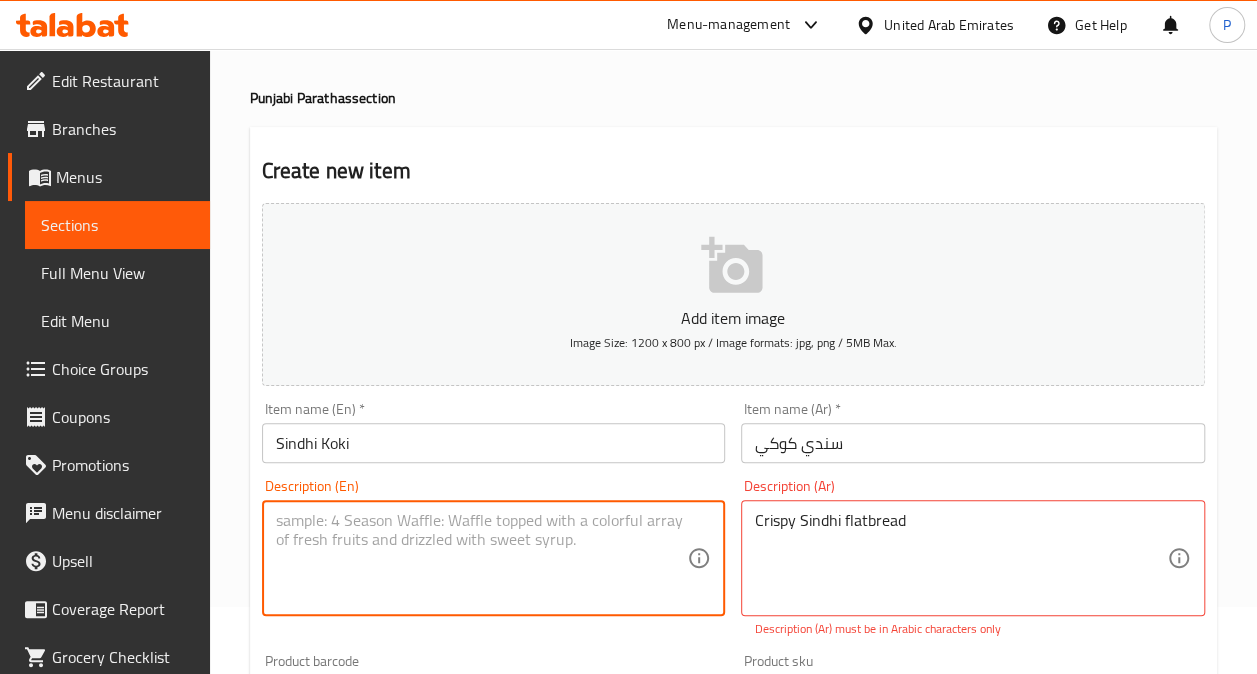 click at bounding box center (482, 558) 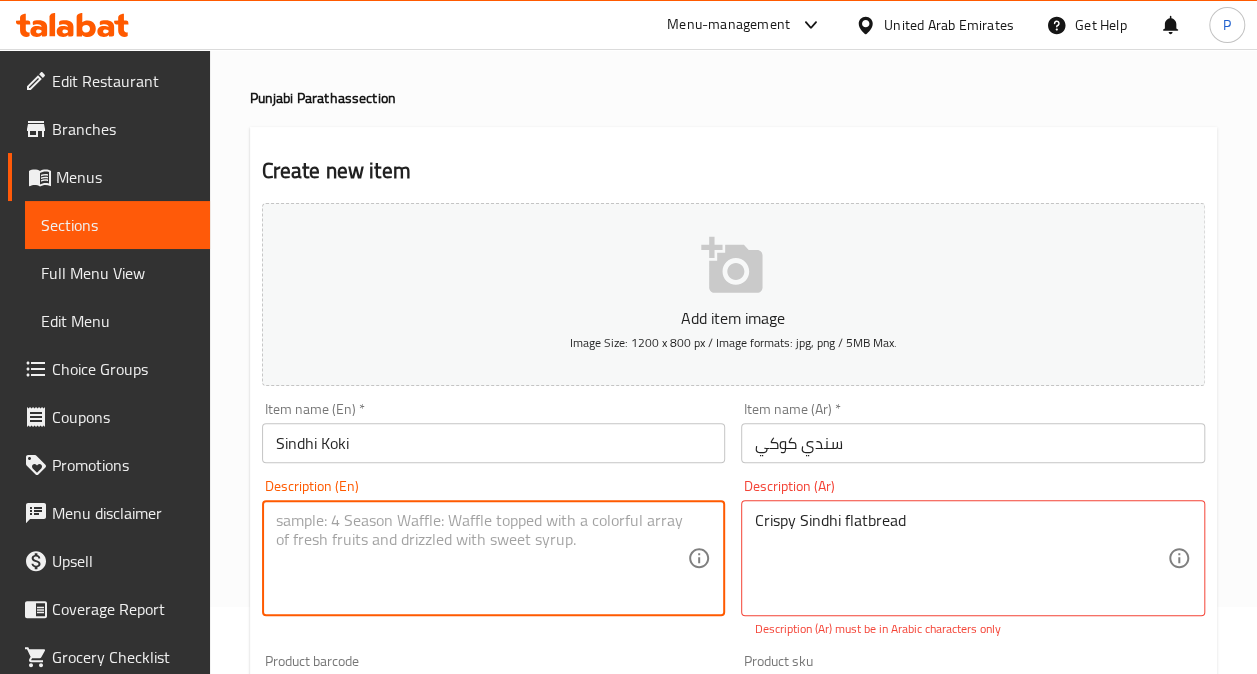 paste on "Crispy Sindhi flatbread" 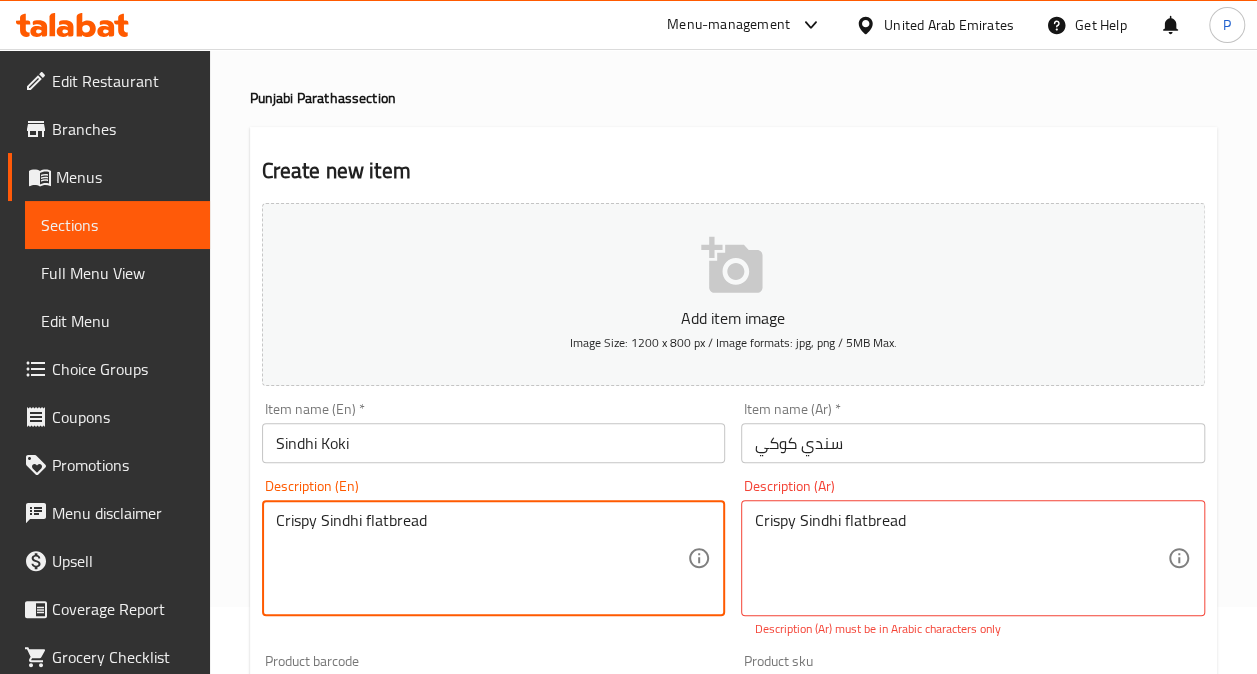 type on "Crispy Sindhi flatbread" 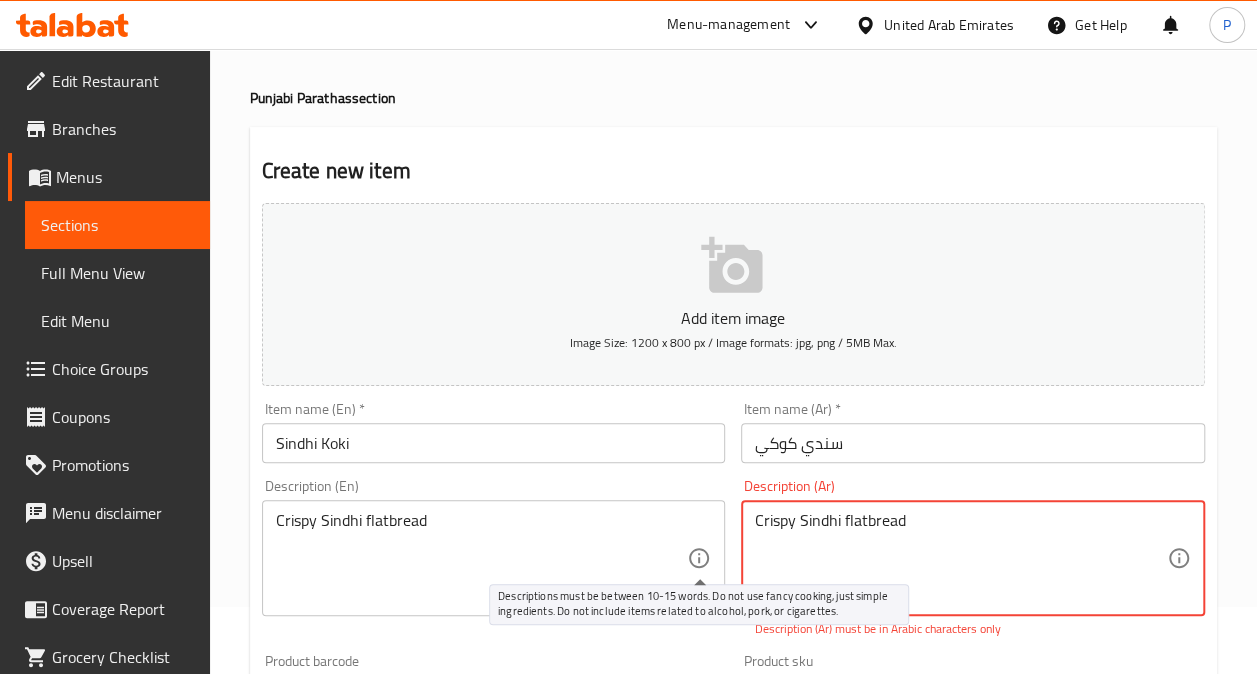 drag, startPoint x: 914, startPoint y: 518, endPoint x: 666, endPoint y: 555, distance: 250.74489 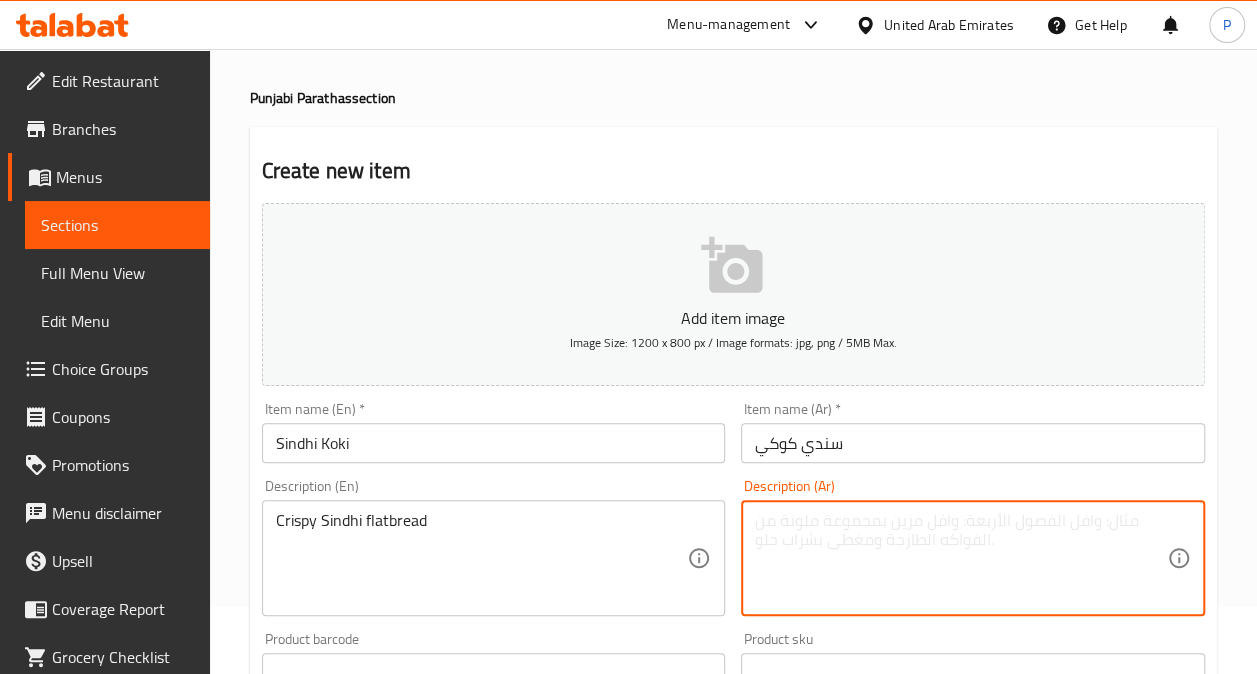 paste on "خبز سندي مقرمش" 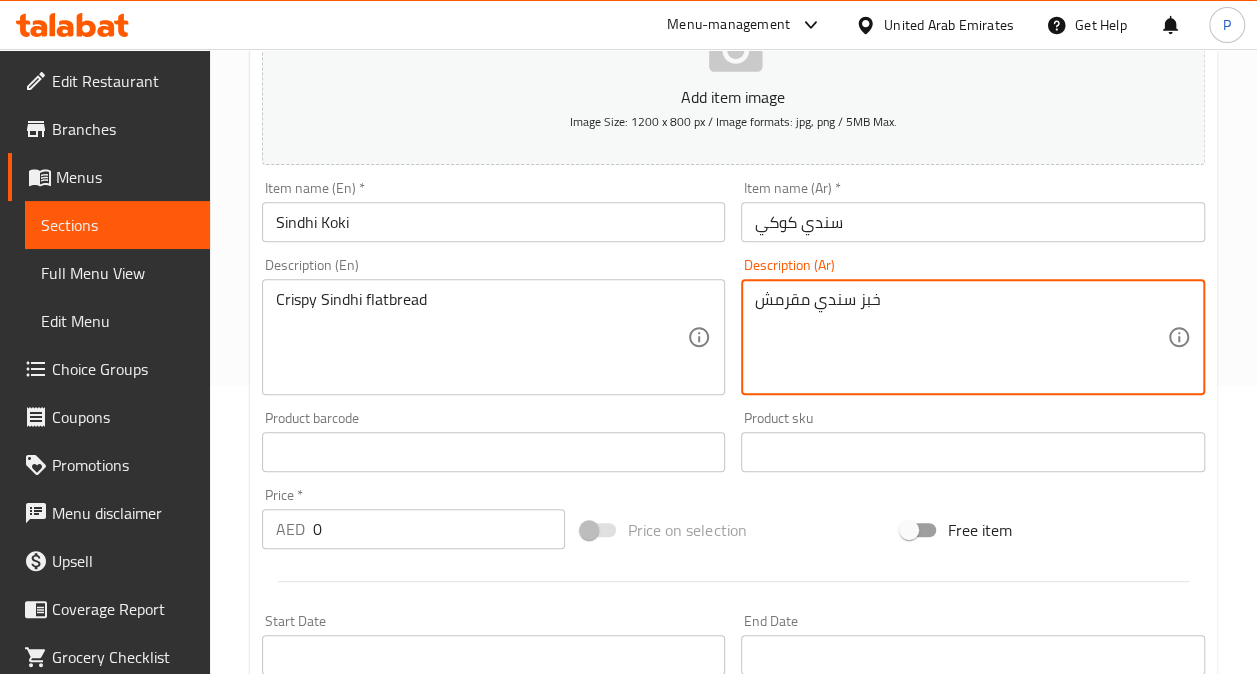 scroll, scrollTop: 297, scrollLeft: 0, axis: vertical 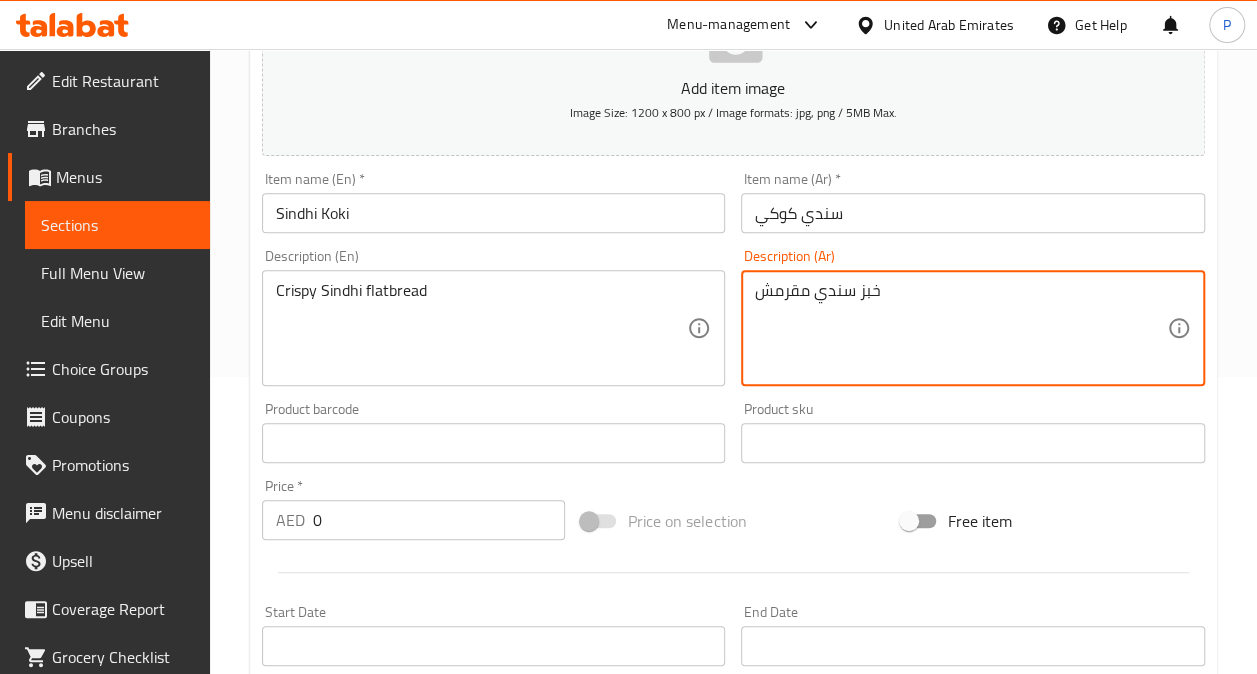type on "خبز سندي مقرمش" 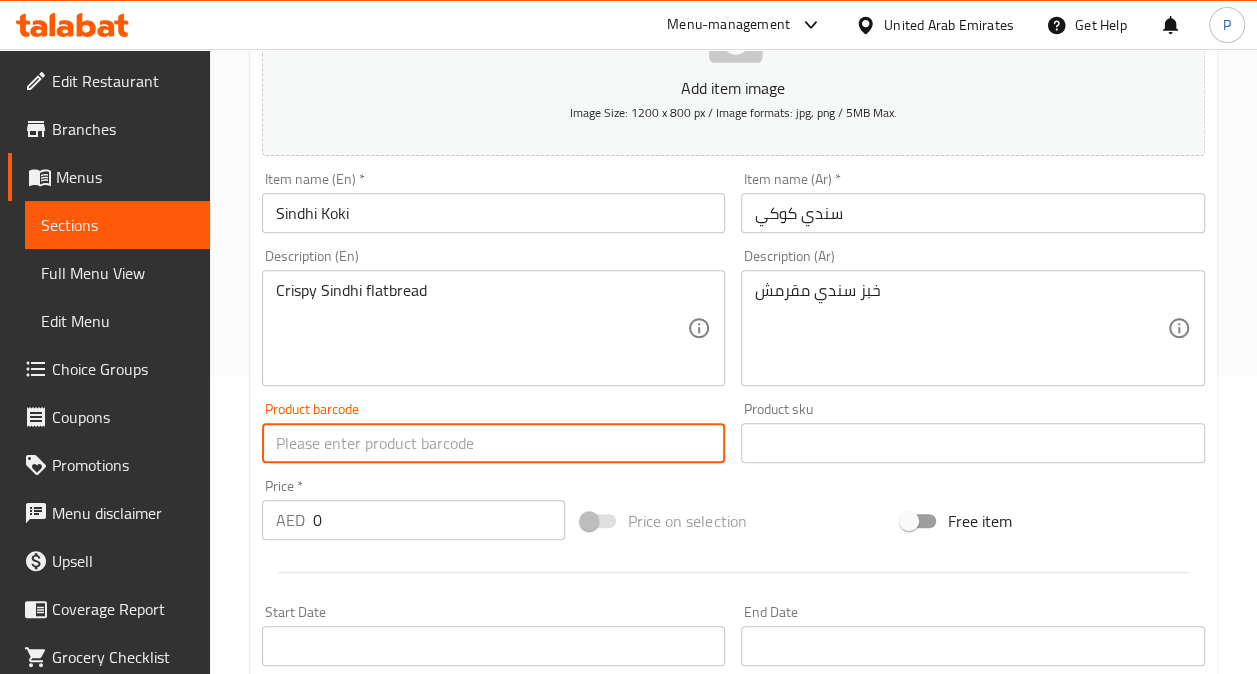 click at bounding box center [494, 443] 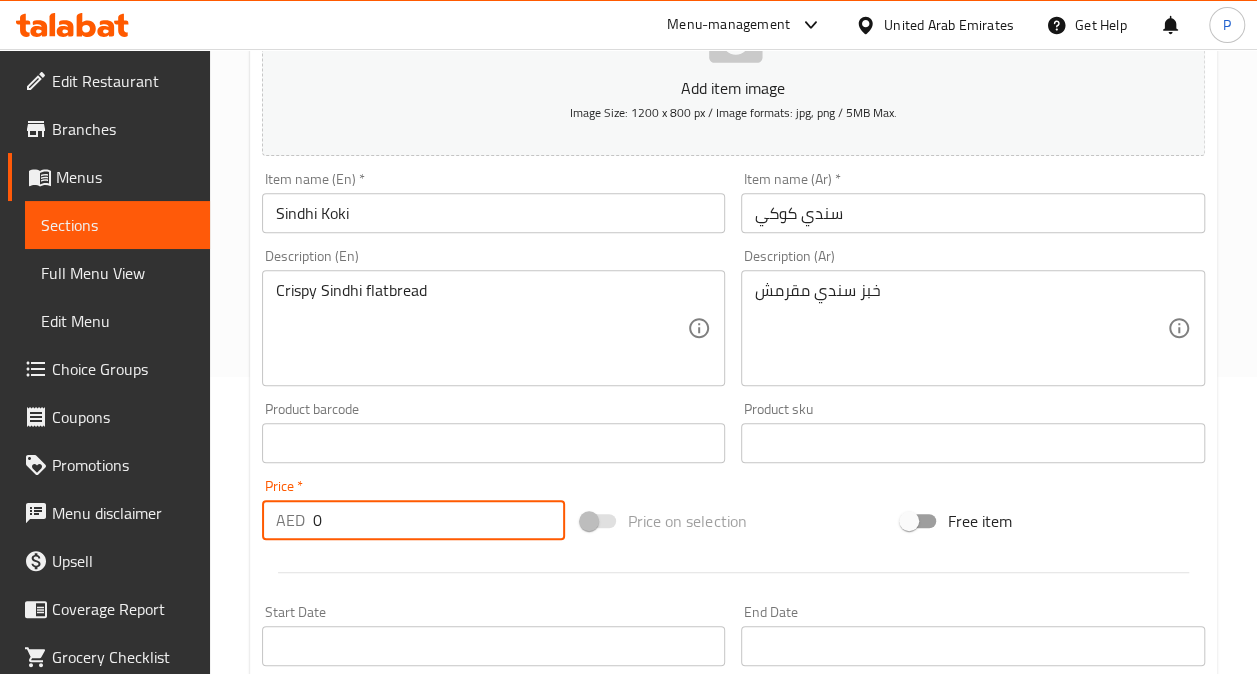 click on "0" at bounding box center (439, 520) 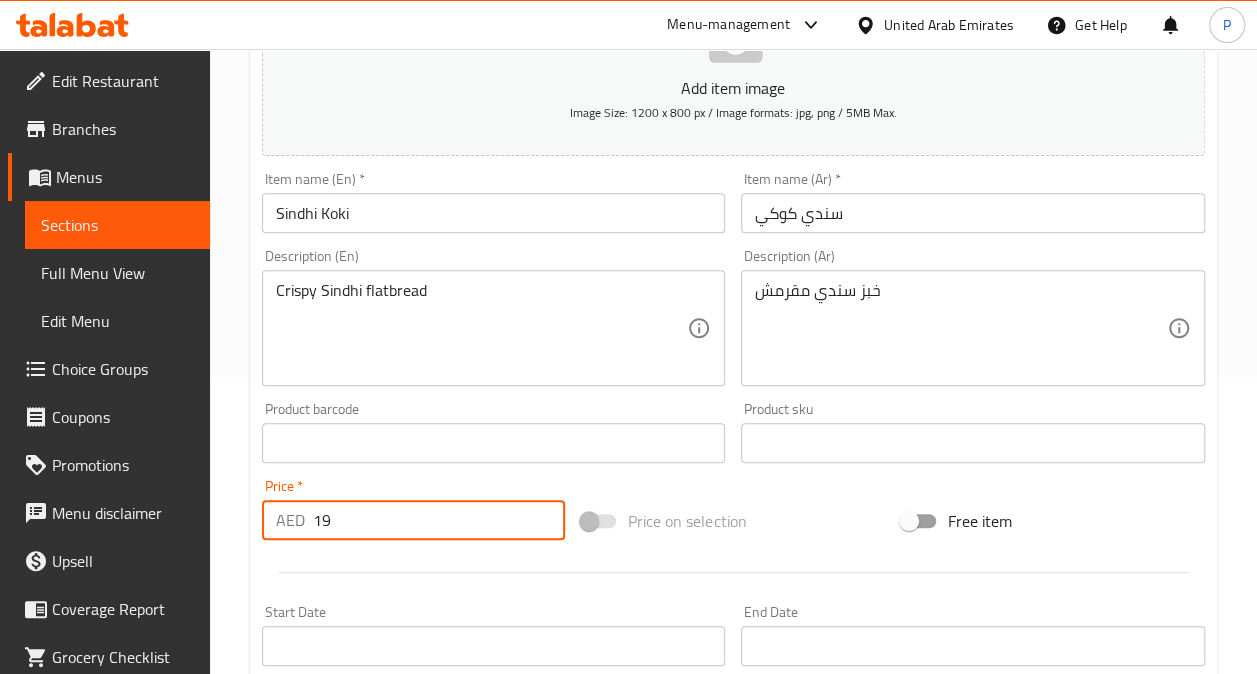 scroll, scrollTop: 738, scrollLeft: 0, axis: vertical 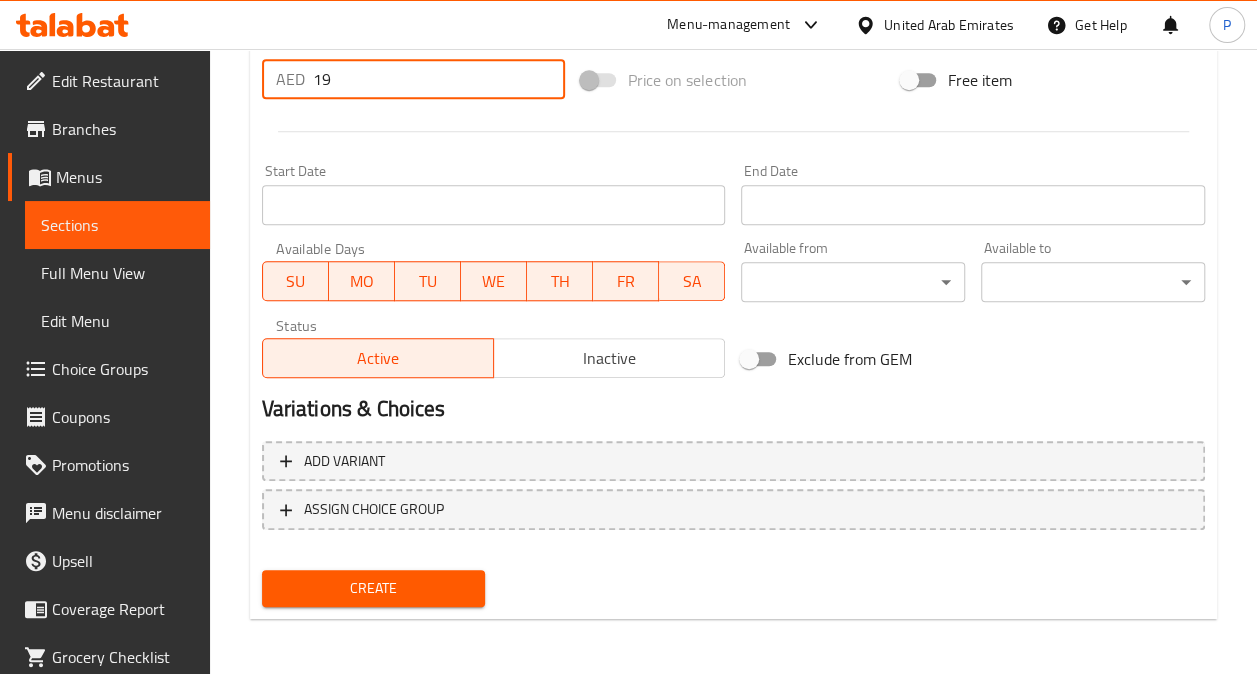 type on "19" 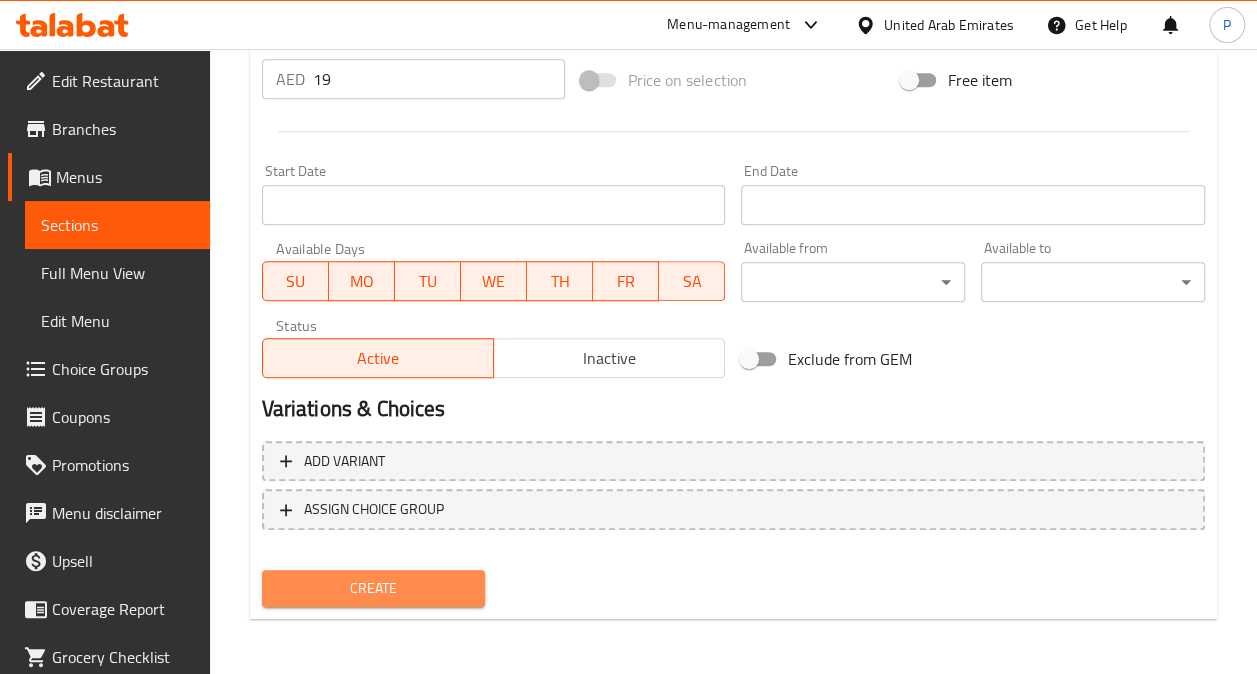click on "Create" at bounding box center (374, 588) 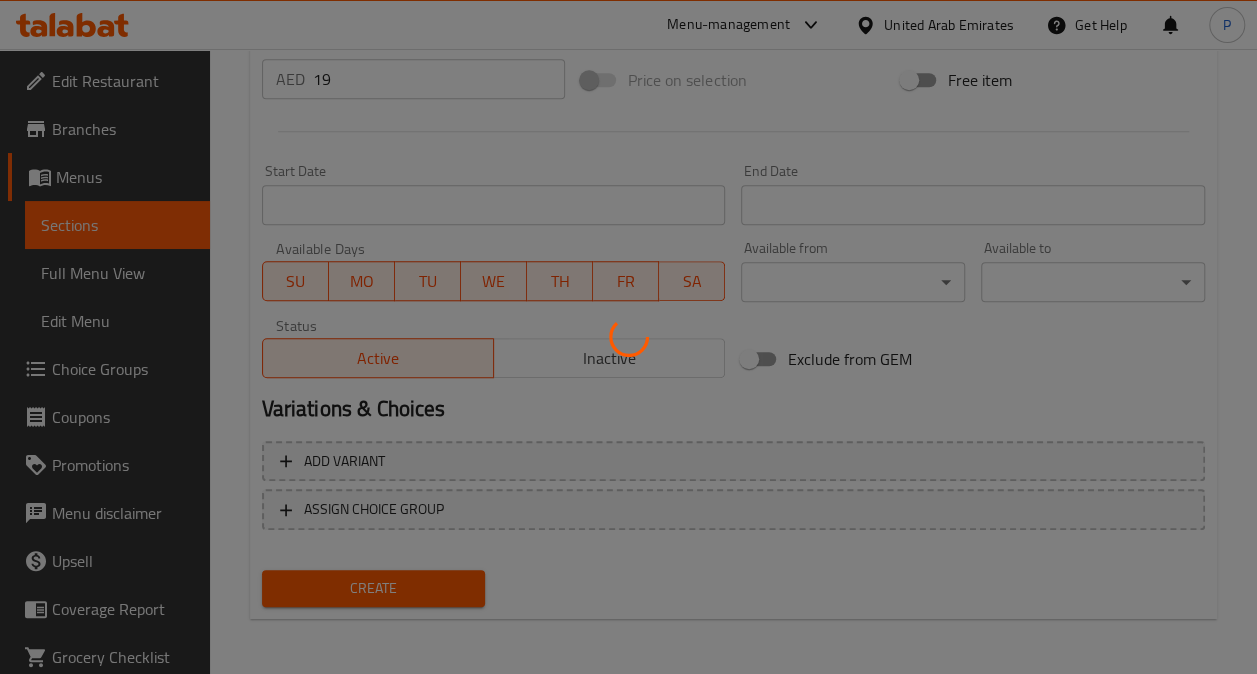 type 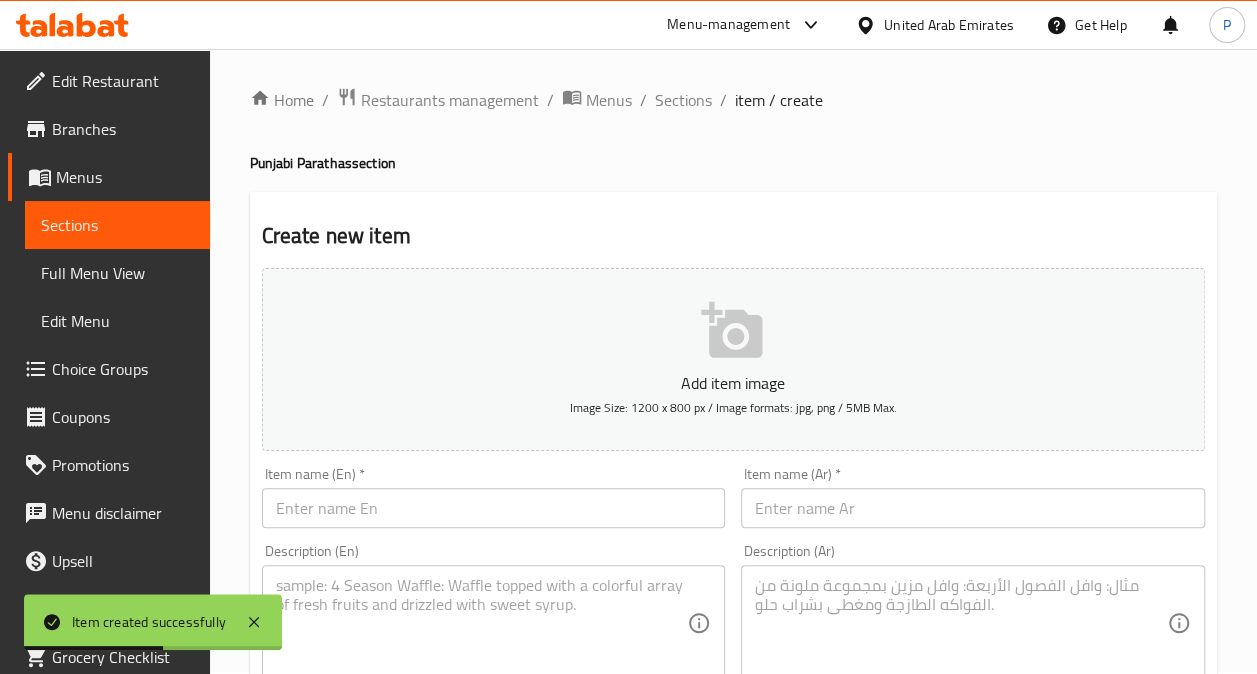 scroll, scrollTop: 2, scrollLeft: 0, axis: vertical 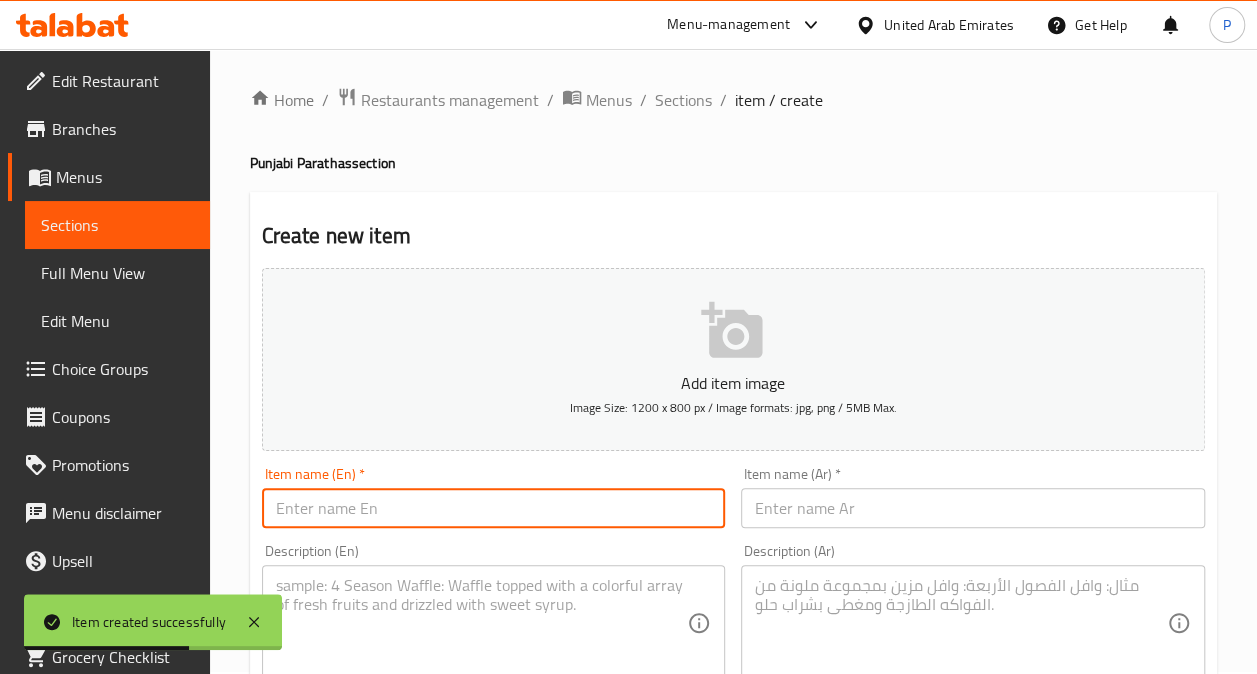 click at bounding box center (494, 508) 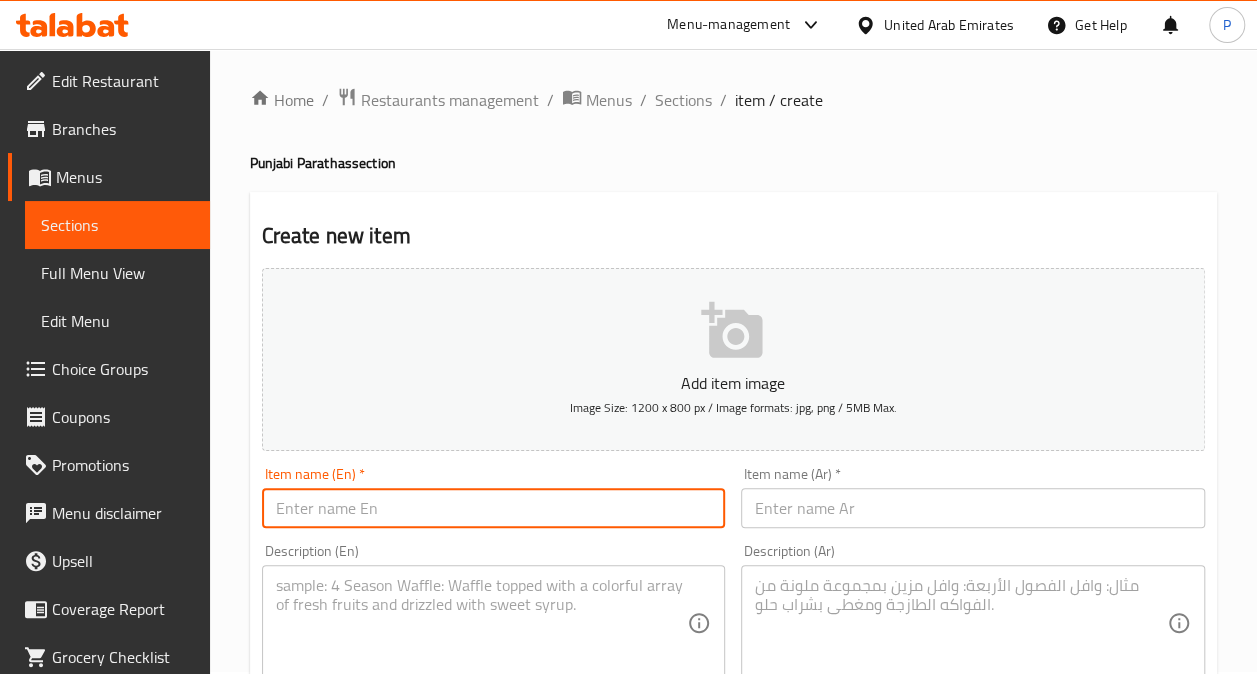 paste on "Aloo Methi Paratha" 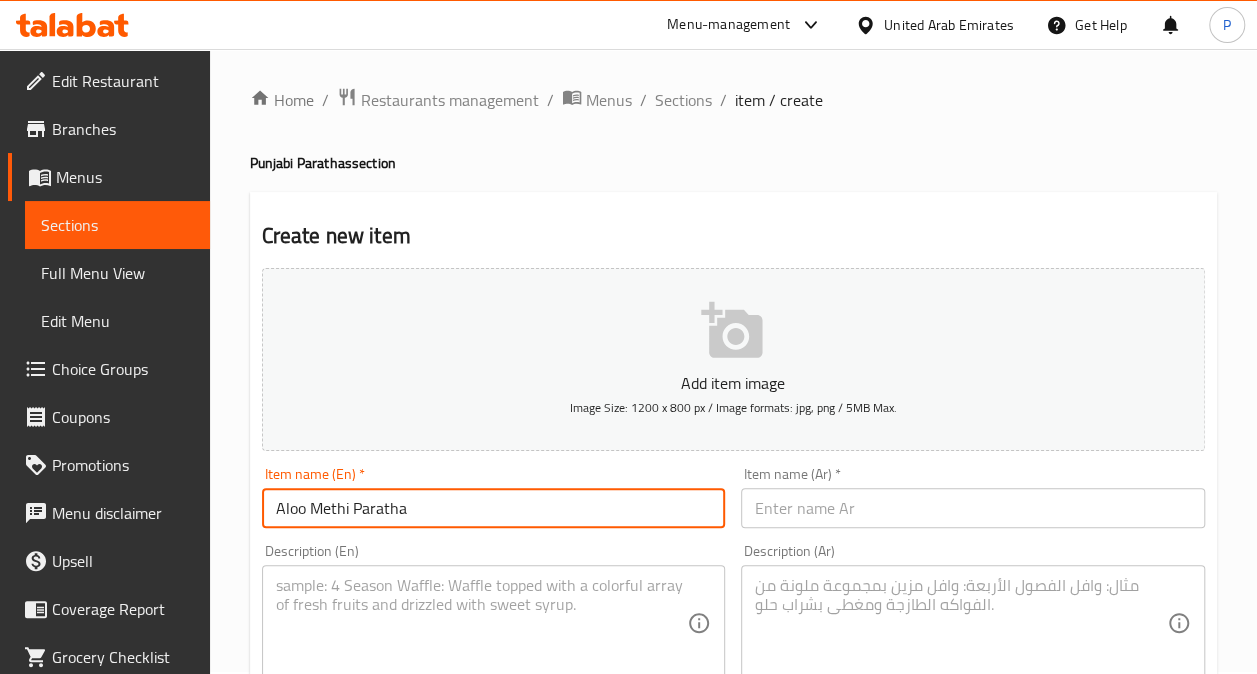 type on "Aloo Methi Paratha" 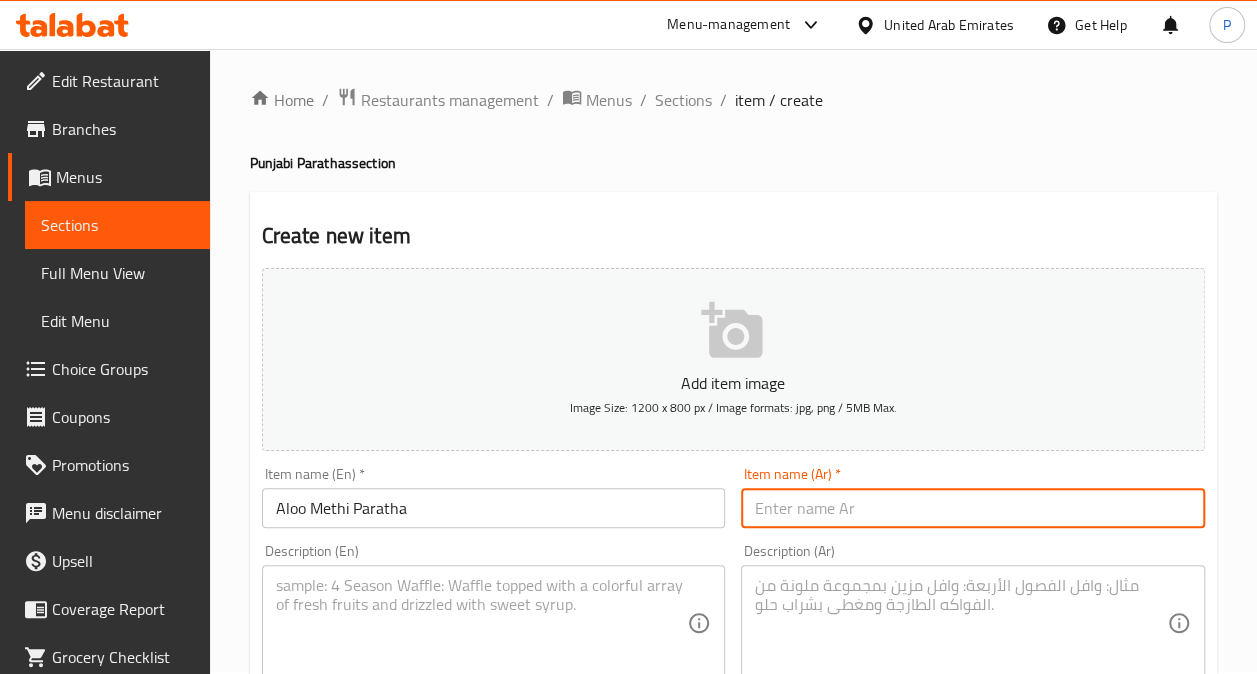 click at bounding box center [973, 508] 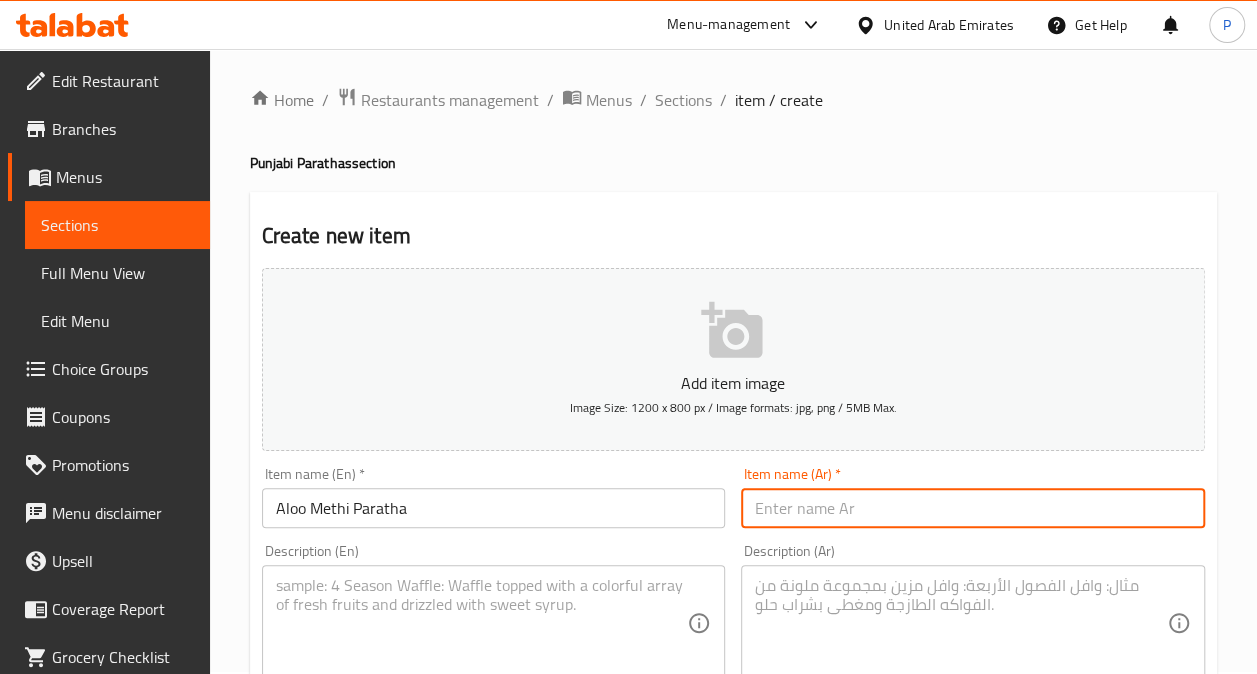 paste on "براثا البطاطس الحلبة" 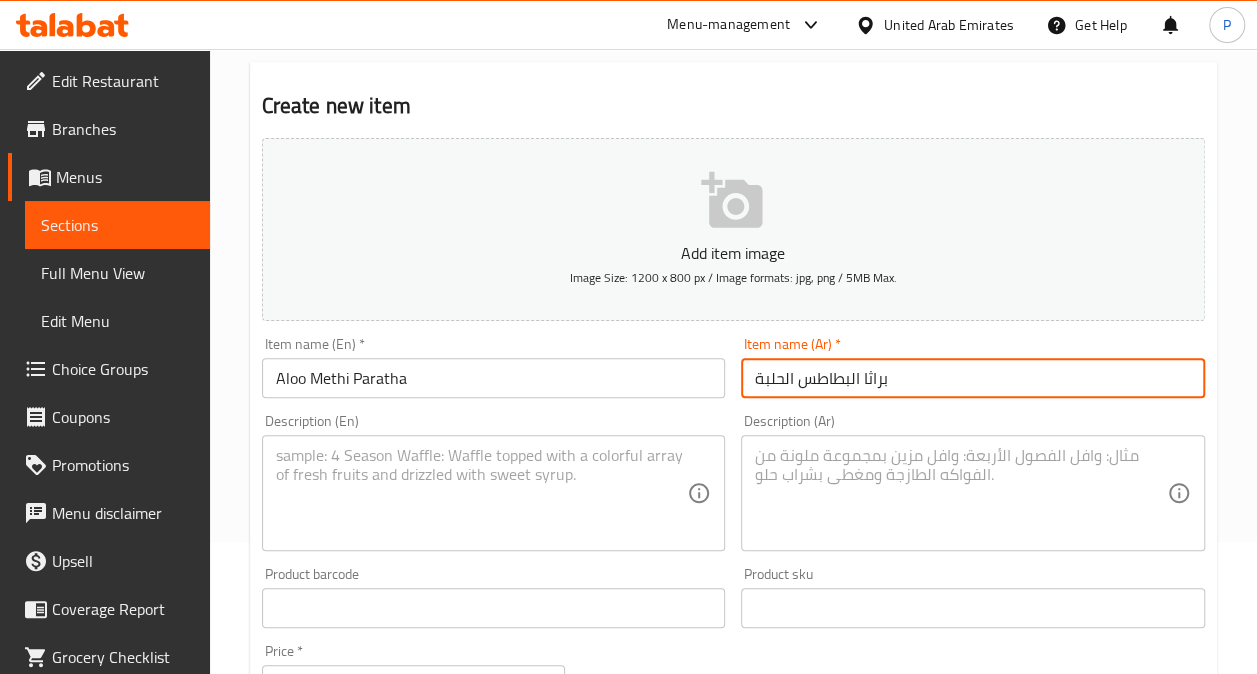 scroll, scrollTop: 136, scrollLeft: 0, axis: vertical 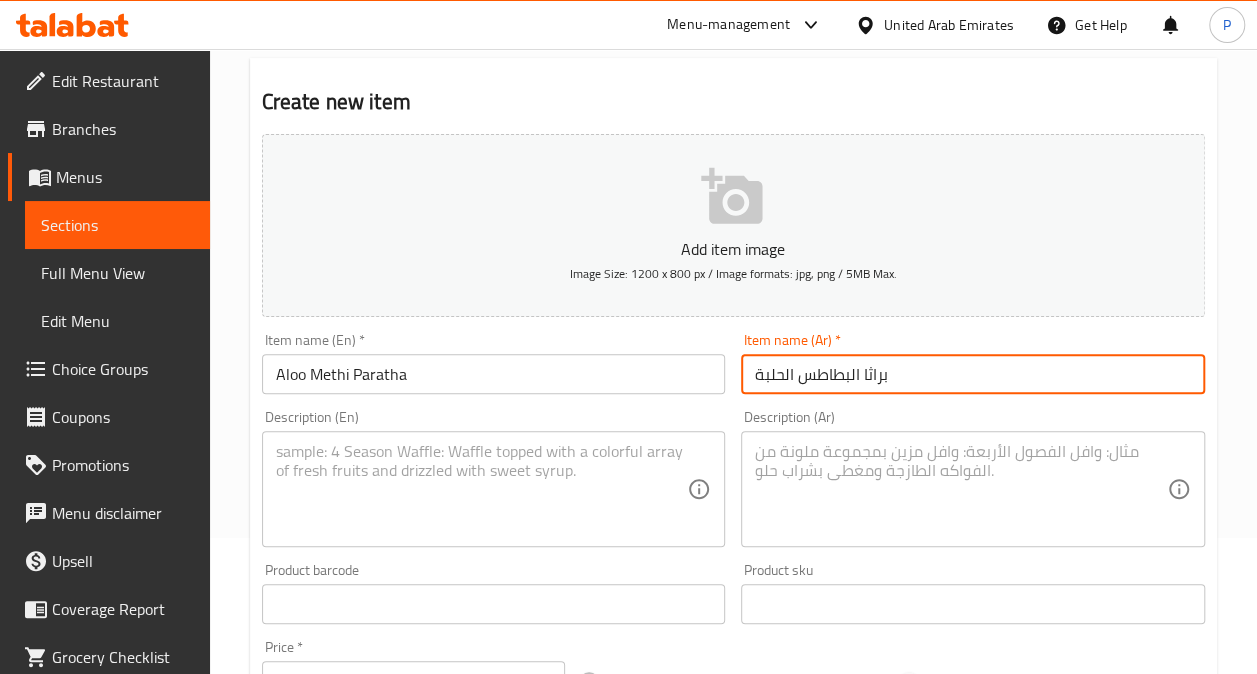 type on "براثا البطاطس الحلبة" 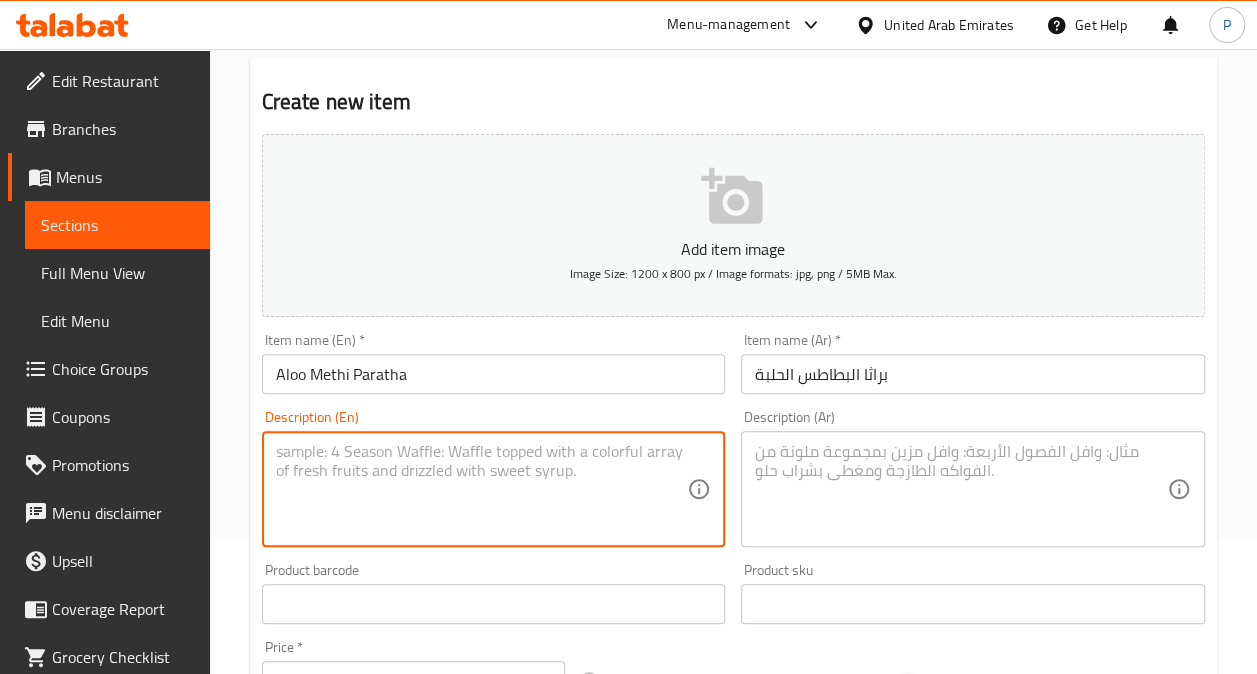 click at bounding box center [482, 489] 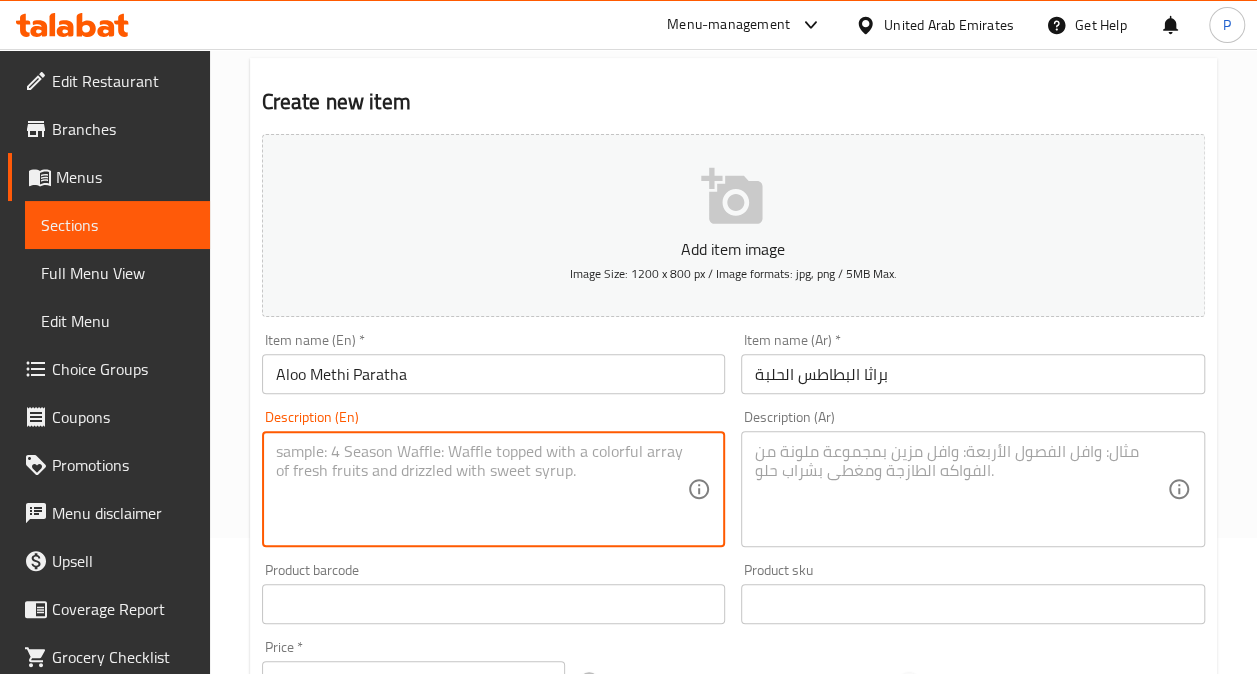 paste on "Whole wheat paratha stuffed with potato and fenugreek" 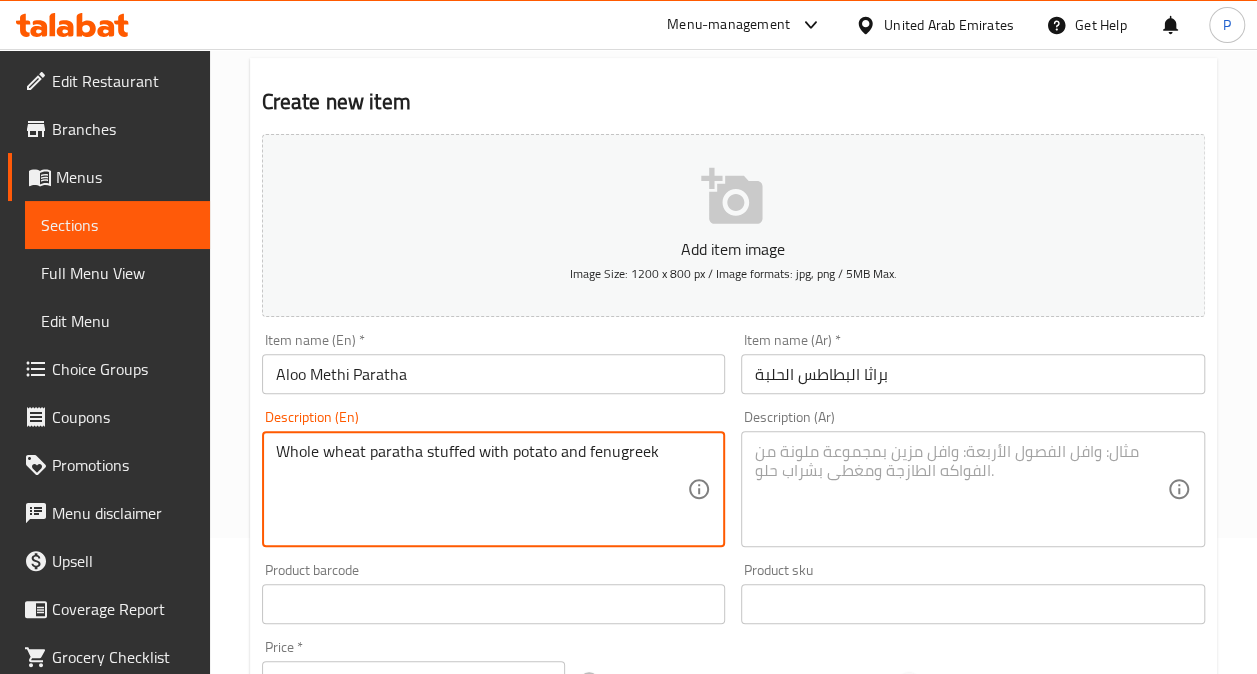 scroll, scrollTop: 286, scrollLeft: 0, axis: vertical 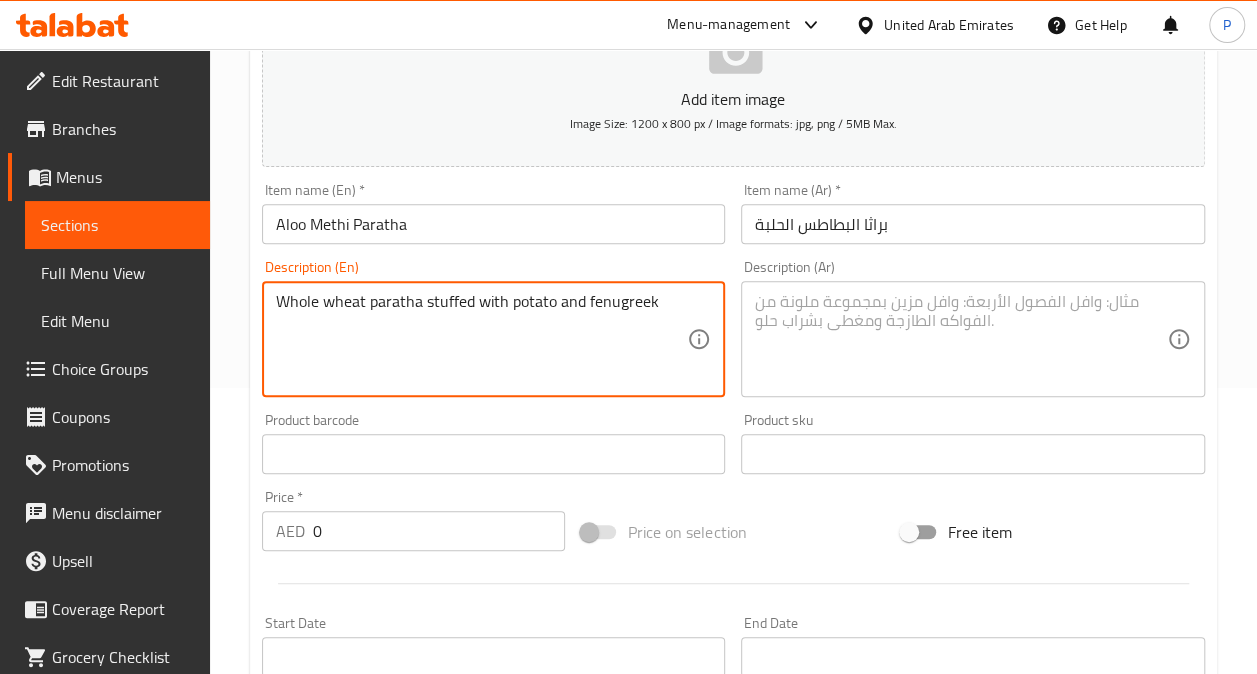 type on "Whole wheat paratha stuffed with potato and fenugreek" 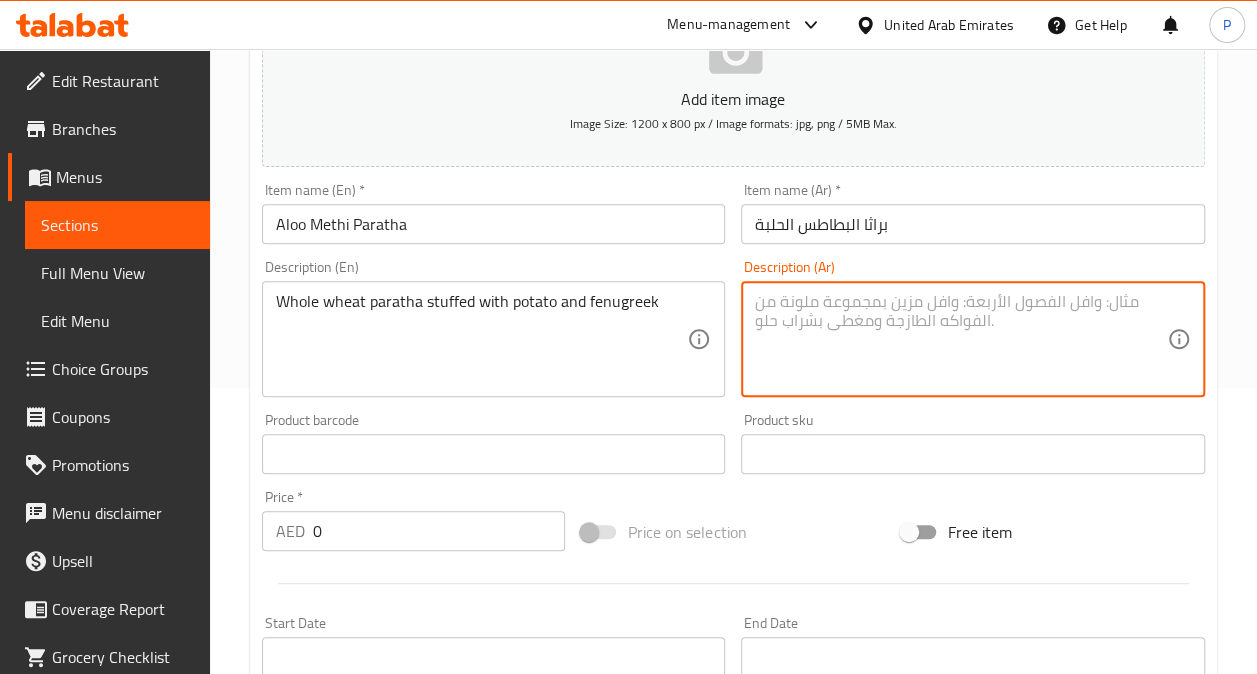 click at bounding box center (961, 339) 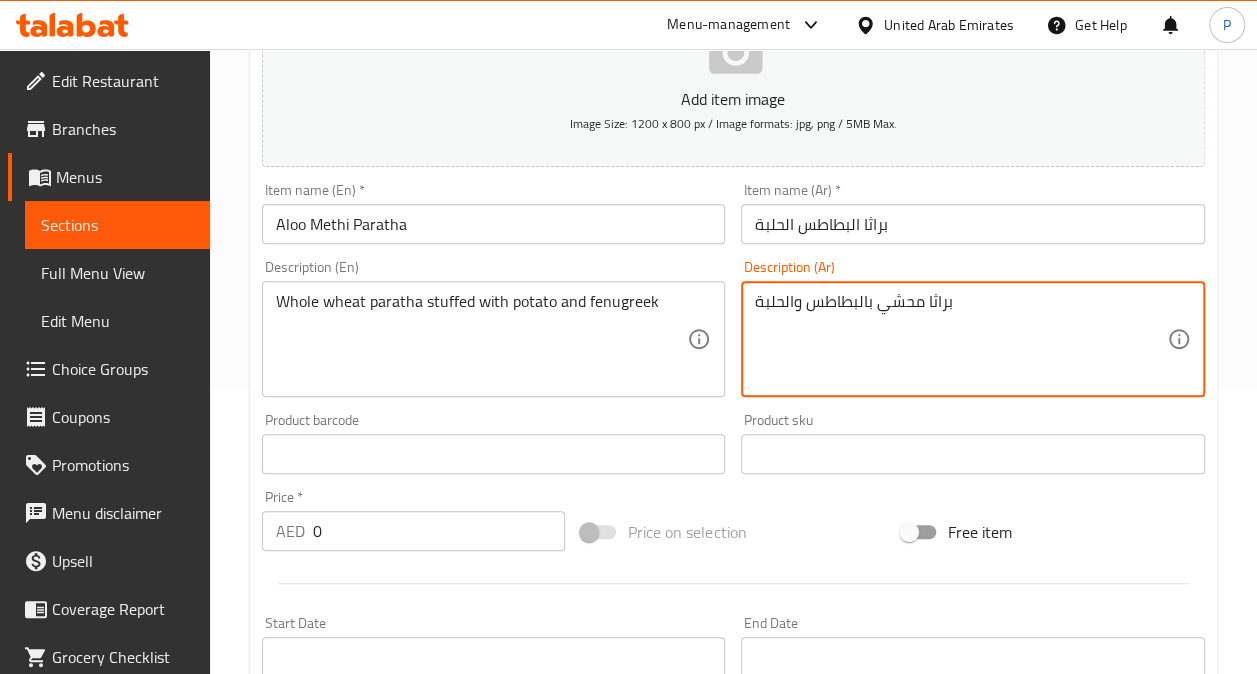 scroll, scrollTop: 376, scrollLeft: 0, axis: vertical 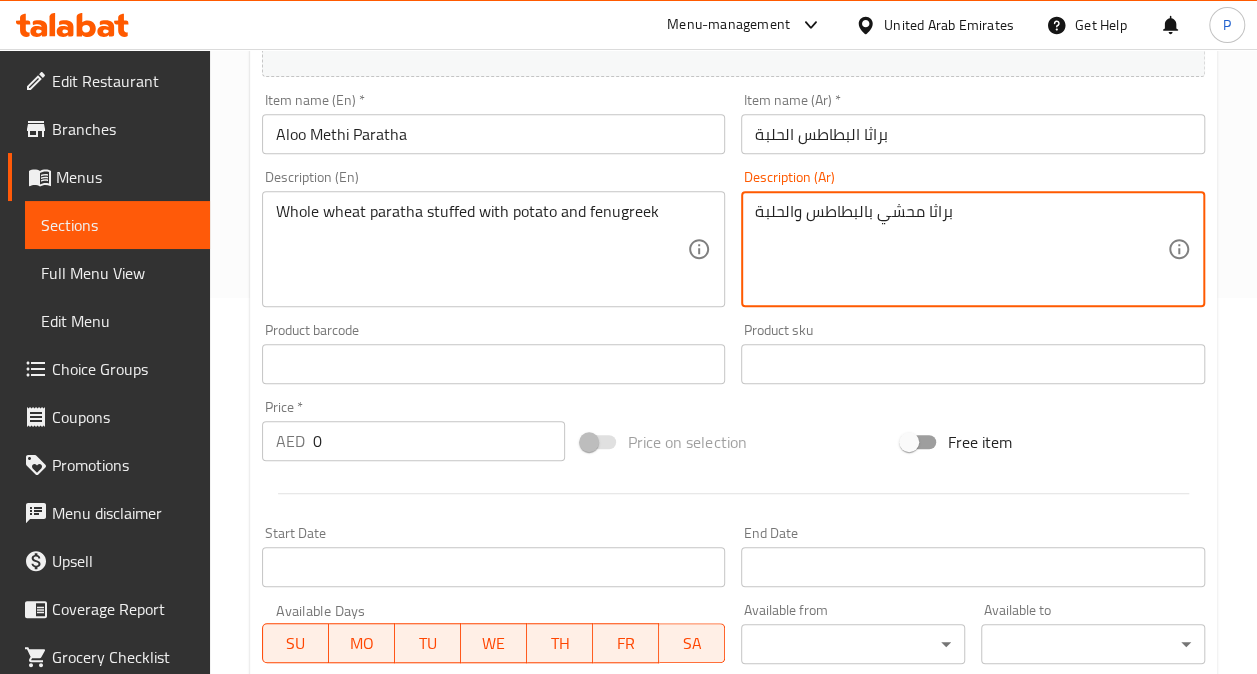 type on "براثا محشي بالبطاطس والحلبة" 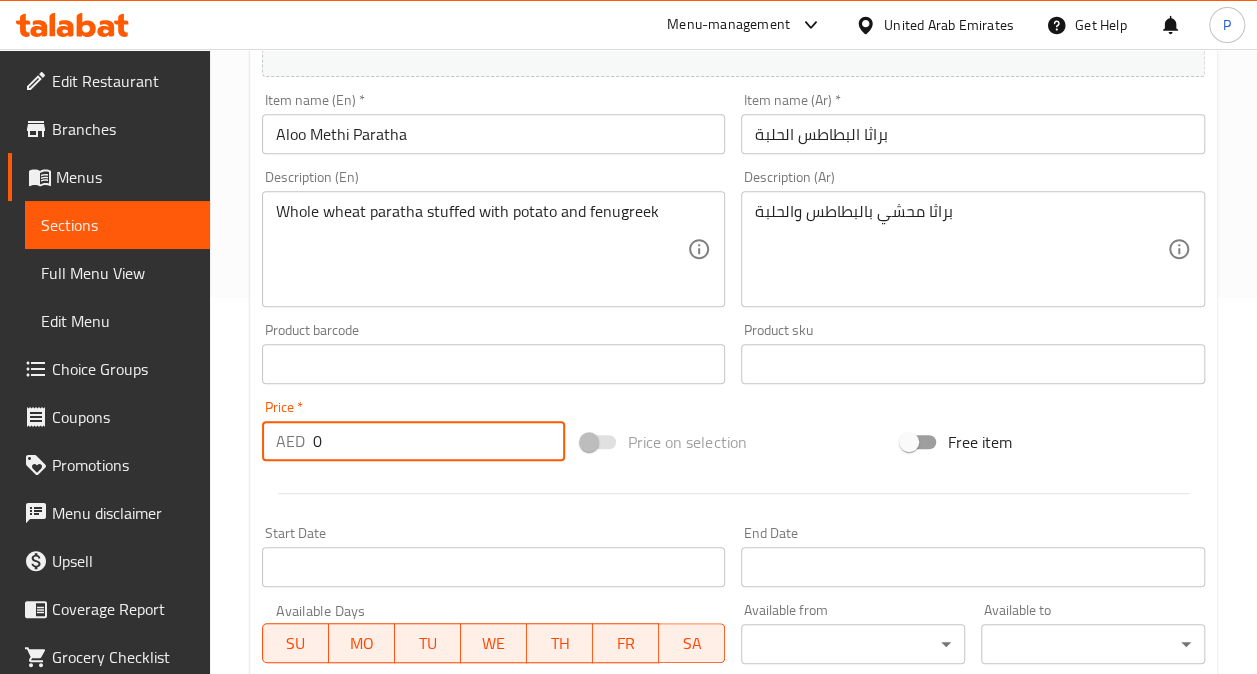 click on "0" at bounding box center [439, 441] 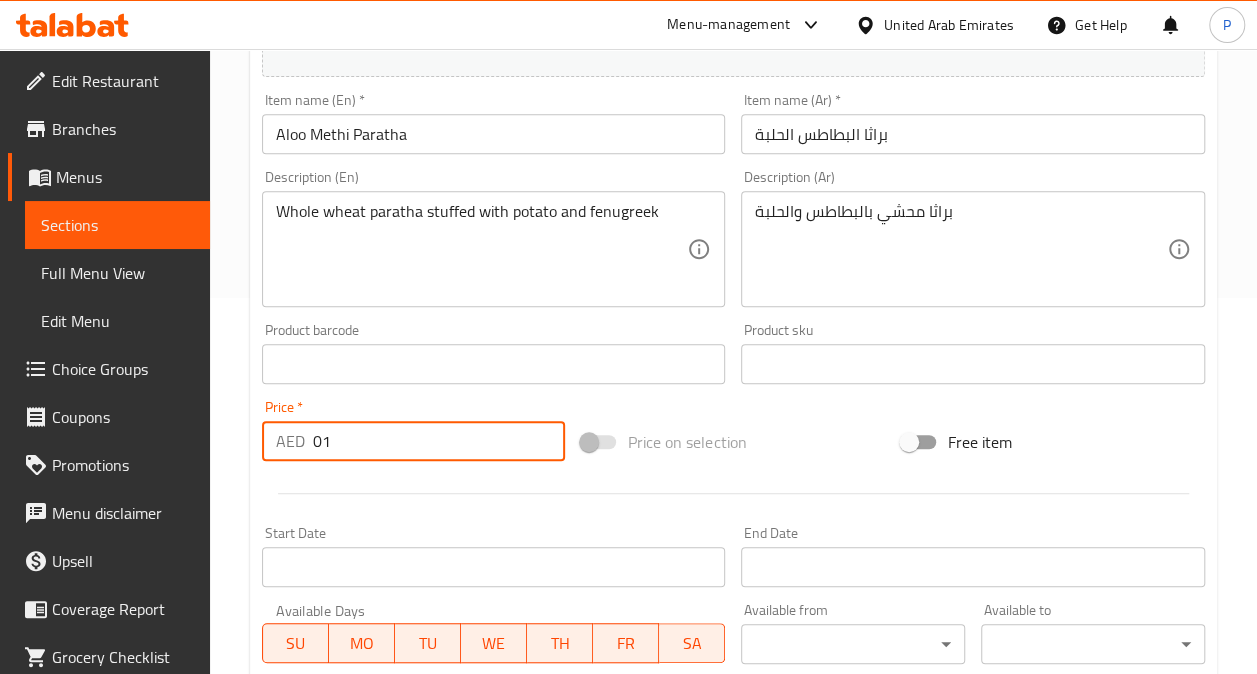 type on "0" 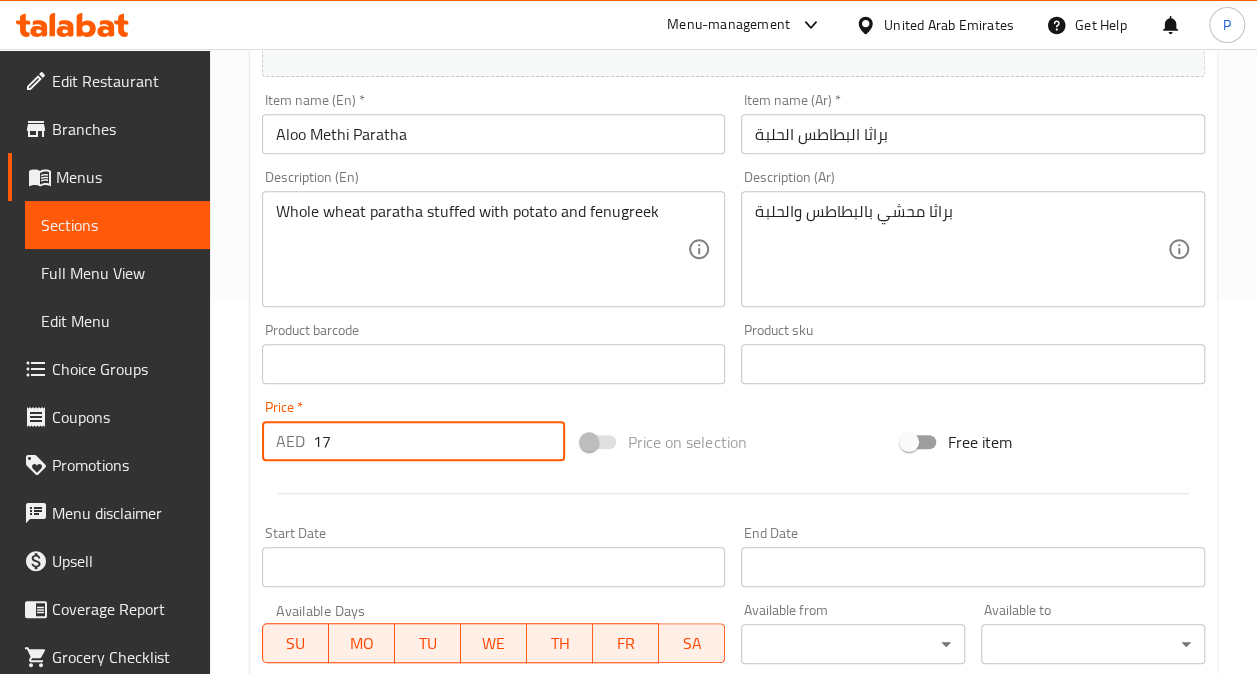 type on "17" 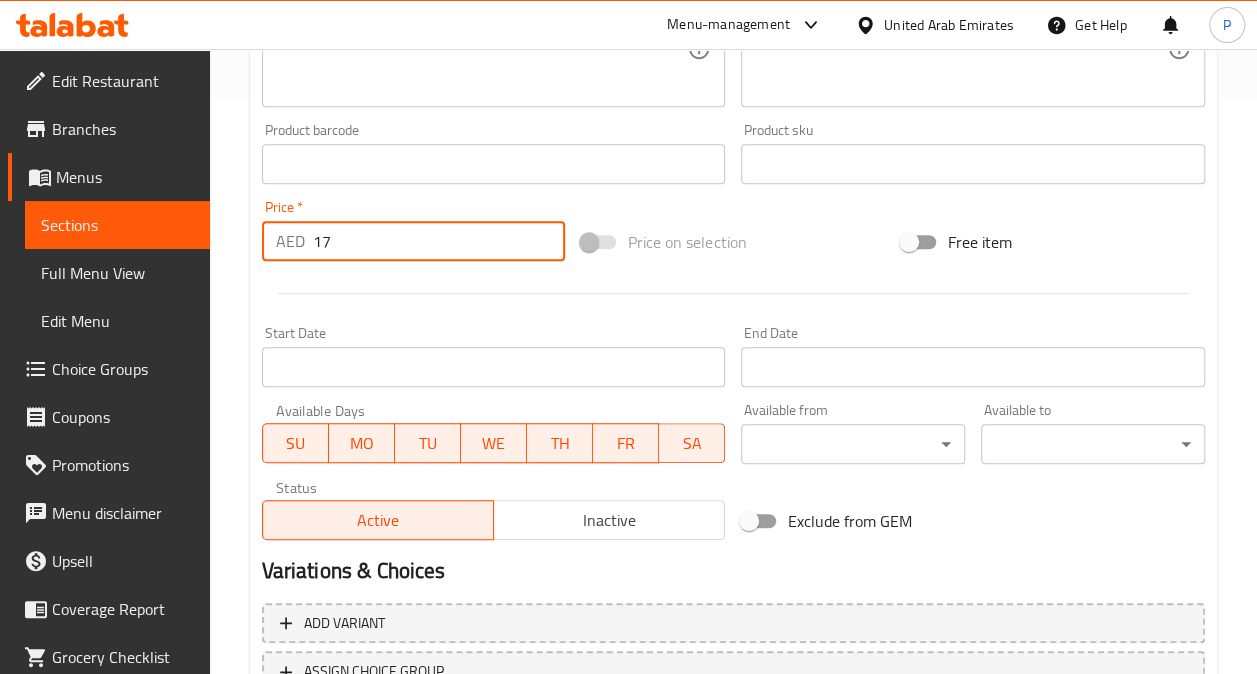 scroll, scrollTop: 738, scrollLeft: 0, axis: vertical 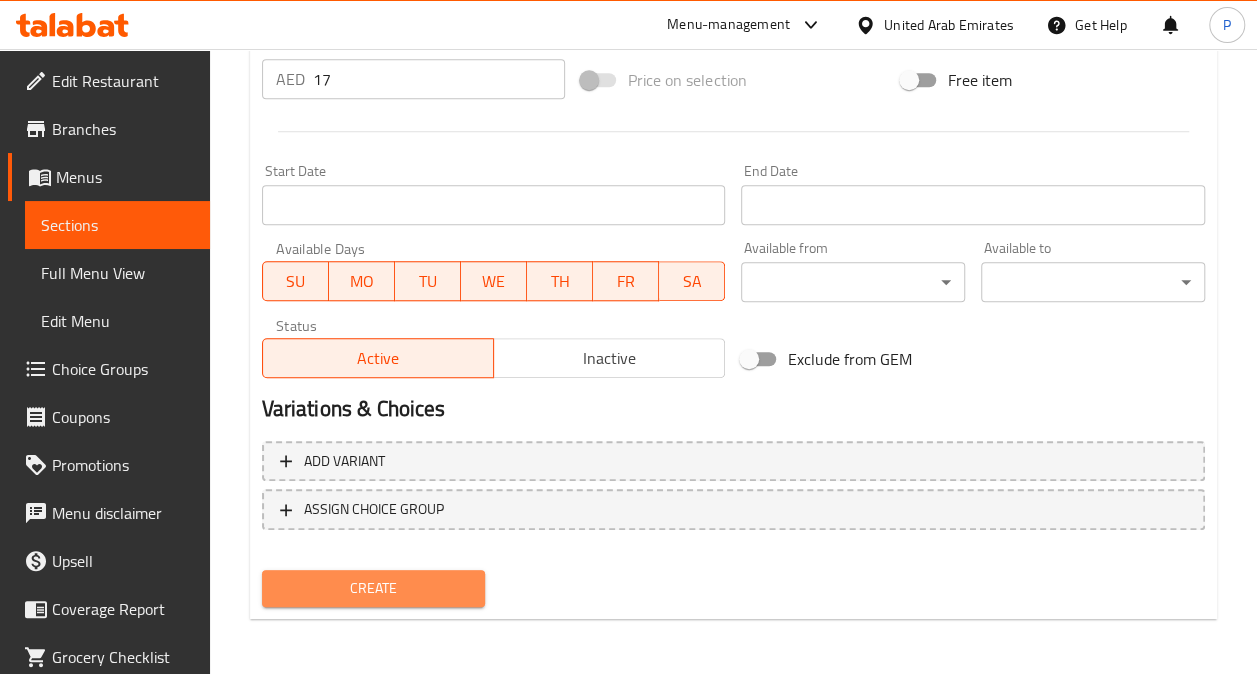 click on "Create" at bounding box center [374, 588] 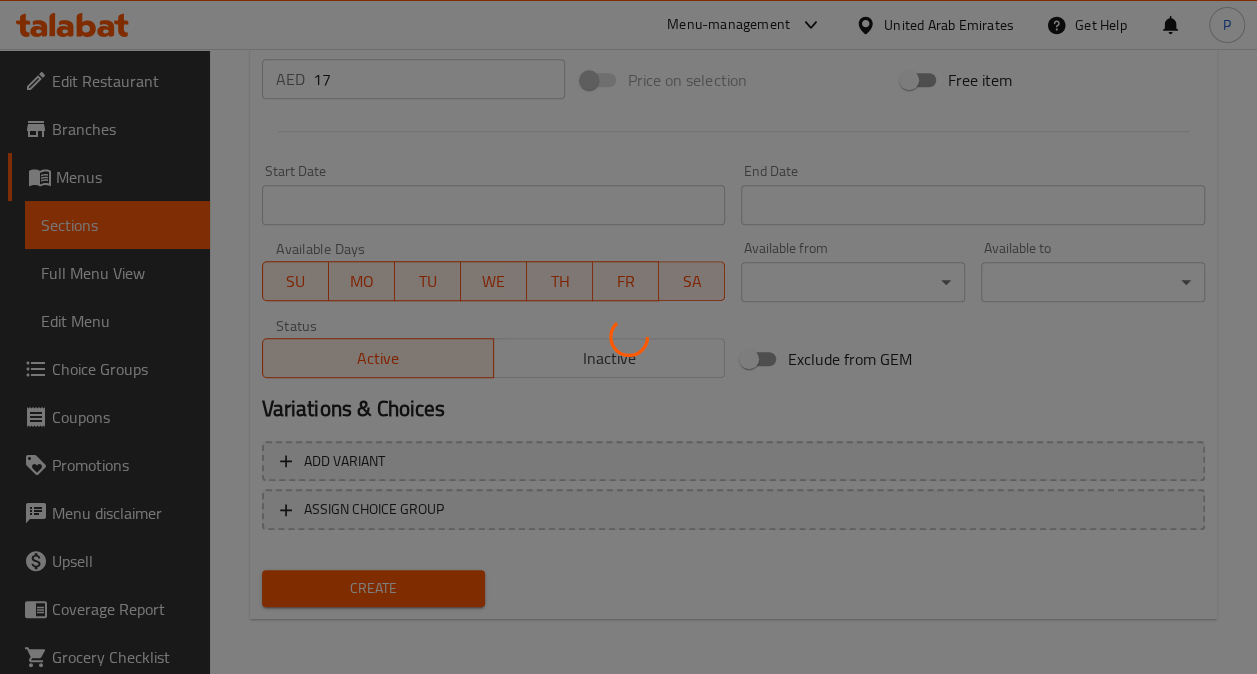 type 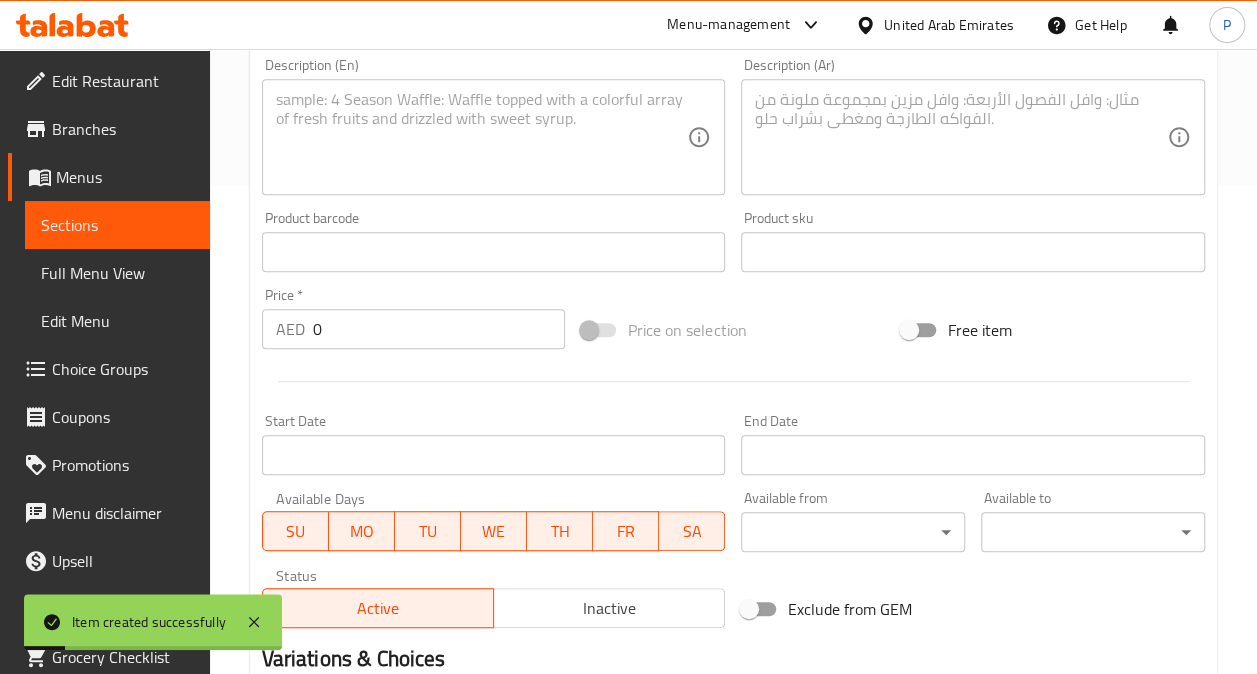 scroll, scrollTop: 298, scrollLeft: 0, axis: vertical 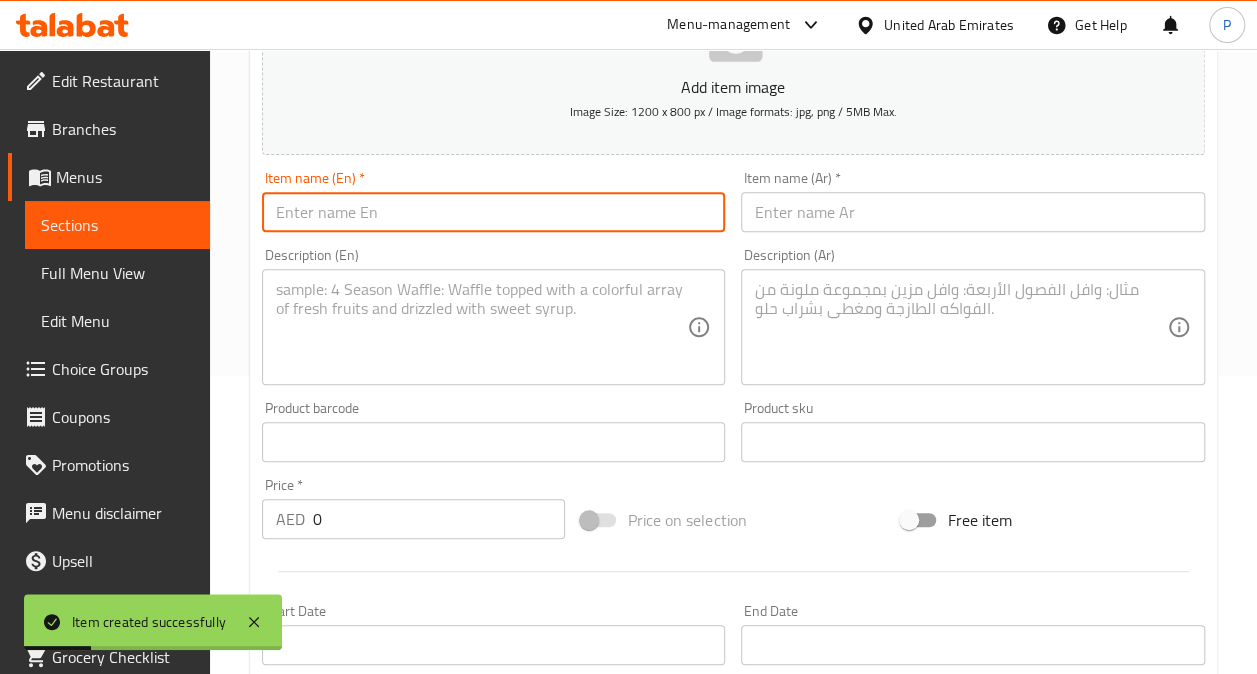 click at bounding box center (494, 212) 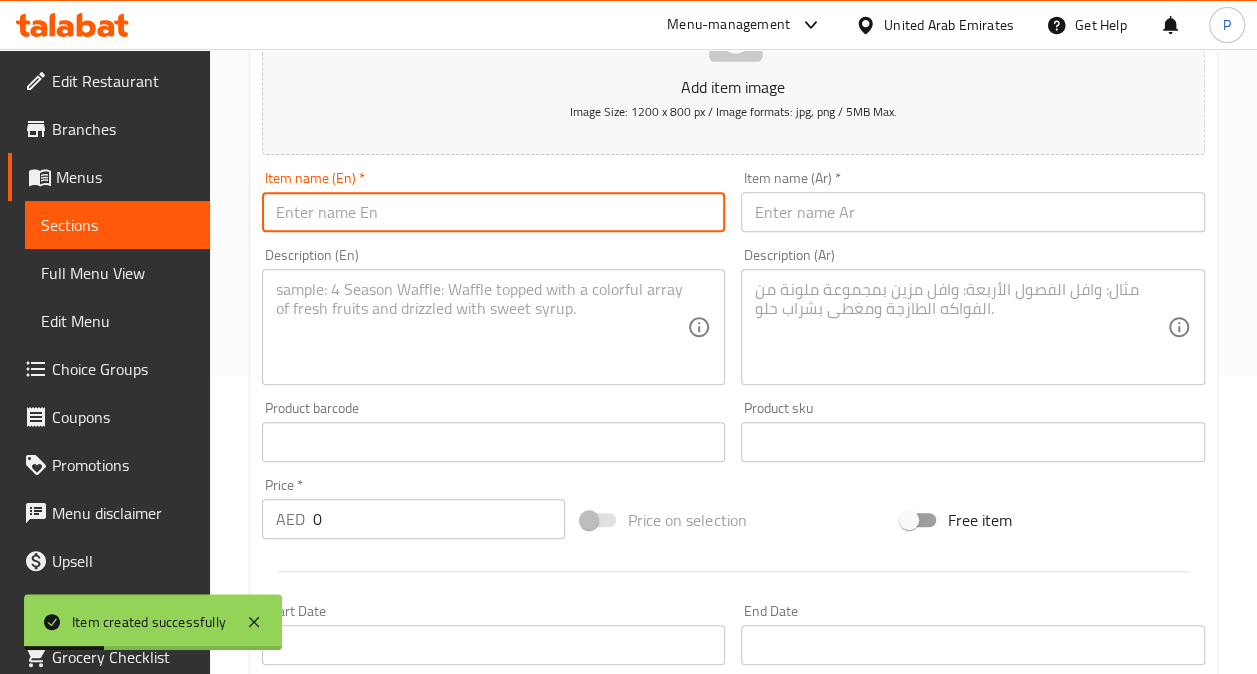 paste on "Paneer Paratha" 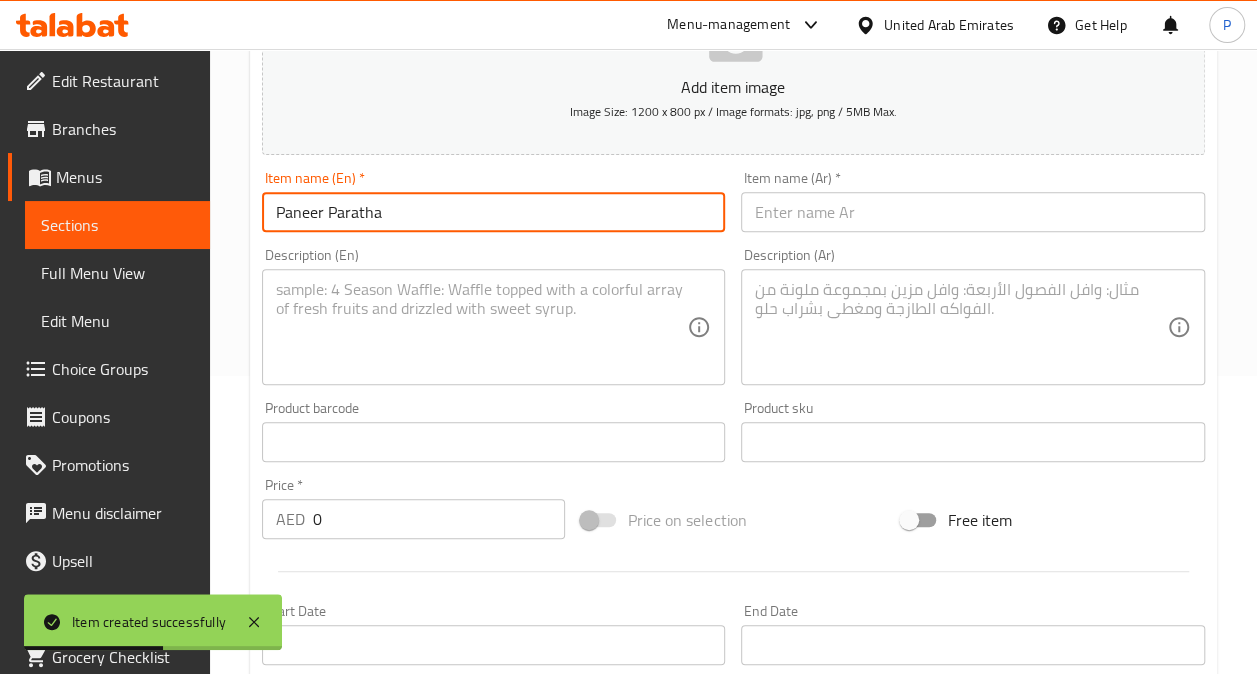 type on "Paneer Paratha" 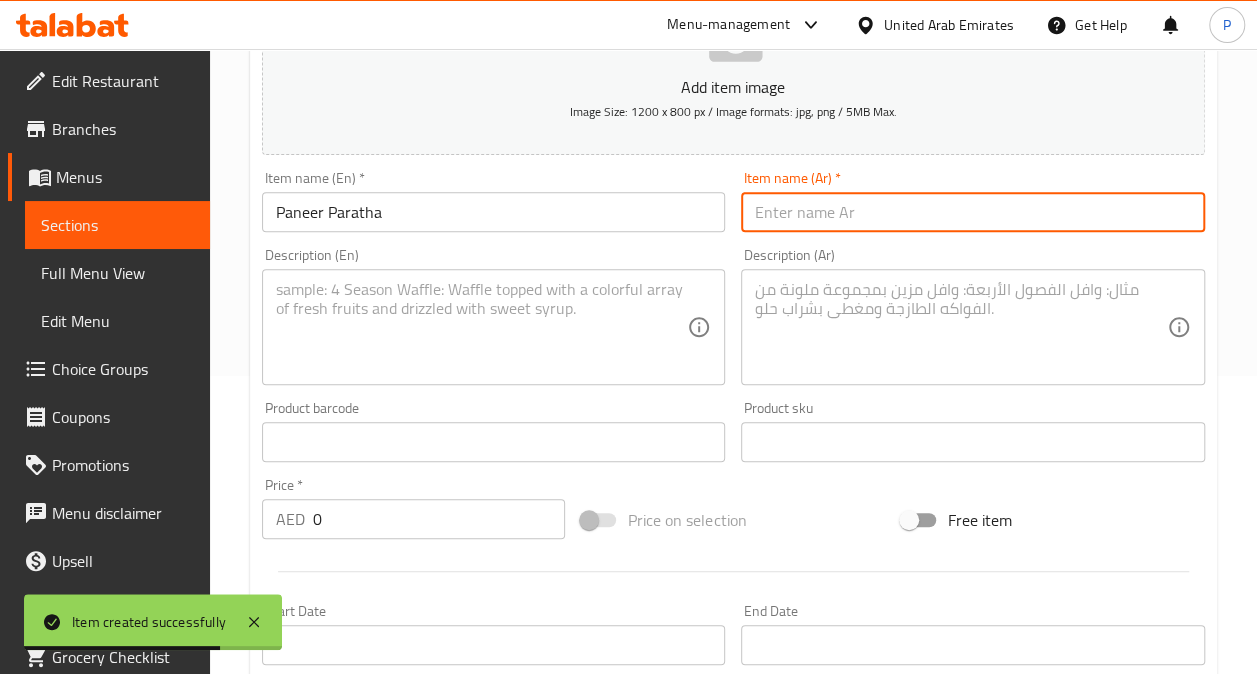 click at bounding box center (973, 212) 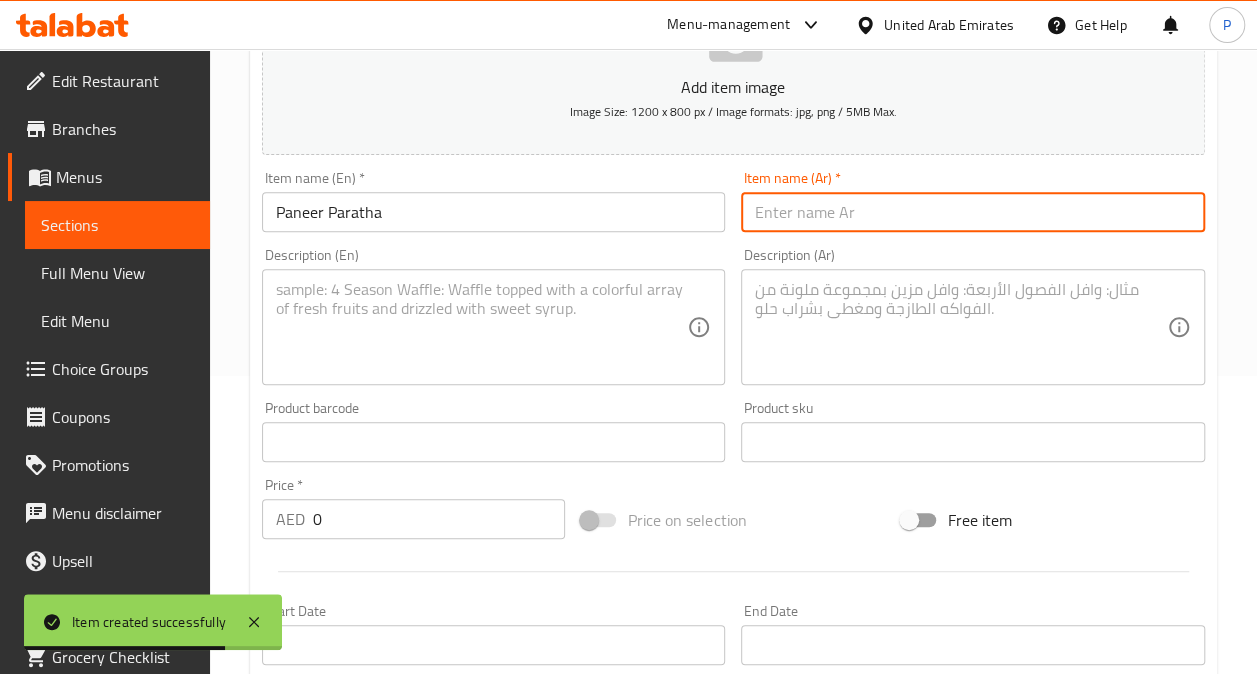 paste on "براثا البانير" 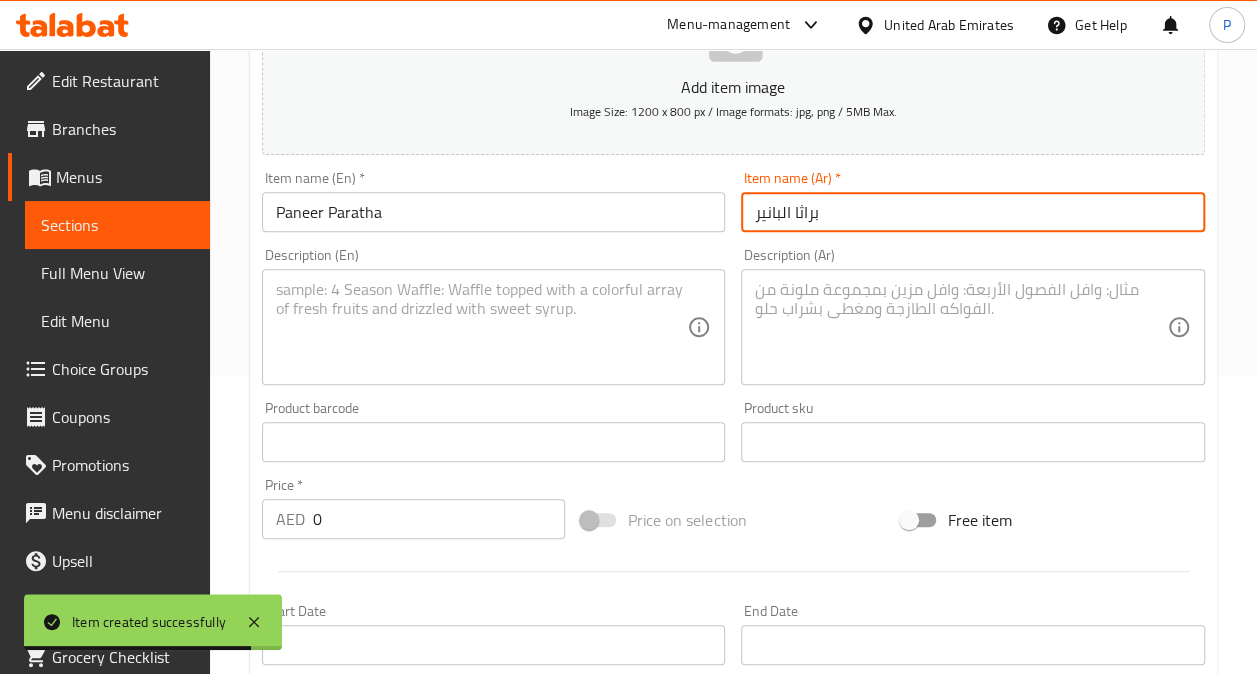 type on "براثا البانير" 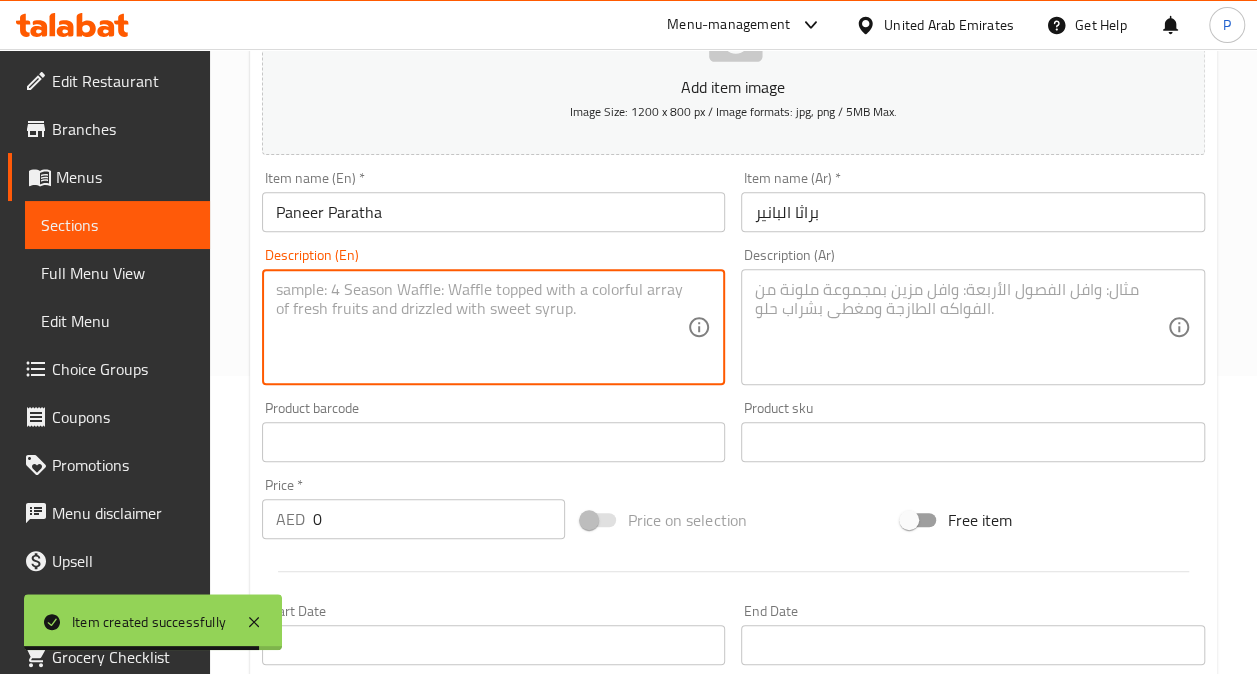click at bounding box center (482, 327) 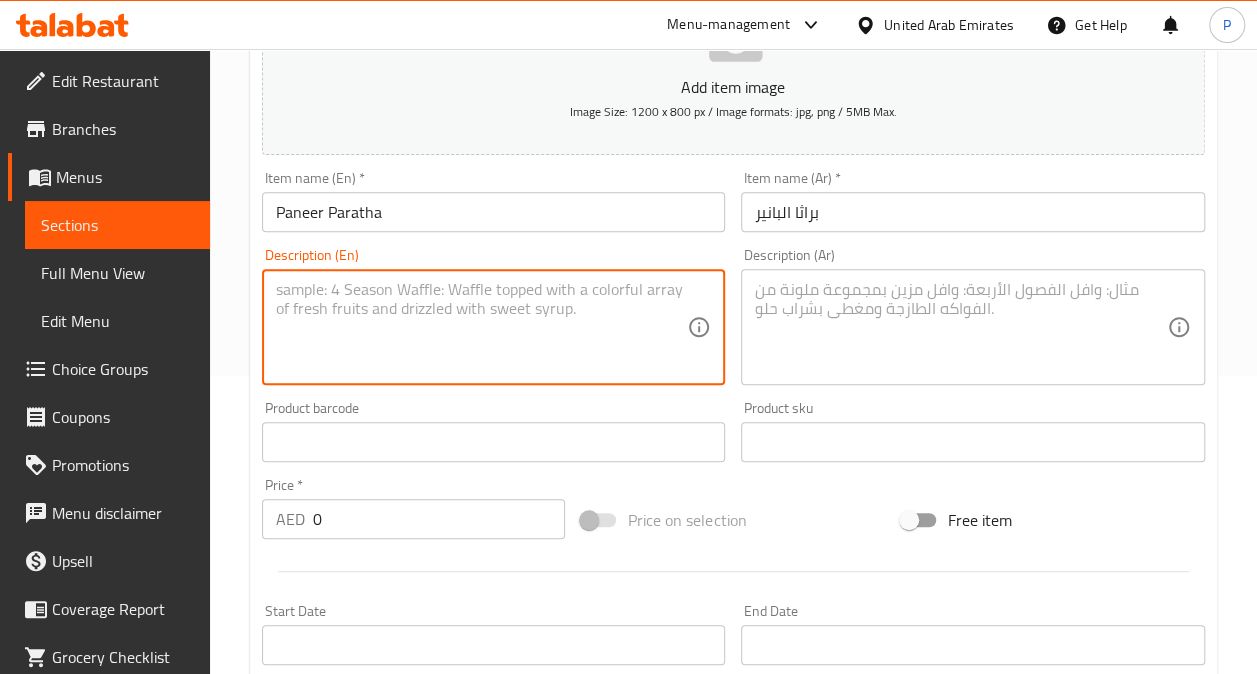 paste on "Whole wheat paratha stuffed with spiced cottage cheese" 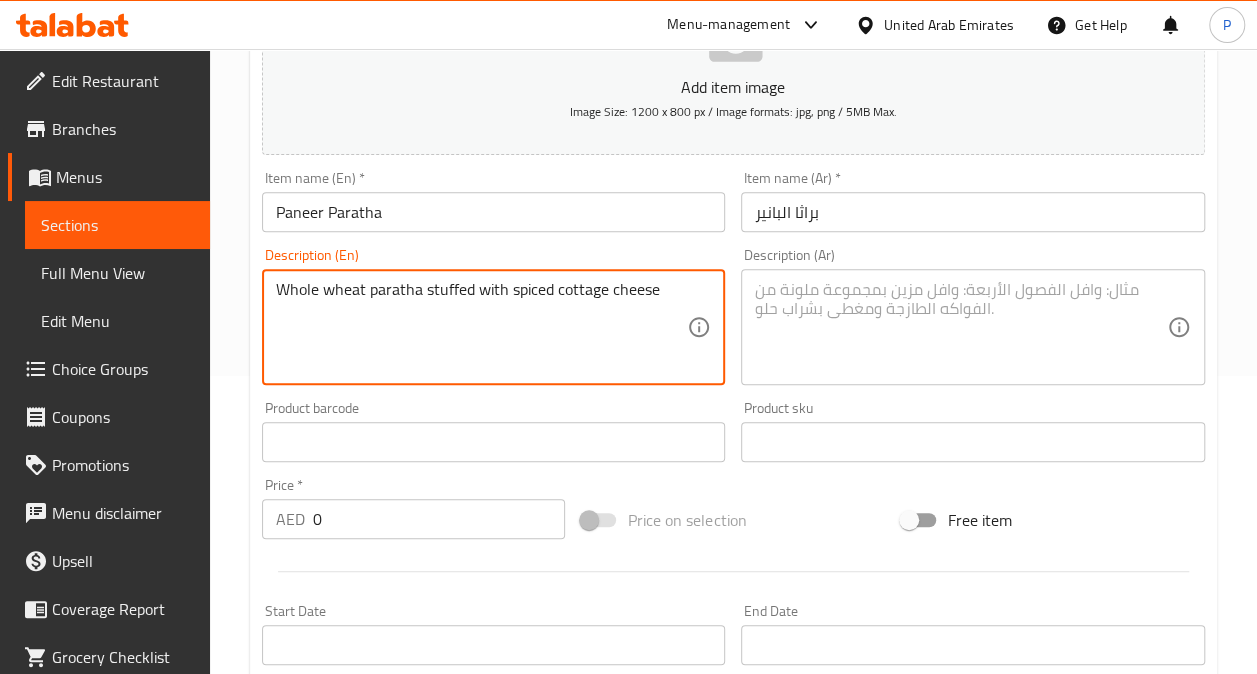 type on "Whole wheat paratha stuffed with spiced cottage cheese" 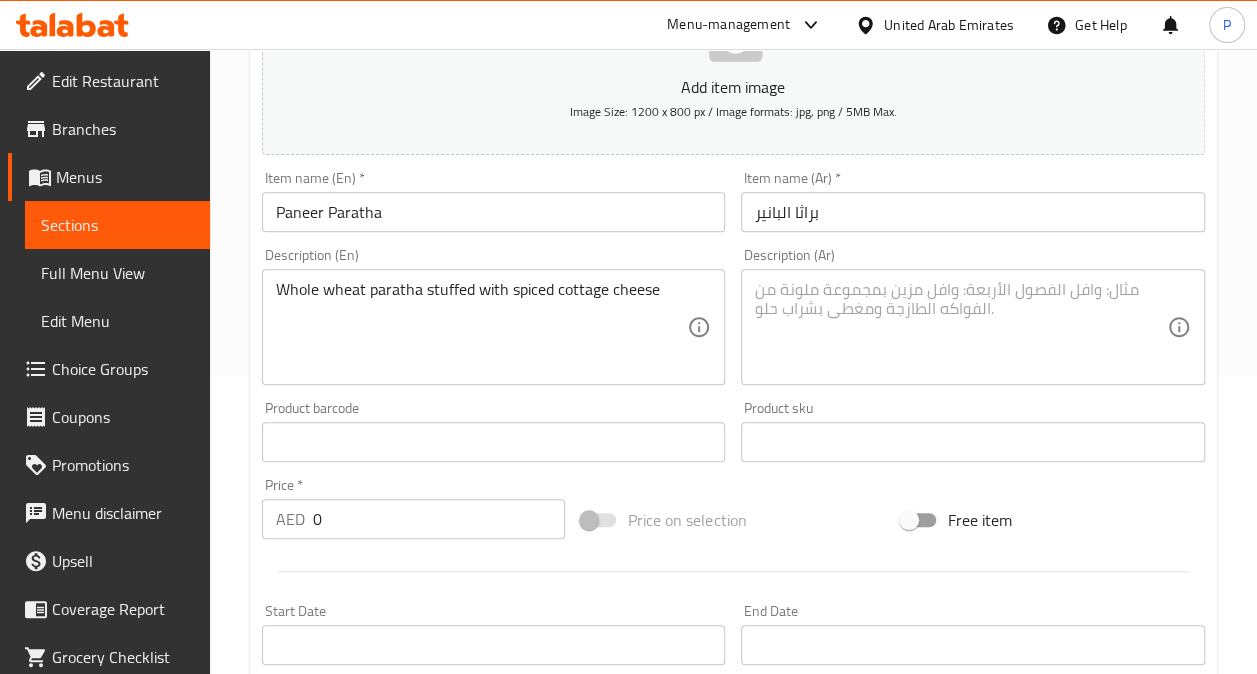 click on "Description (Ar)" at bounding box center (973, 327) 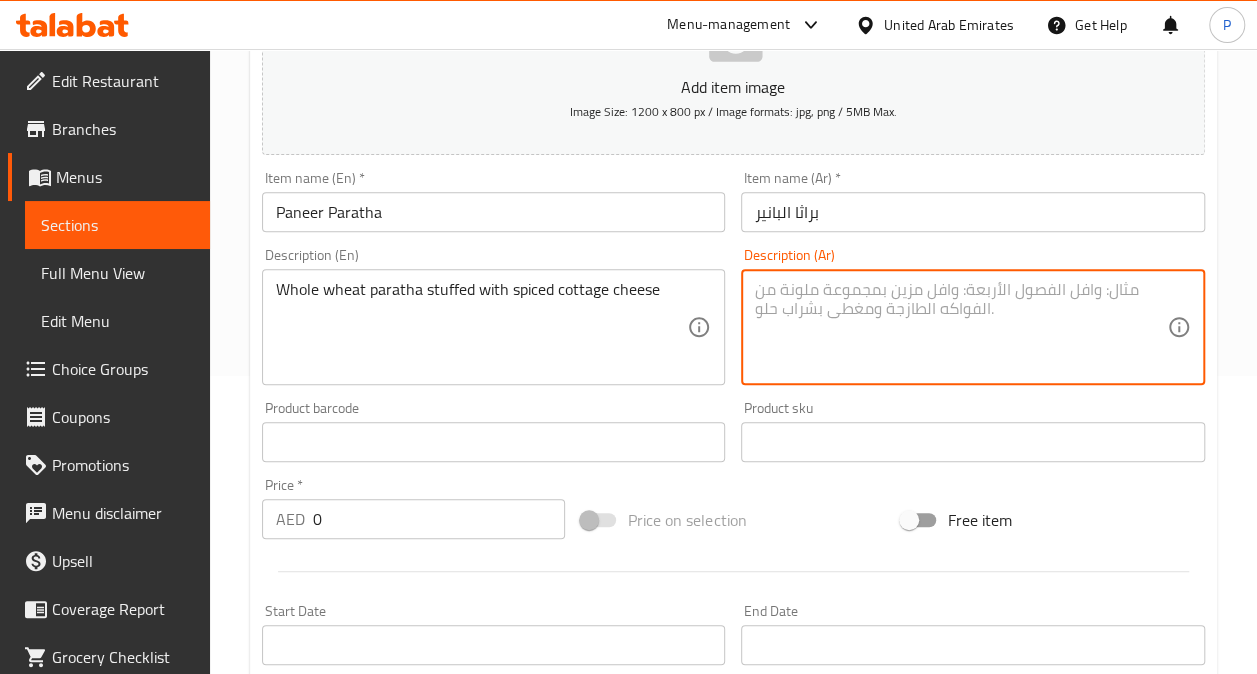 paste on "براثا محشي بالبانير" 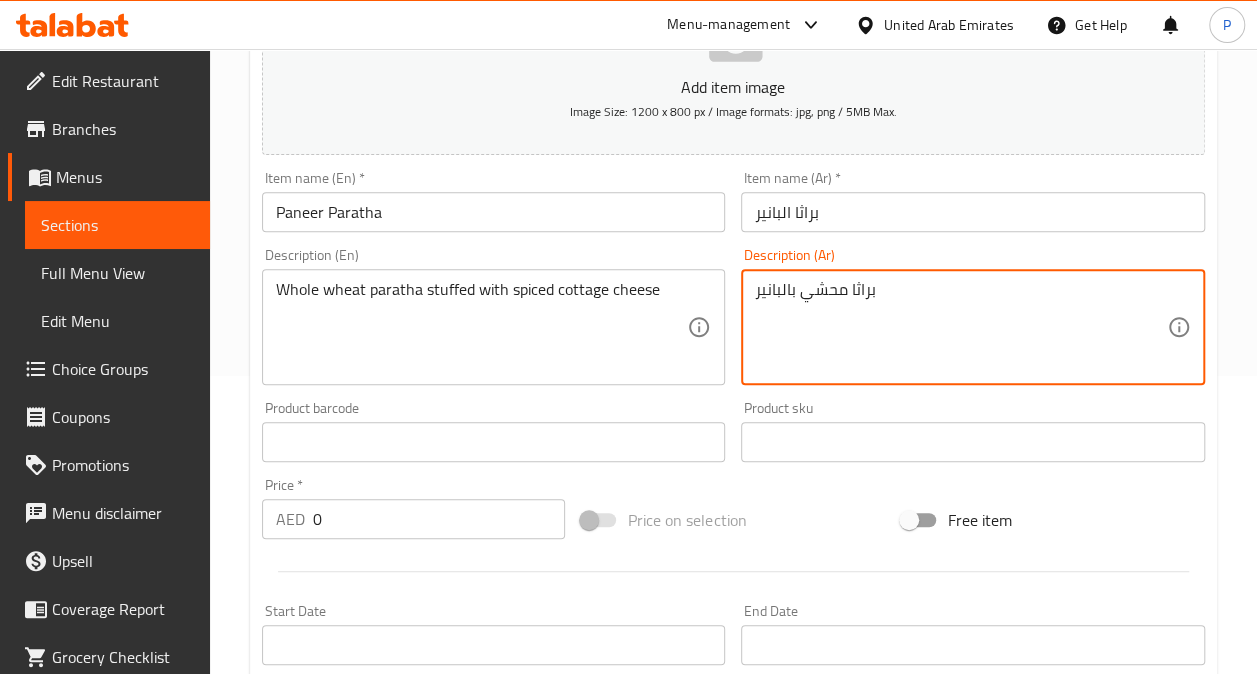 type on "براثا محشي بالبانير" 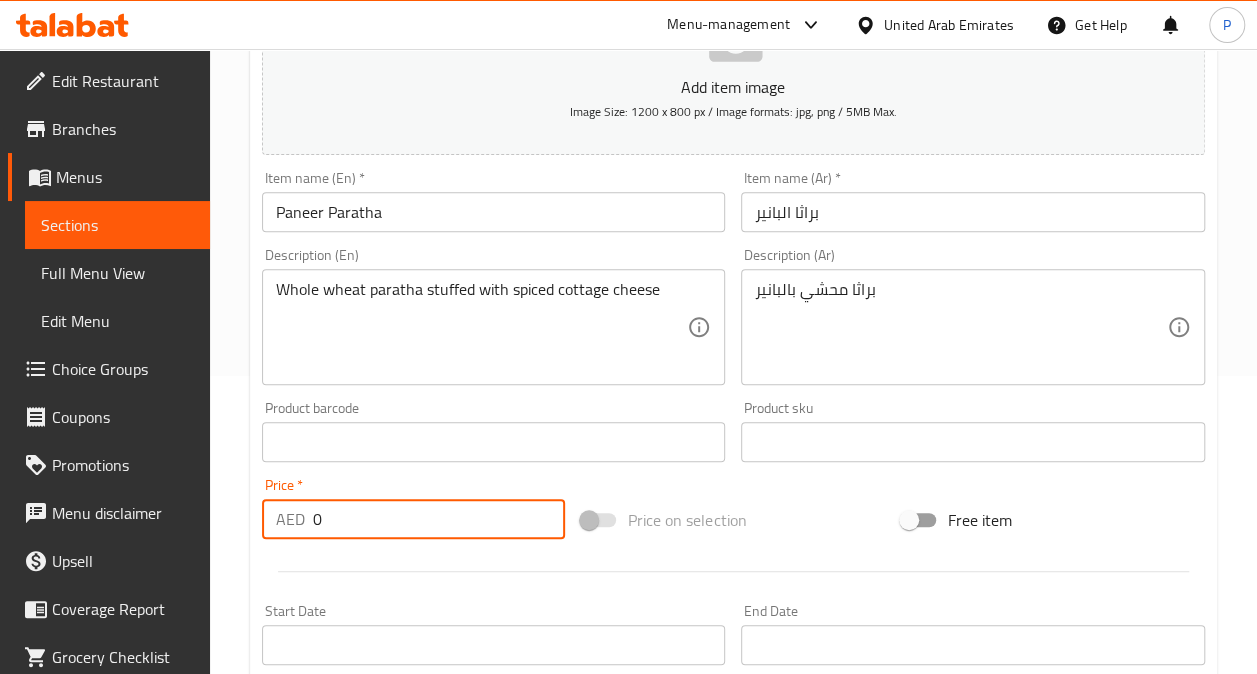 click on "0" at bounding box center [439, 519] 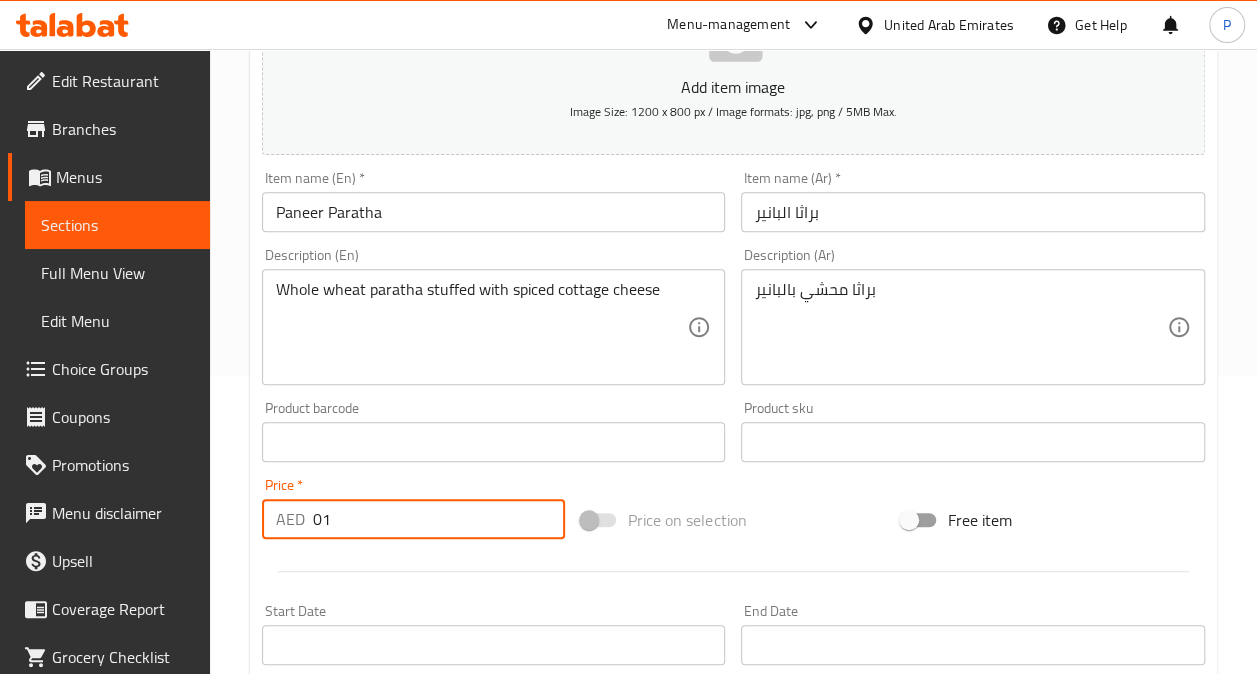 type on "0" 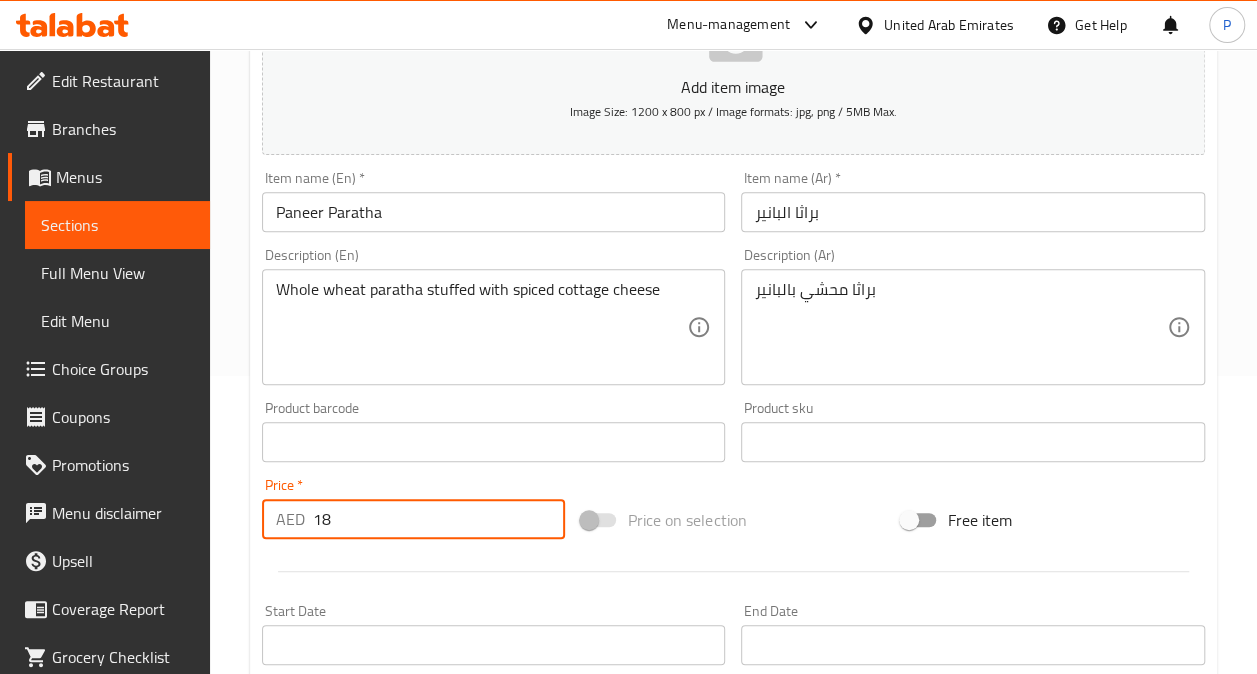type on "18" 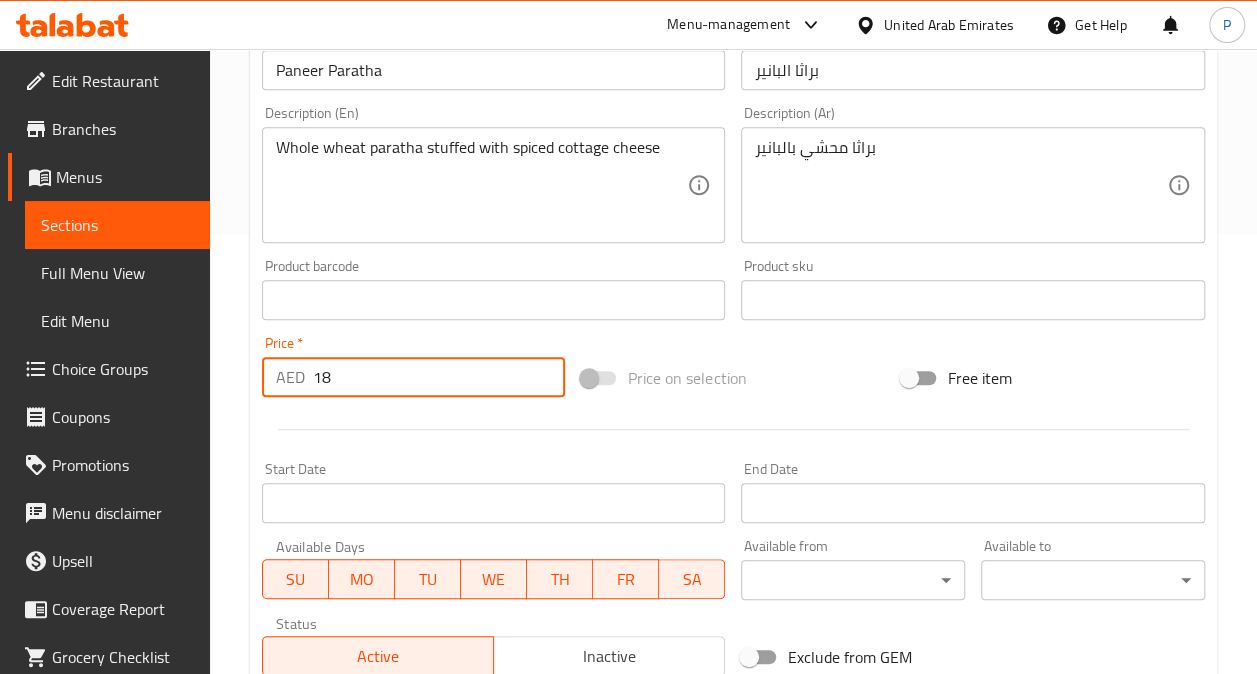 scroll, scrollTop: 738, scrollLeft: 0, axis: vertical 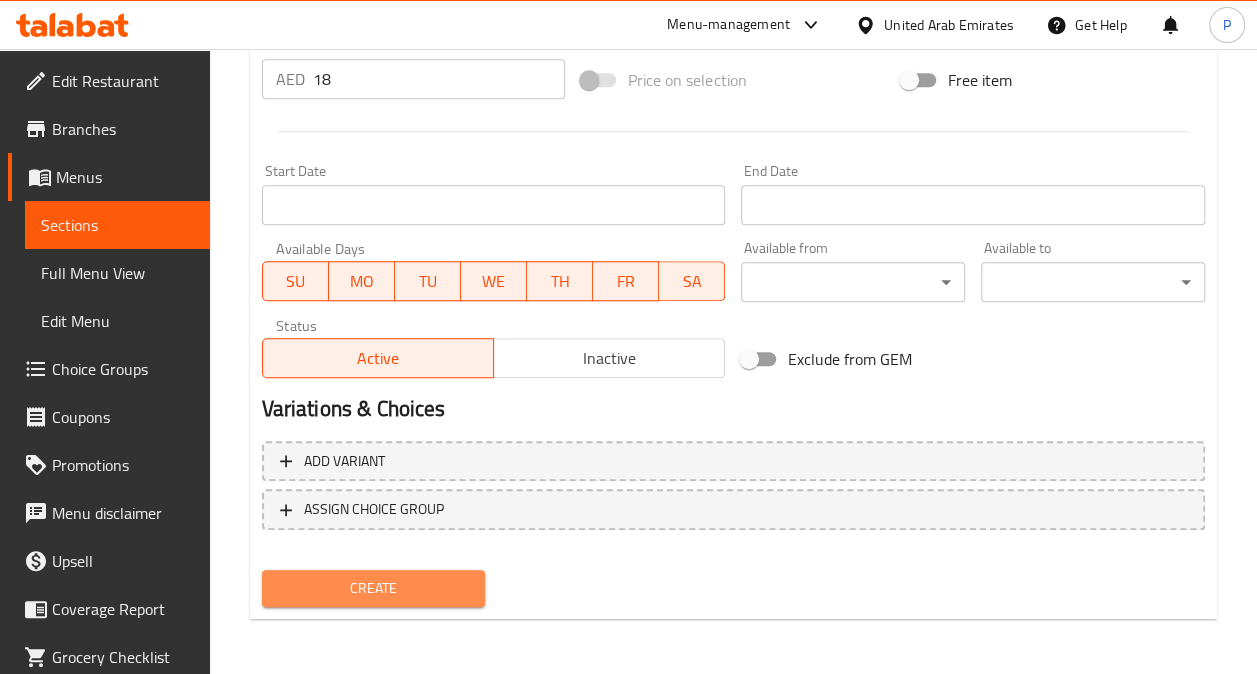 click on "Create" at bounding box center [374, 588] 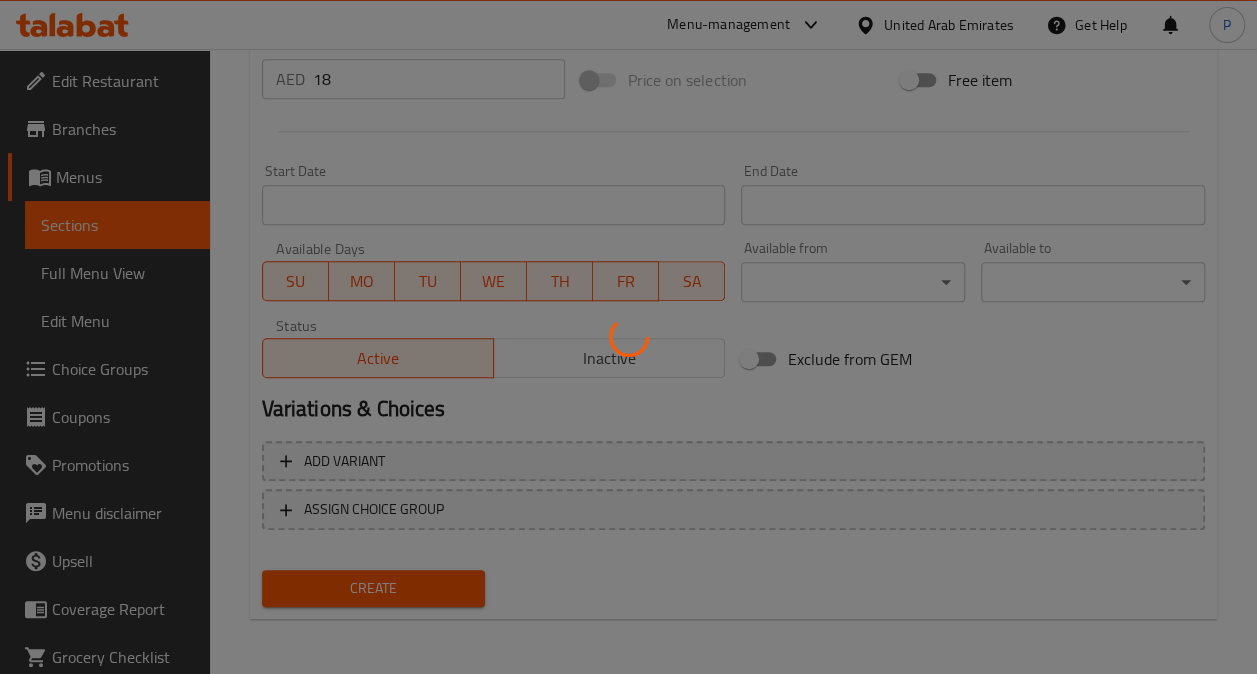 type 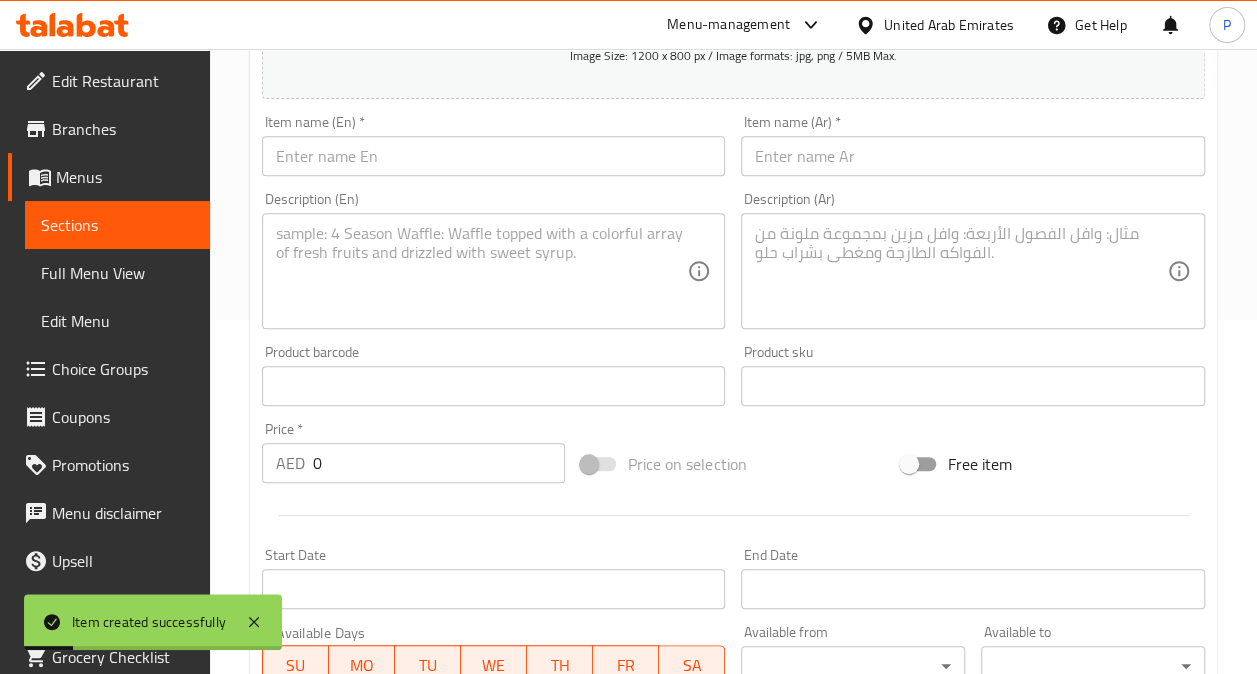 scroll, scrollTop: 352, scrollLeft: 0, axis: vertical 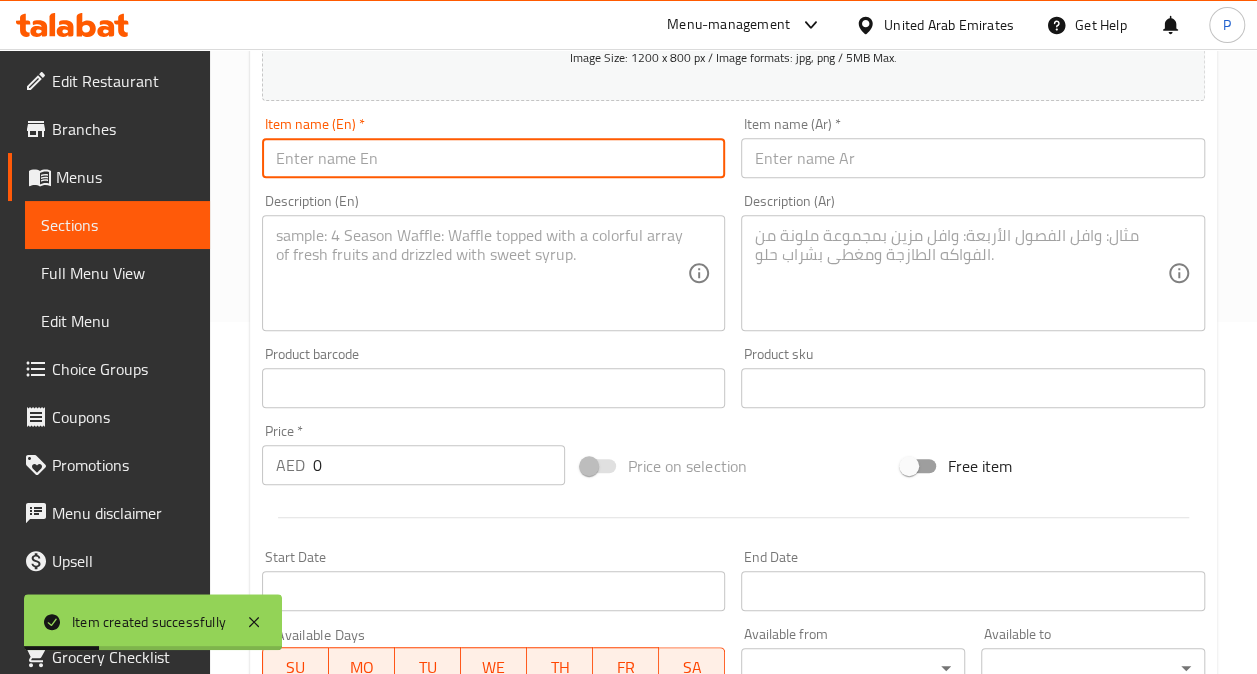 click at bounding box center [494, 158] 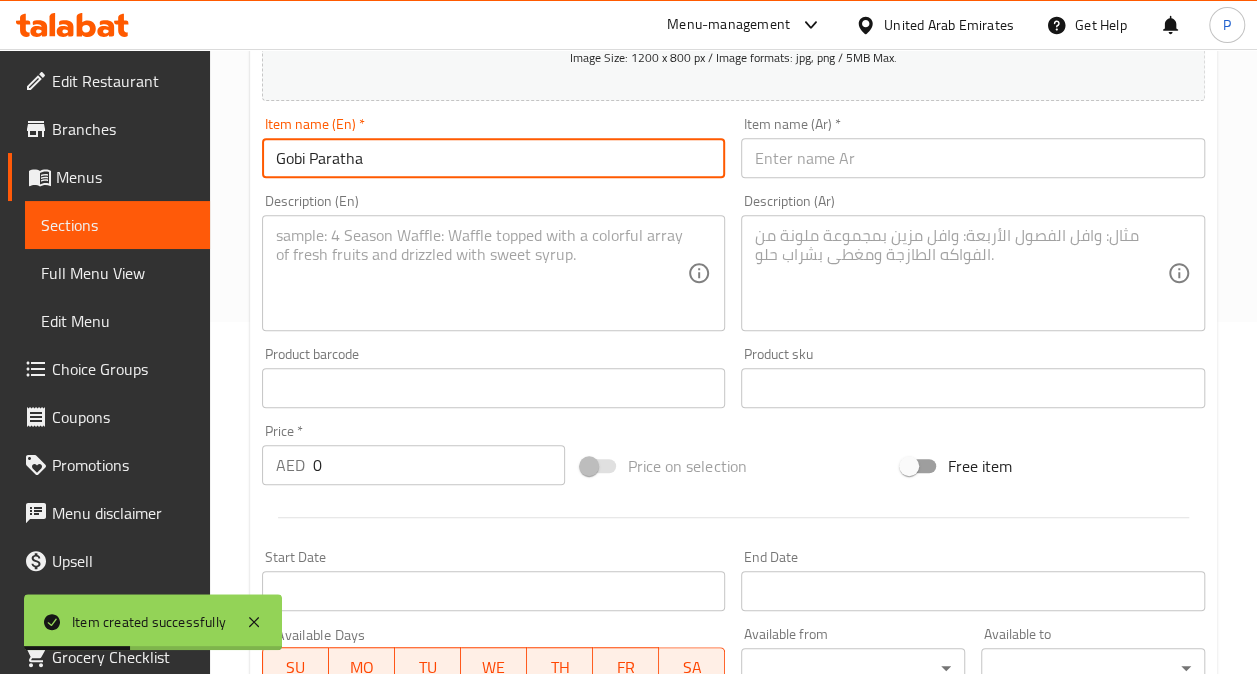 type on "Gobi Paratha" 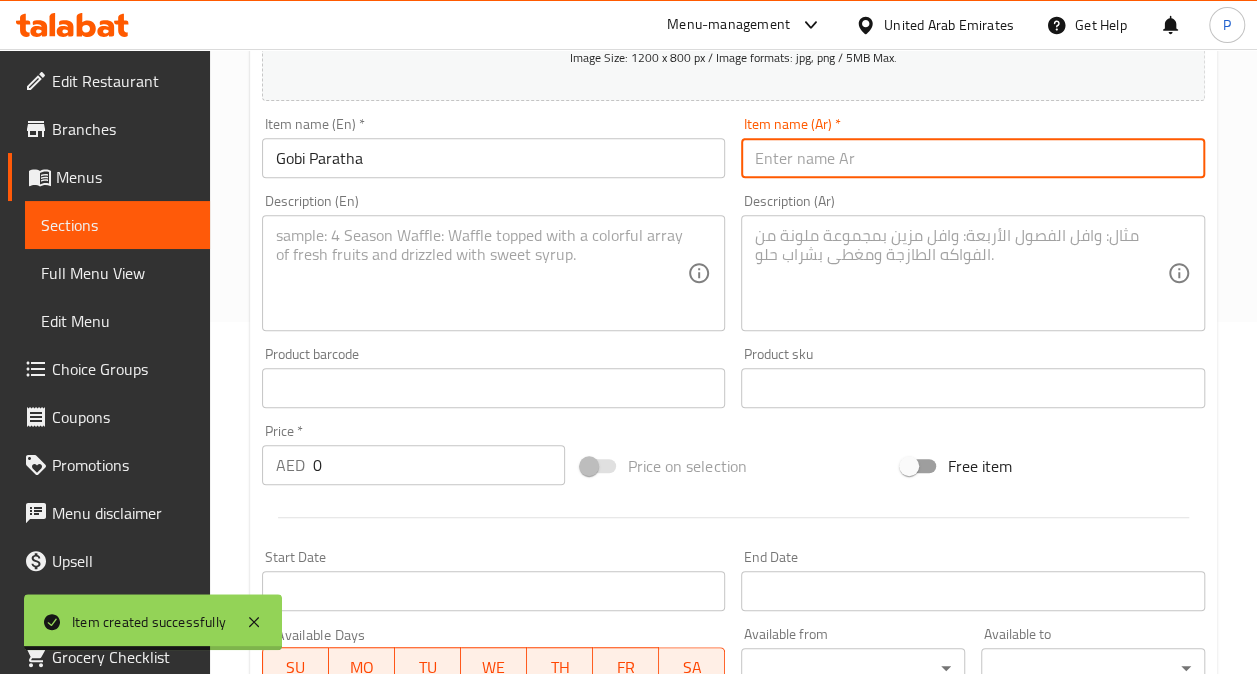 paste on "براثا القرنبيط" 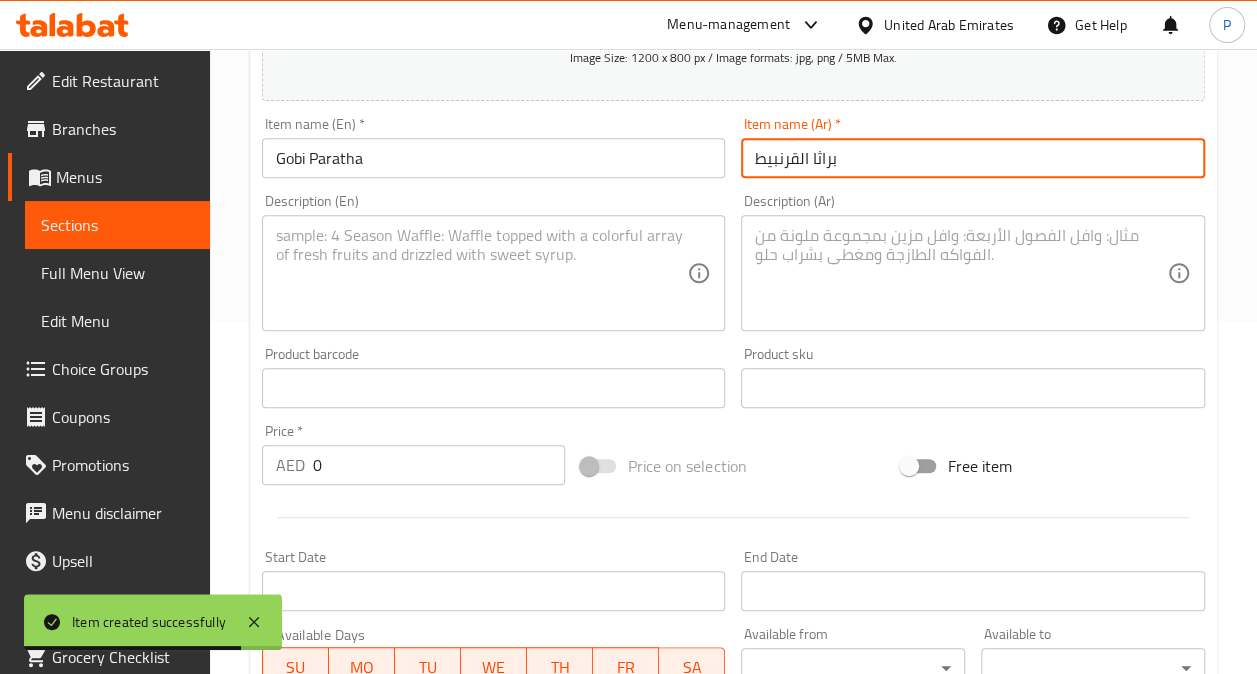 type on "براثا القرنبيط" 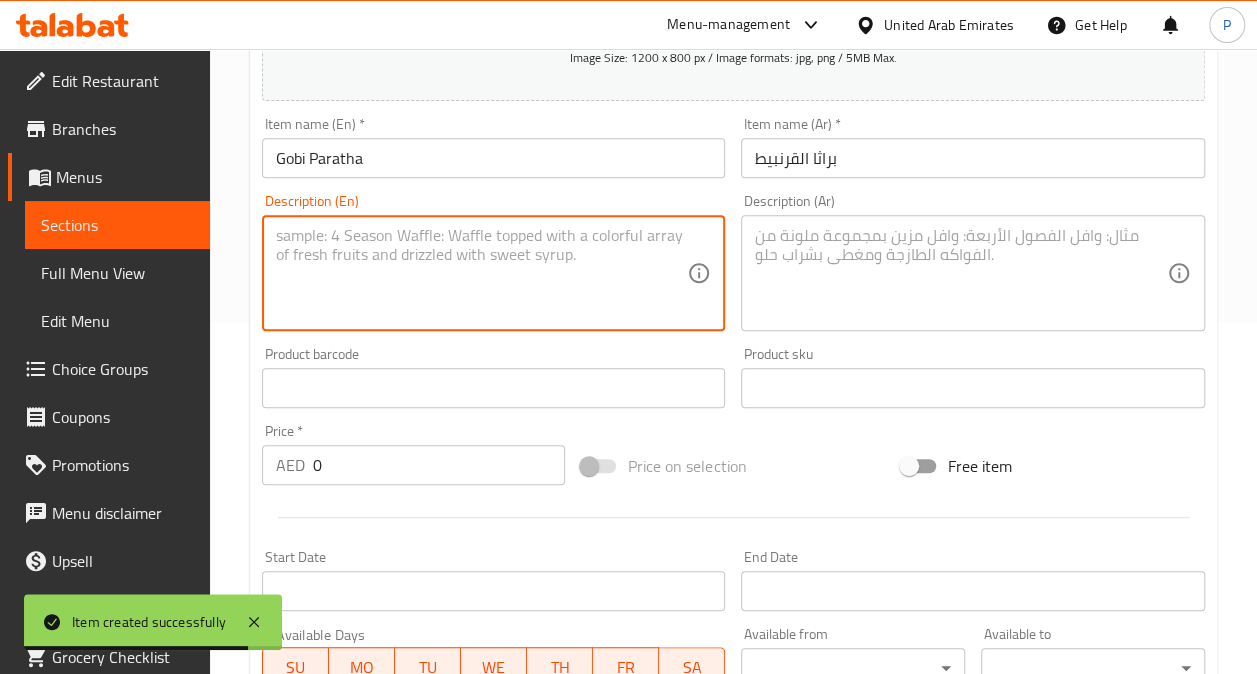 click at bounding box center (482, 273) 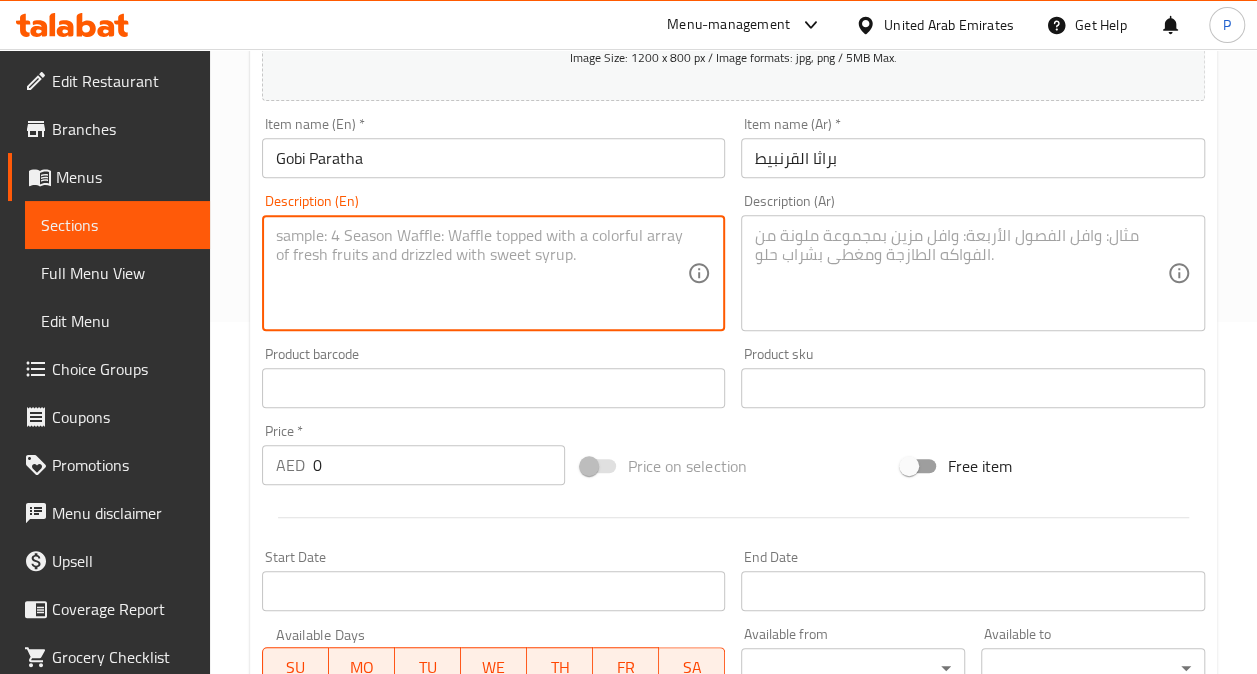 paste on "Whole wheat paratha stuffed with spiced cauliflower" 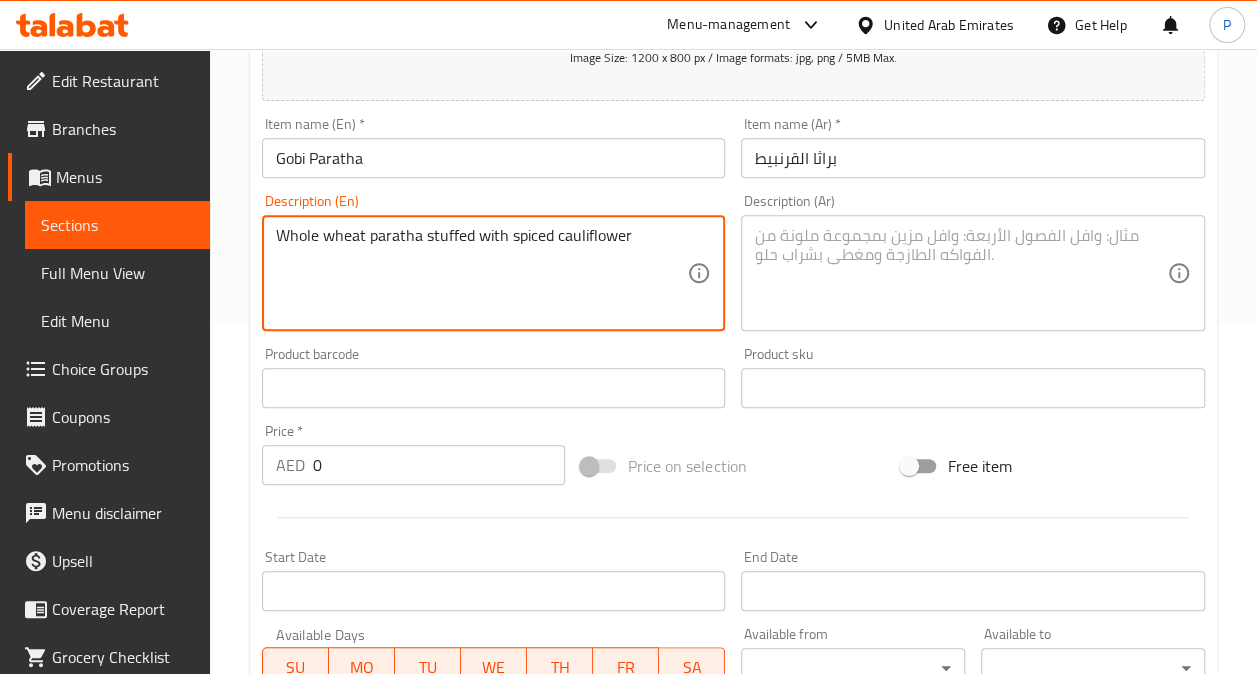 type on "Whole wheat paratha stuffed with spiced cauliflower" 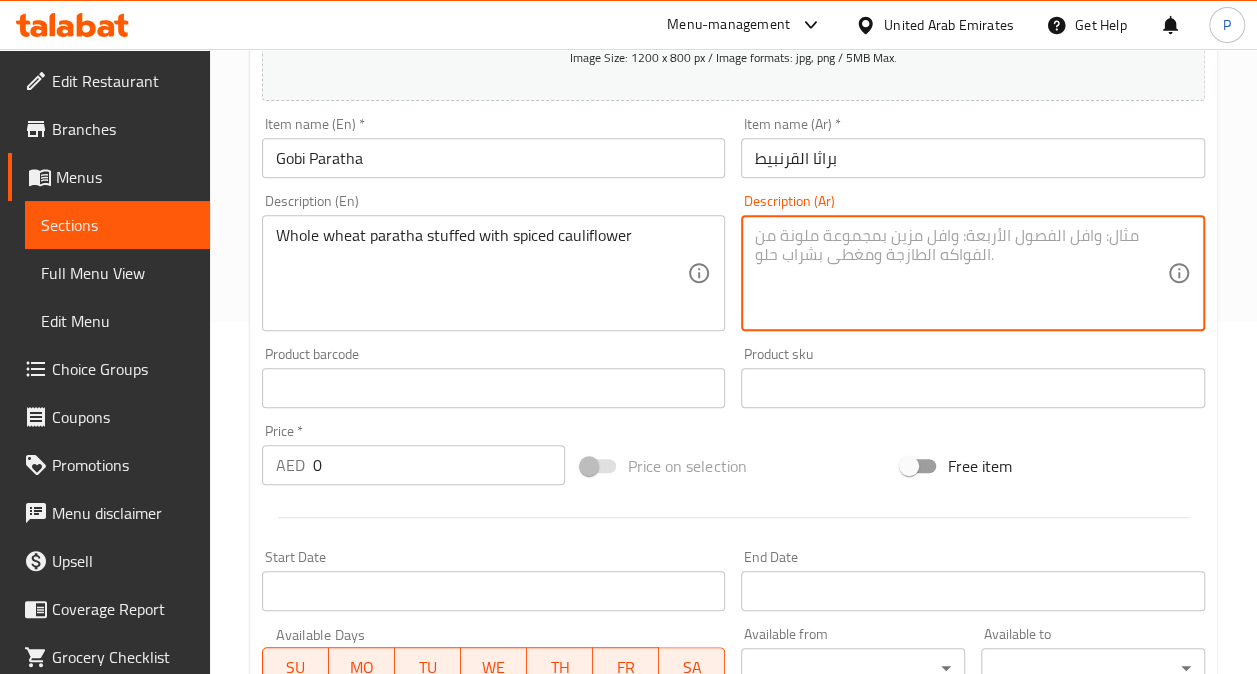 click at bounding box center (961, 273) 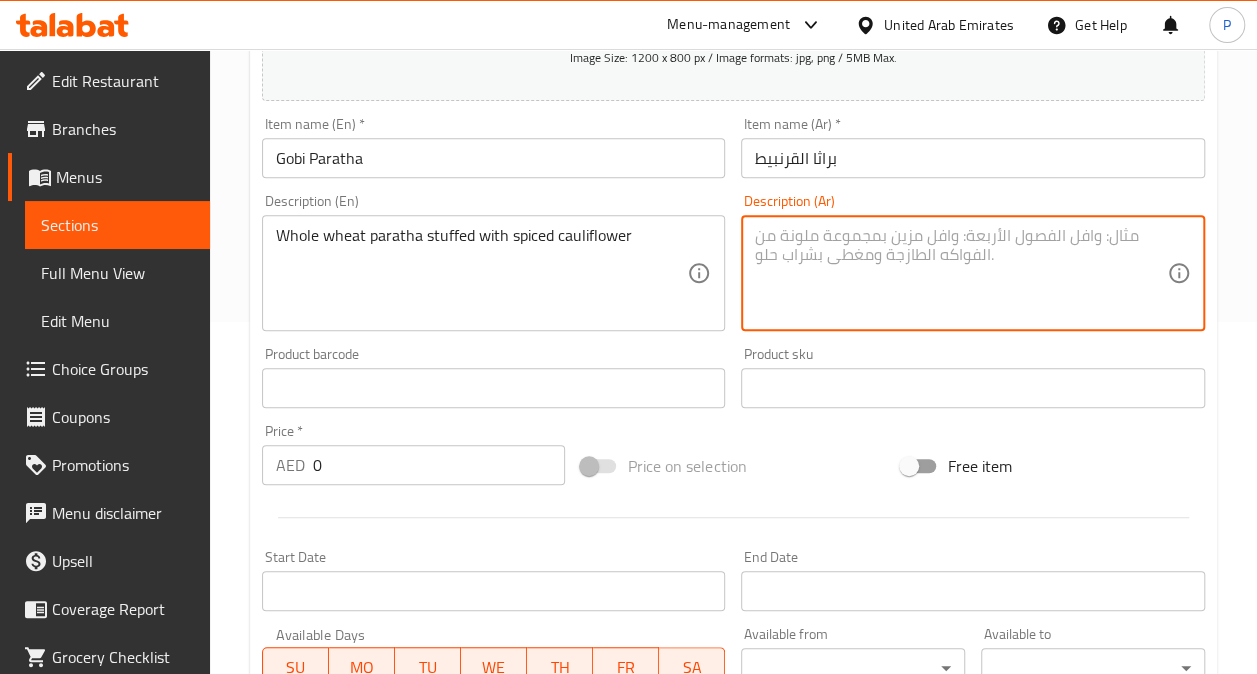 paste on "براثا محشي بالقرنبيط" 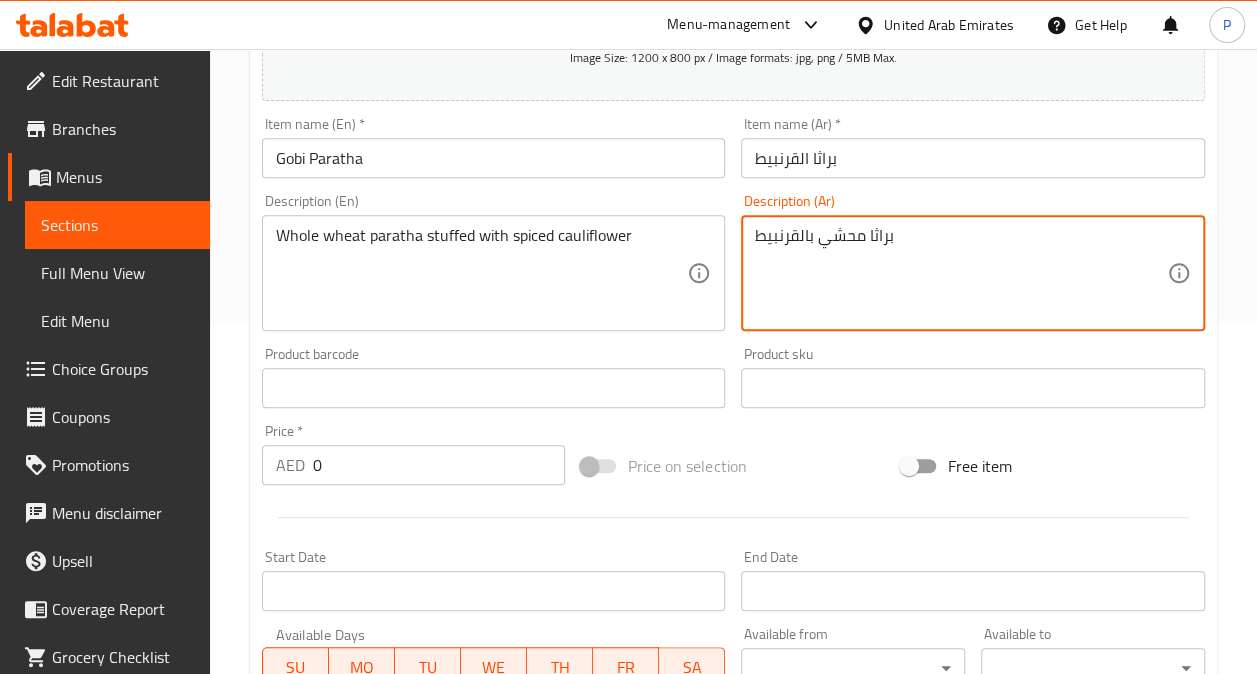 type on "براثا محشي بالقرنبيط" 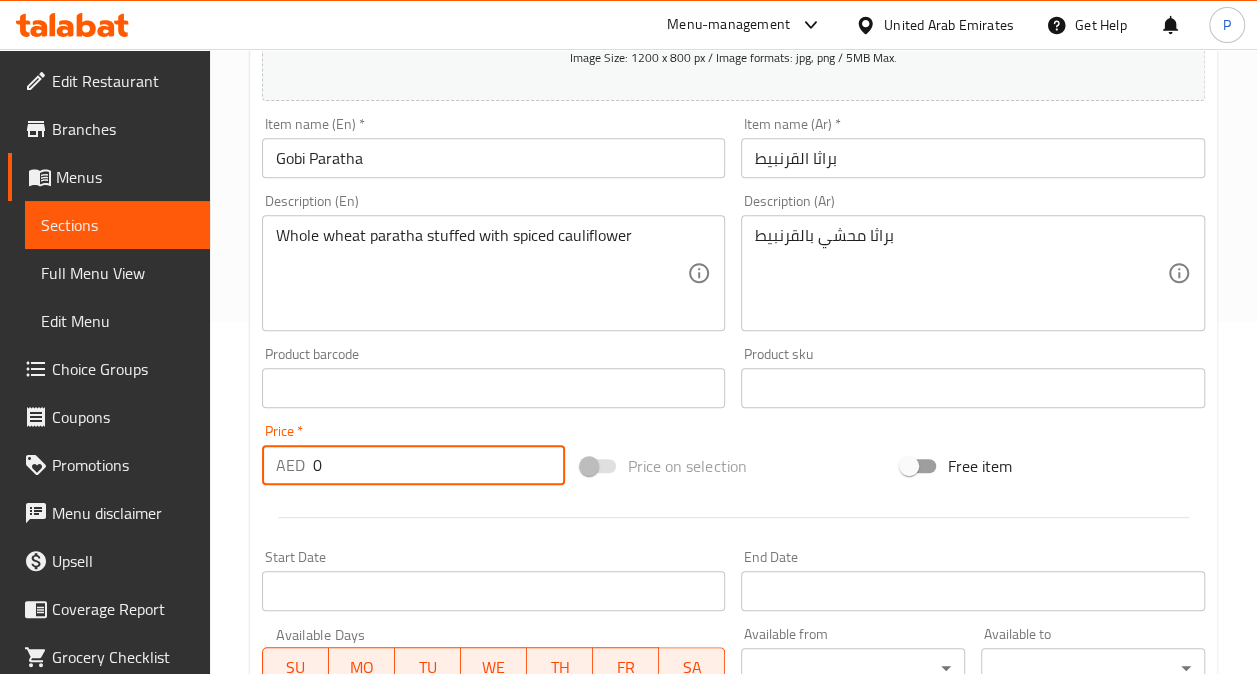 click on "0" at bounding box center [439, 465] 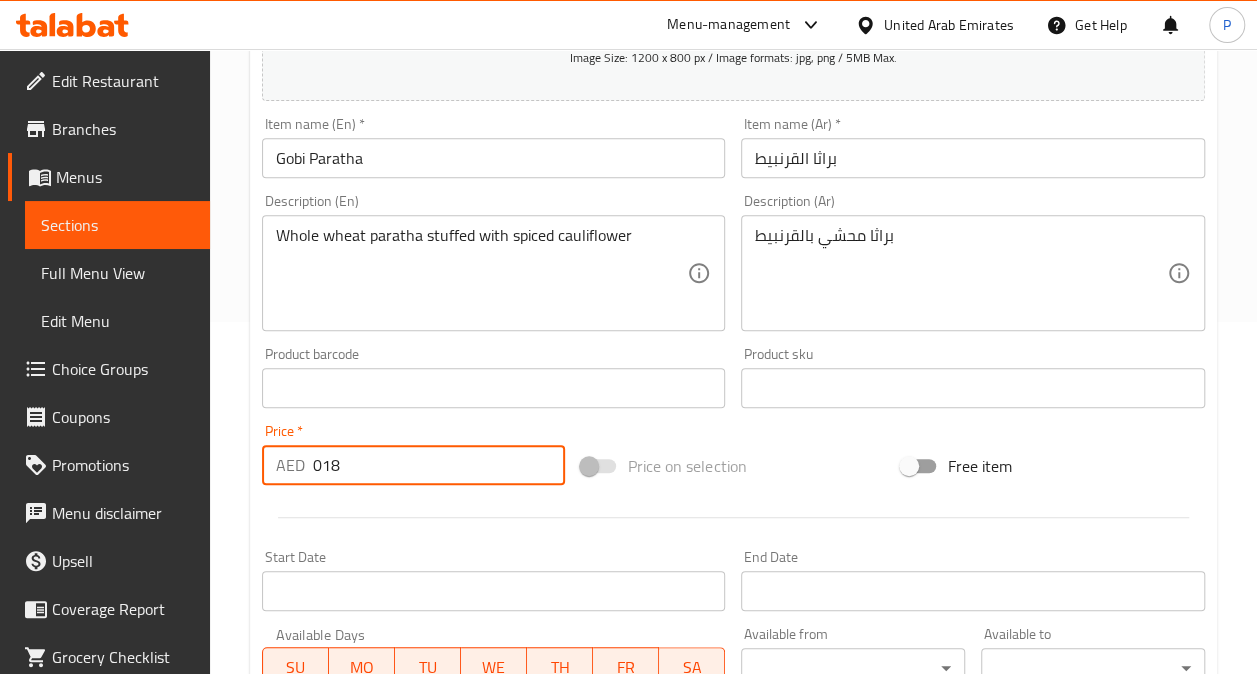 click on "018" at bounding box center [439, 465] 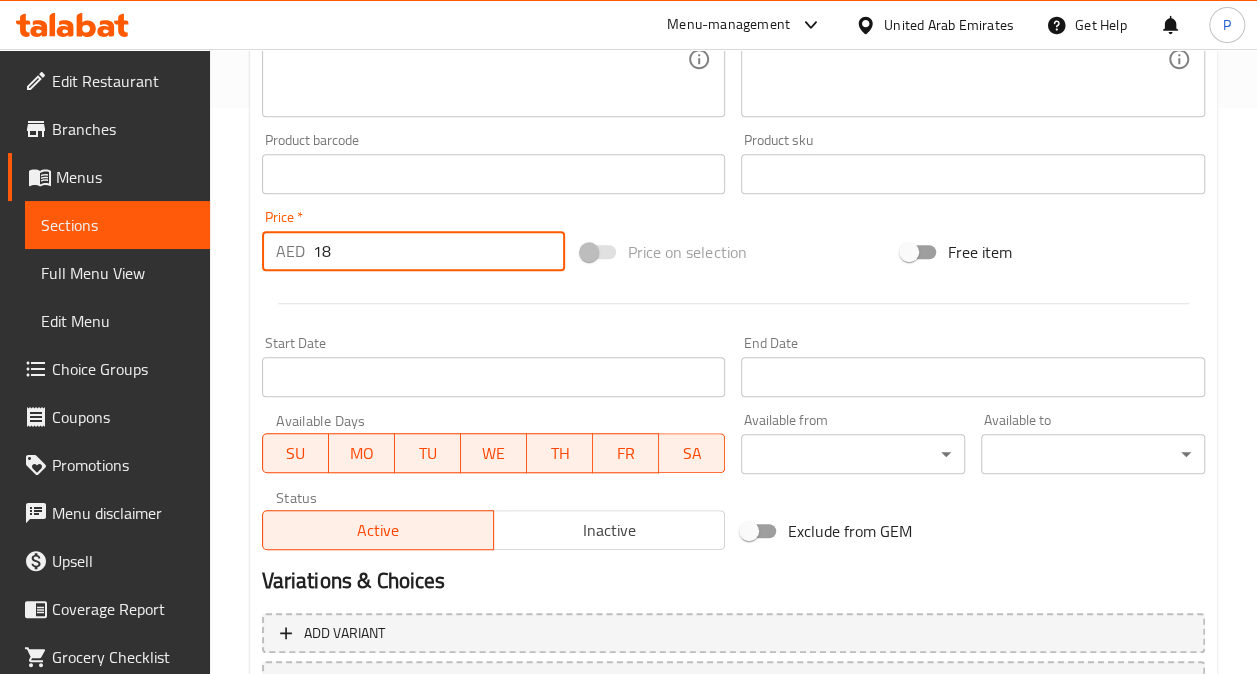 scroll, scrollTop: 738, scrollLeft: 0, axis: vertical 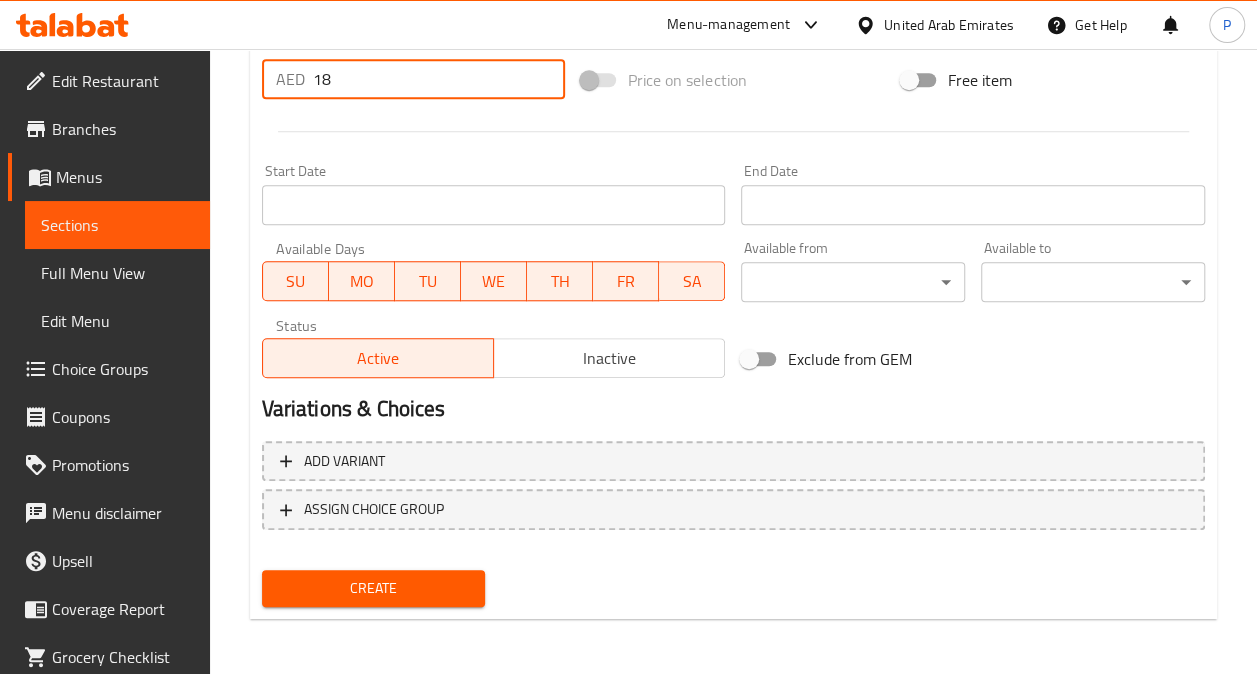 type on "18" 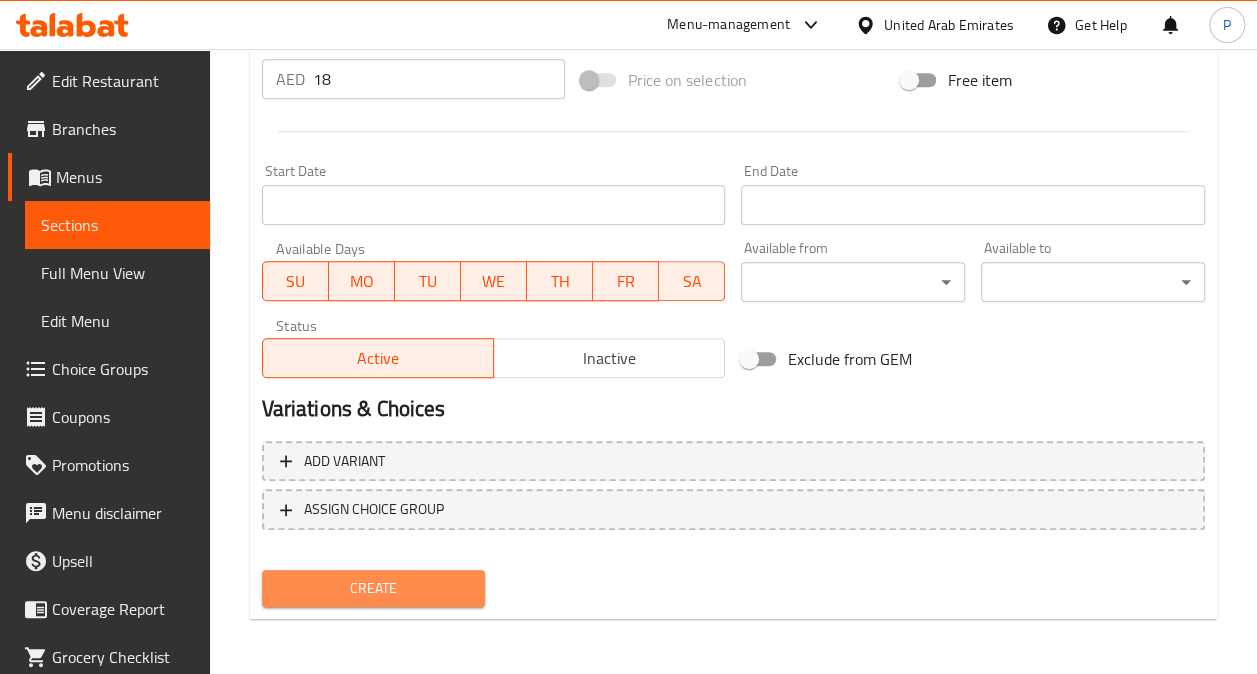 click on "Create" at bounding box center [374, 588] 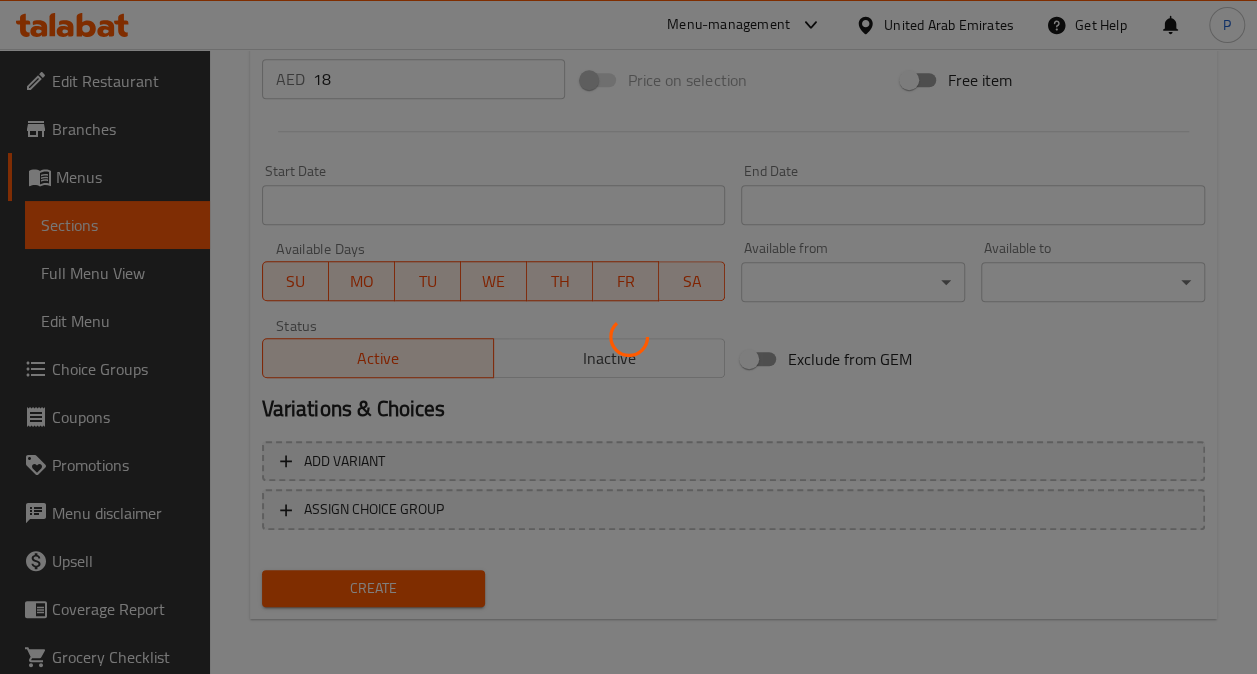 type 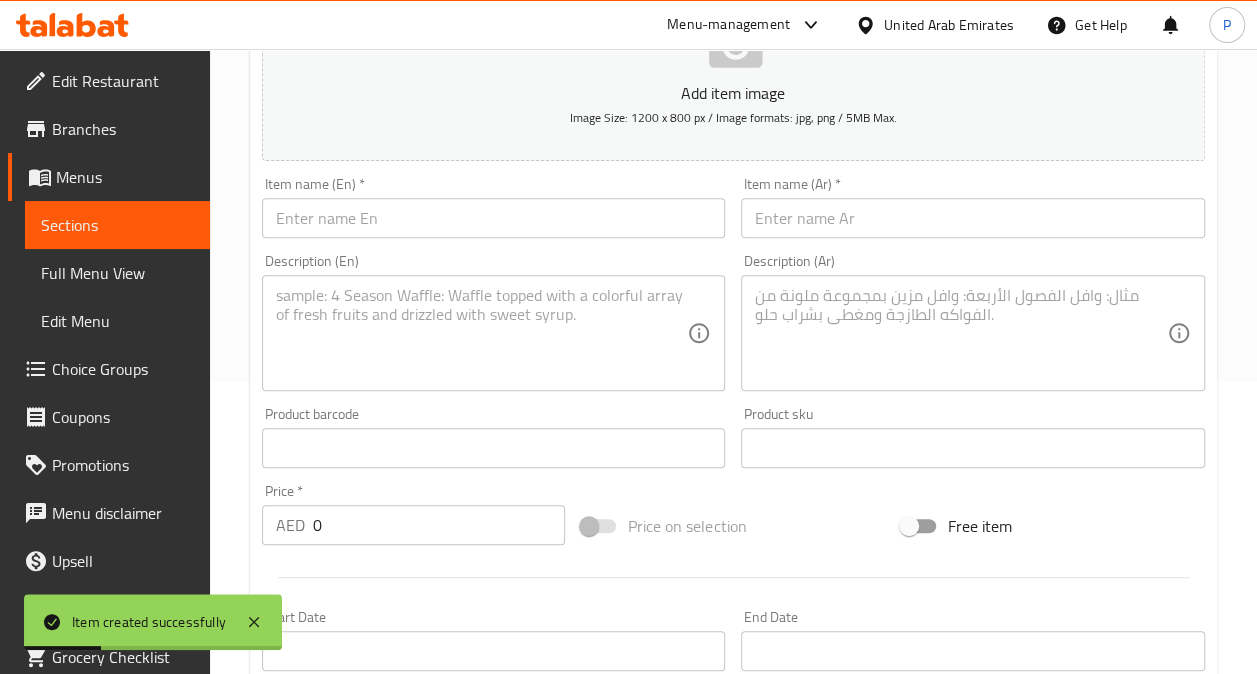 scroll, scrollTop: 0, scrollLeft: 0, axis: both 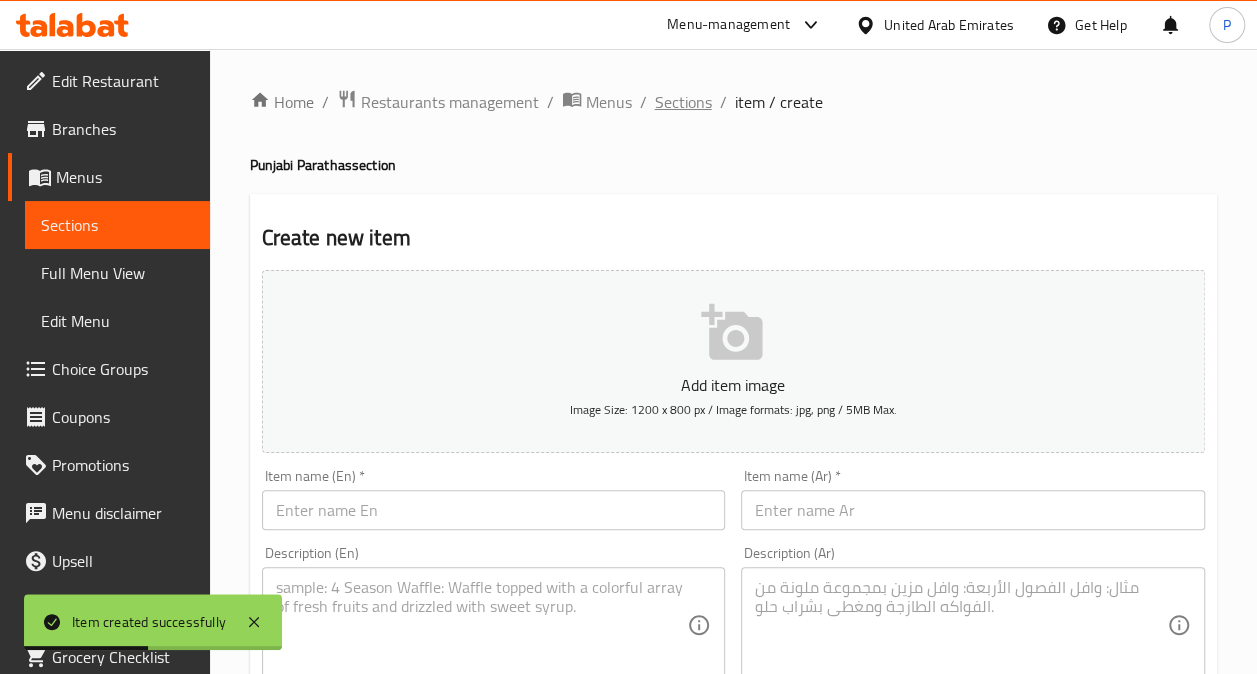 click on "Sections" at bounding box center [683, 102] 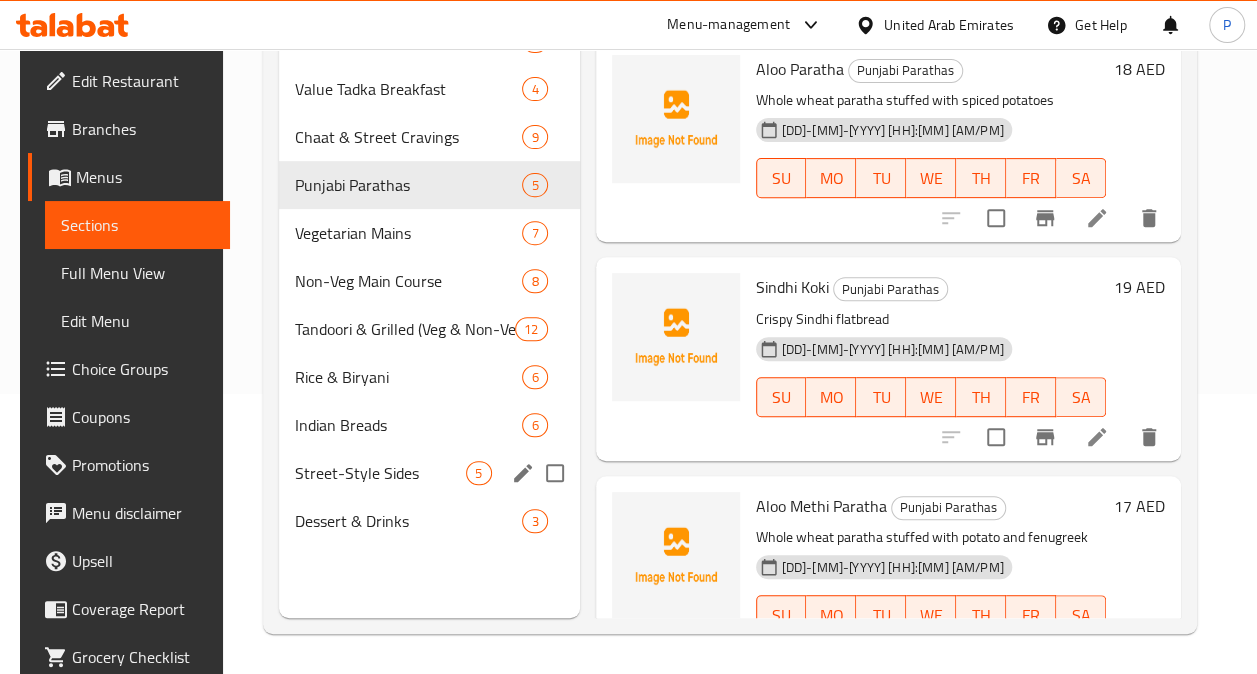scroll, scrollTop: 174, scrollLeft: 0, axis: vertical 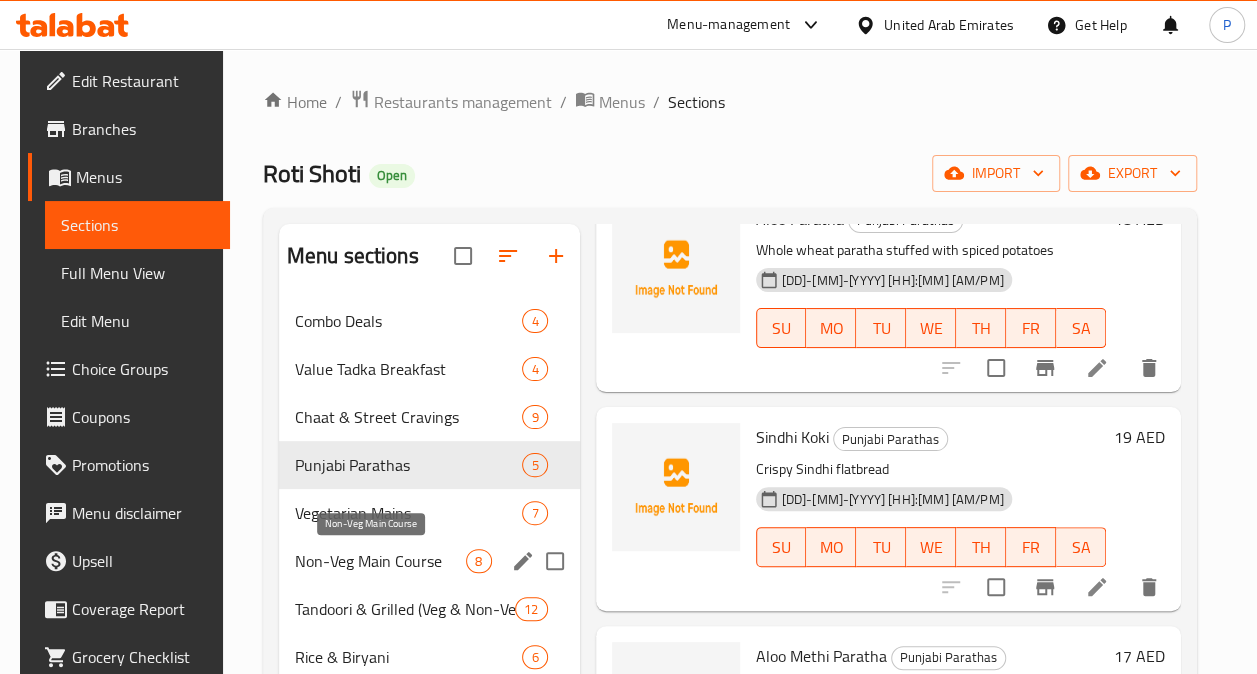 click on "Non-Veg Main Course" at bounding box center [381, 561] 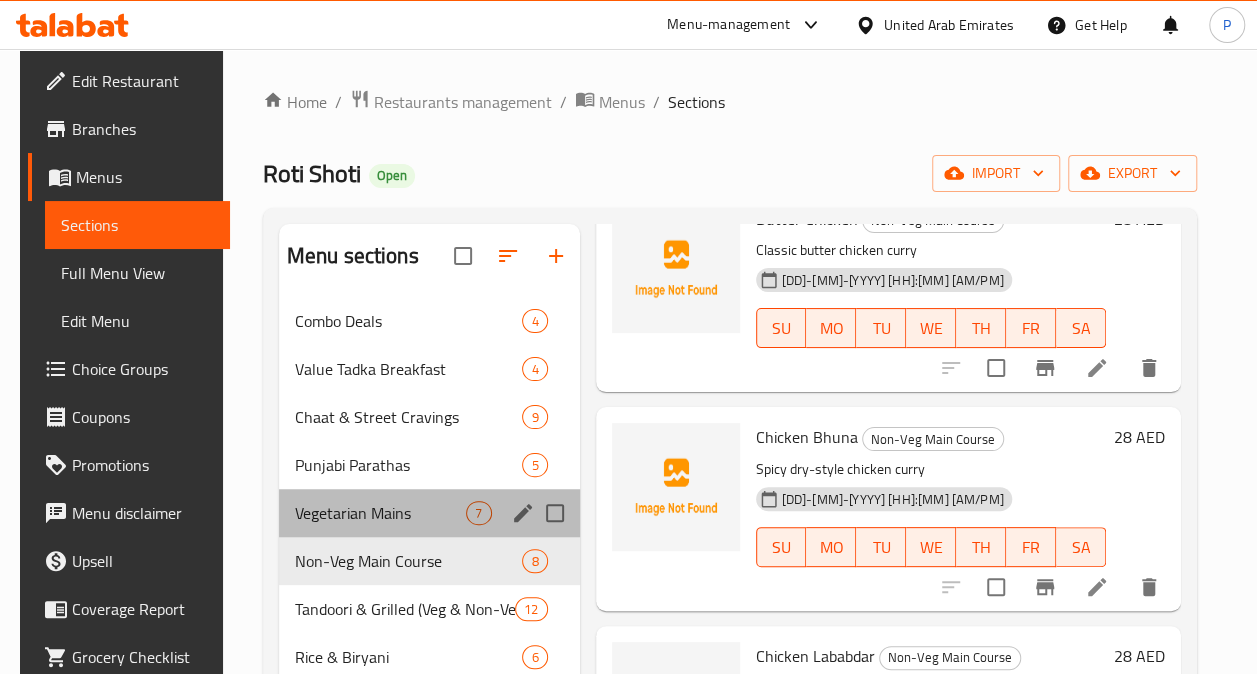 click on "Vegetarian Mains 7" at bounding box center (429, 513) 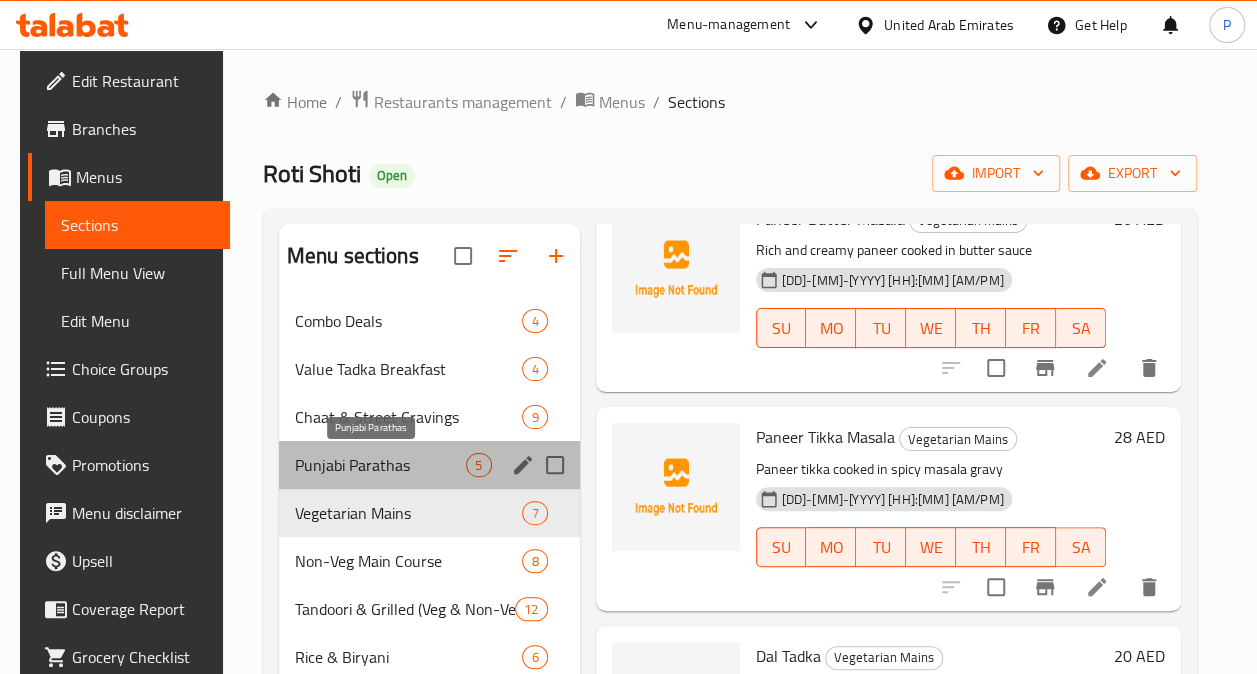 click on "Punjabi Parathas" at bounding box center [381, 465] 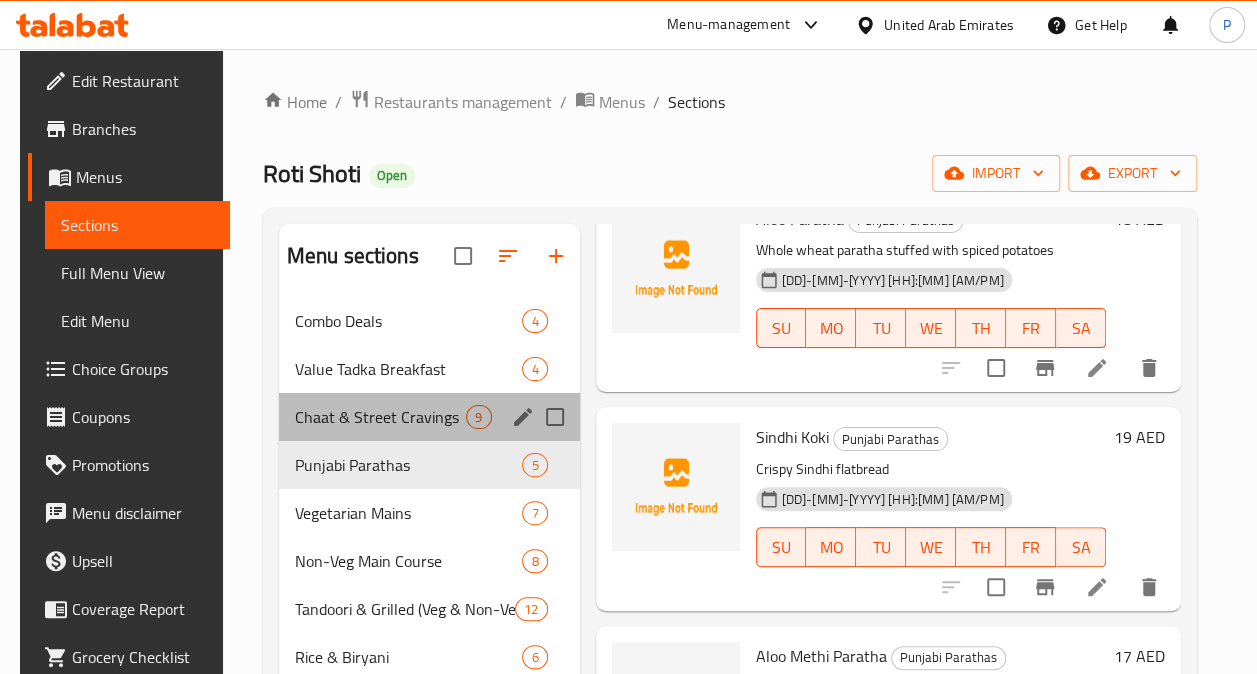 click on "Chaat & Street Cravings 9" at bounding box center (429, 417) 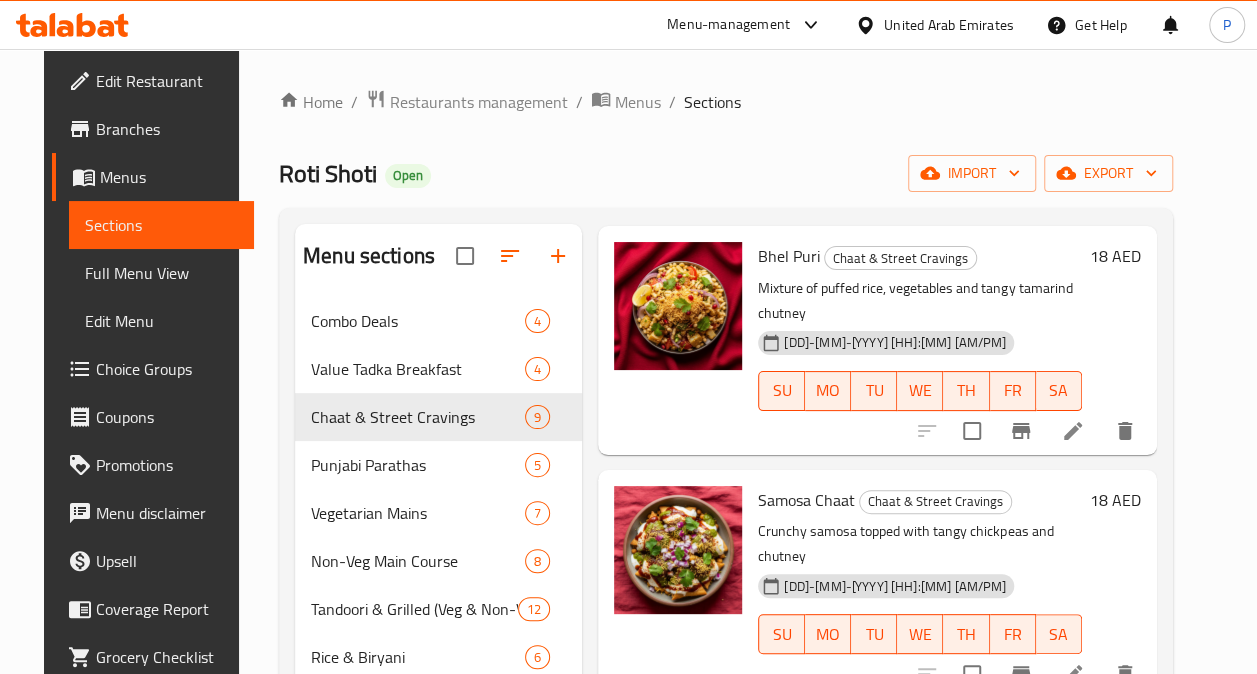 scroll, scrollTop: 1412, scrollLeft: 0, axis: vertical 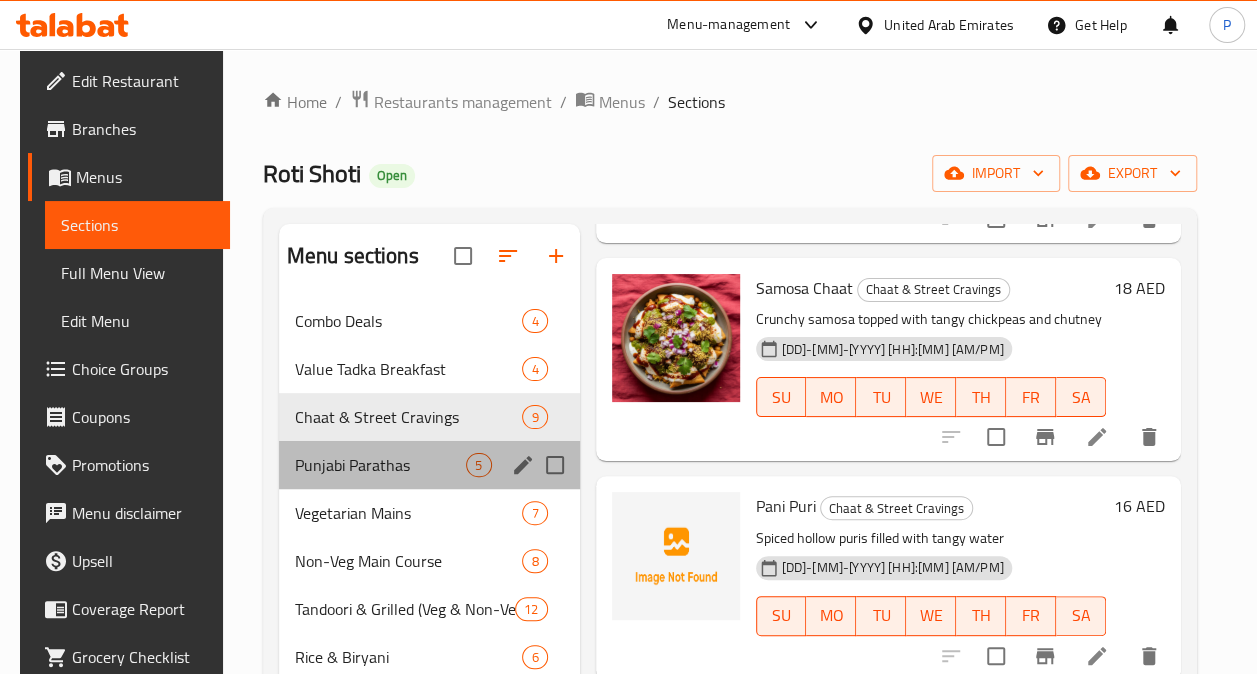 click on "Punjabi Parathas 5" at bounding box center [429, 465] 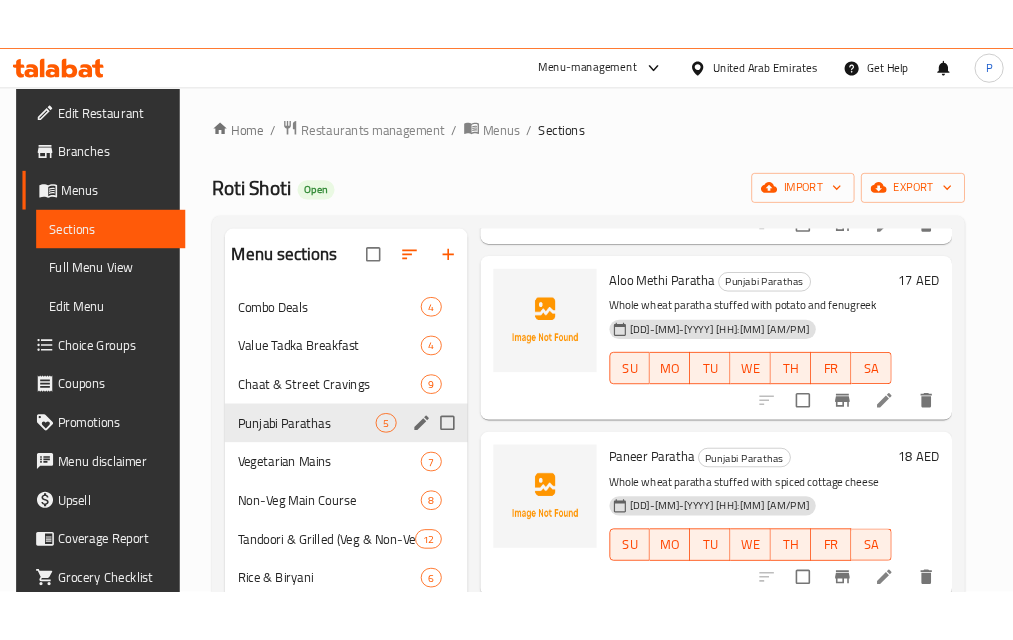 scroll, scrollTop: 513, scrollLeft: 0, axis: vertical 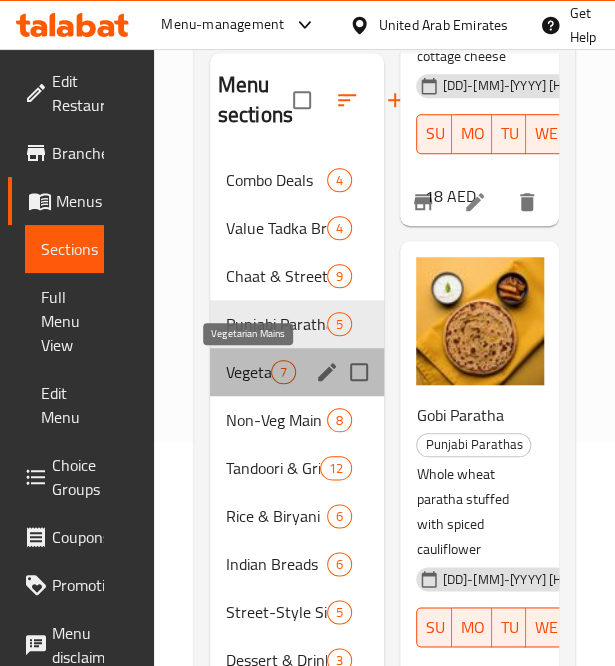 click on "Vegetarian Mains" at bounding box center [248, 372] 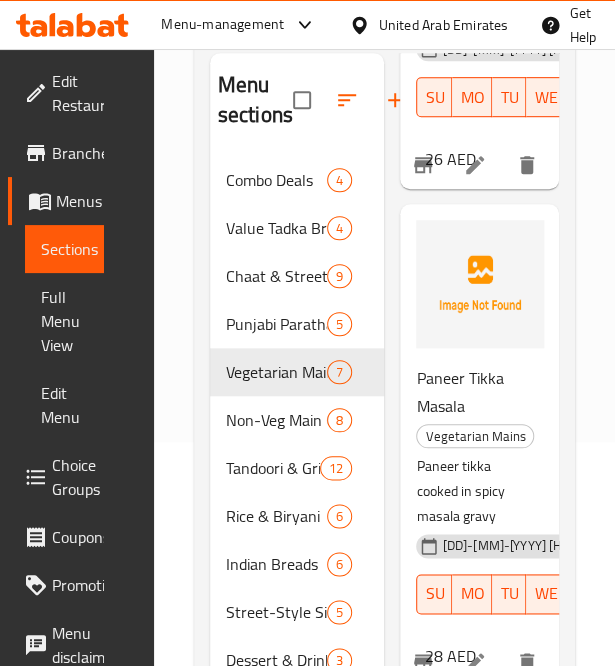 scroll, scrollTop: 0, scrollLeft: 0, axis: both 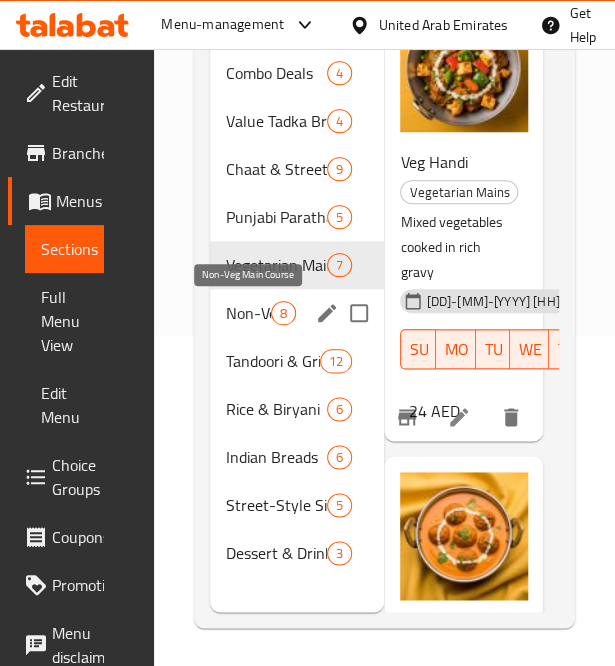 click on "Non-Veg Main Course" at bounding box center (248, 313) 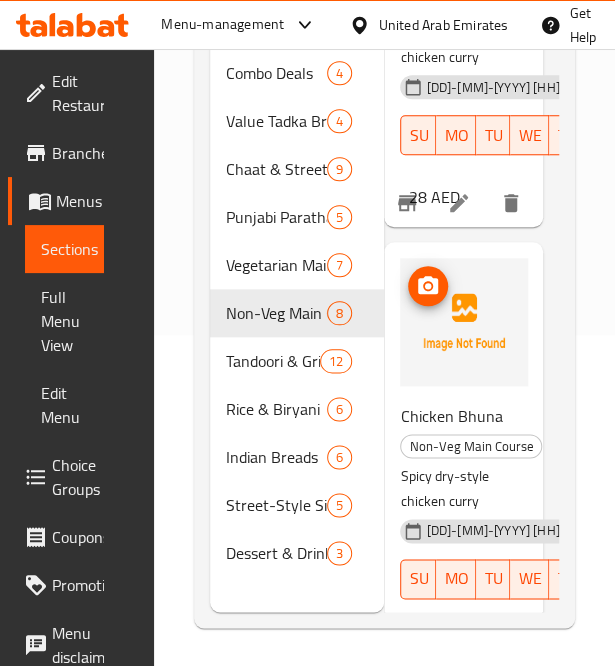 scroll, scrollTop: 0, scrollLeft: 16, axis: horizontal 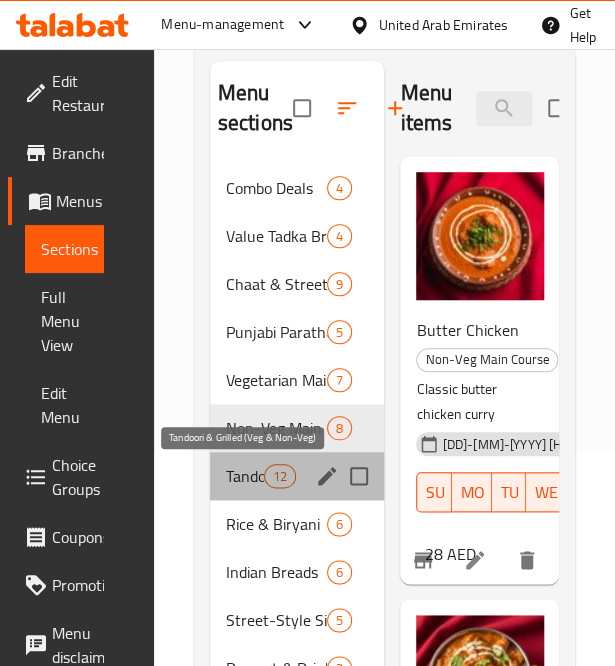 click on "Tandoori & Grilled (Veg & Non-Veg)" at bounding box center (245, 476) 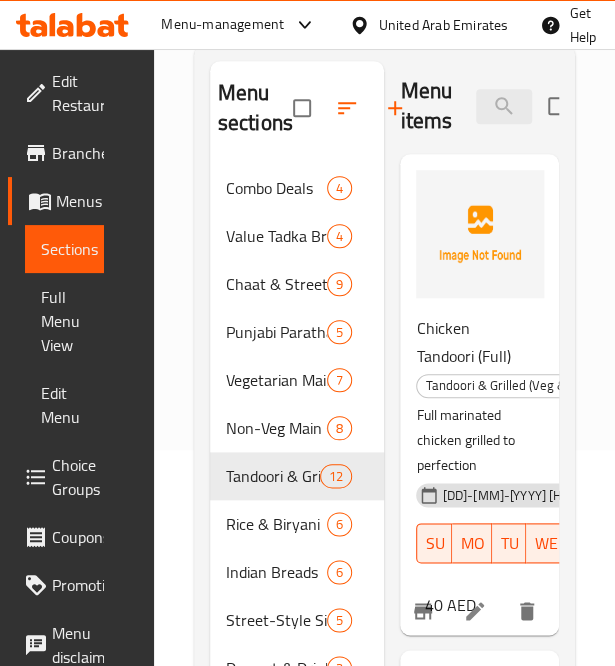 scroll, scrollTop: 0, scrollLeft: 0, axis: both 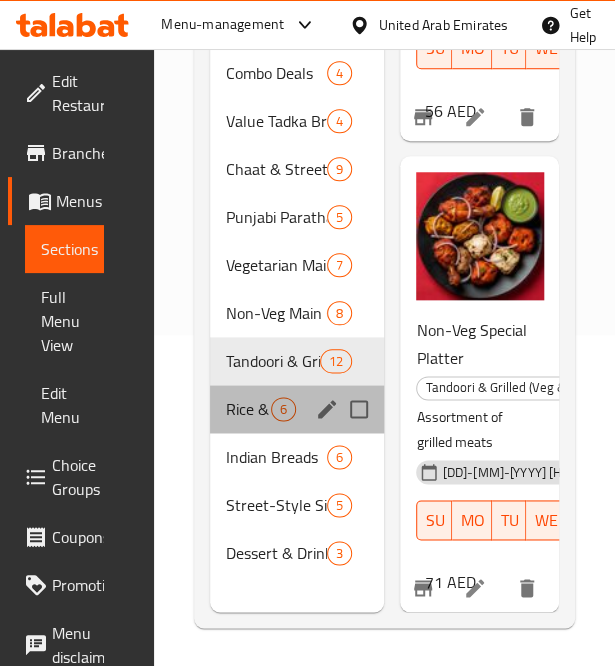 click on "Rice & Biryani 6" at bounding box center (297, 409) 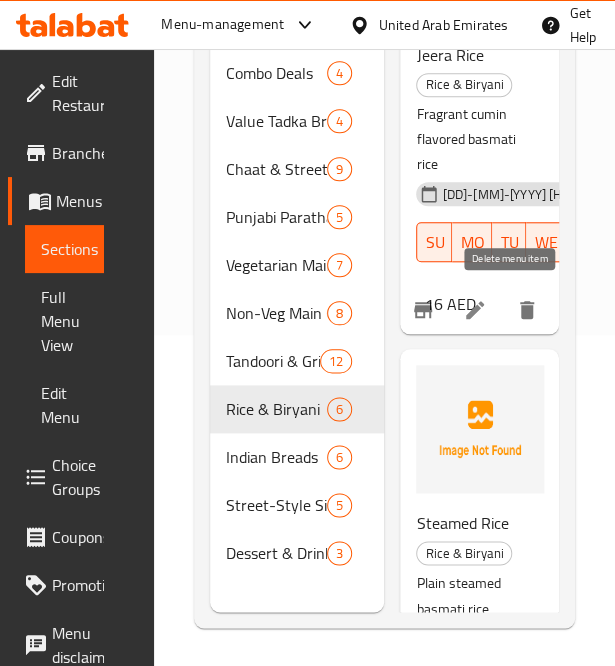 scroll, scrollTop: 0, scrollLeft: 0, axis: both 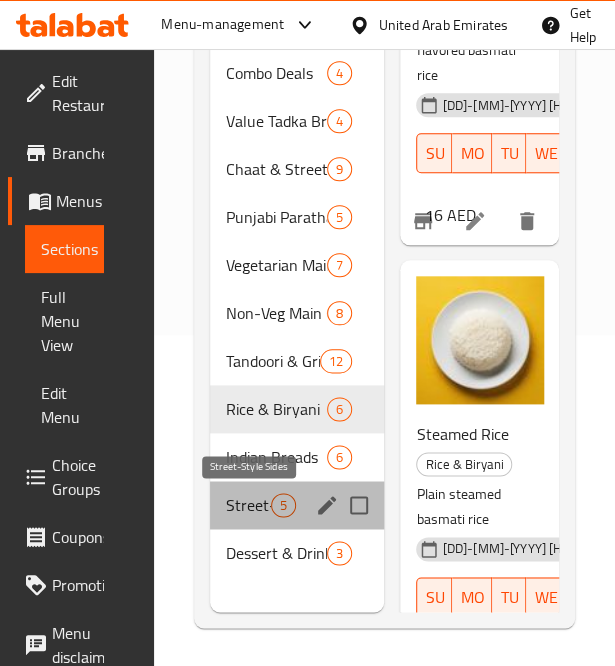 click on "Street-Style Sides" at bounding box center [248, 505] 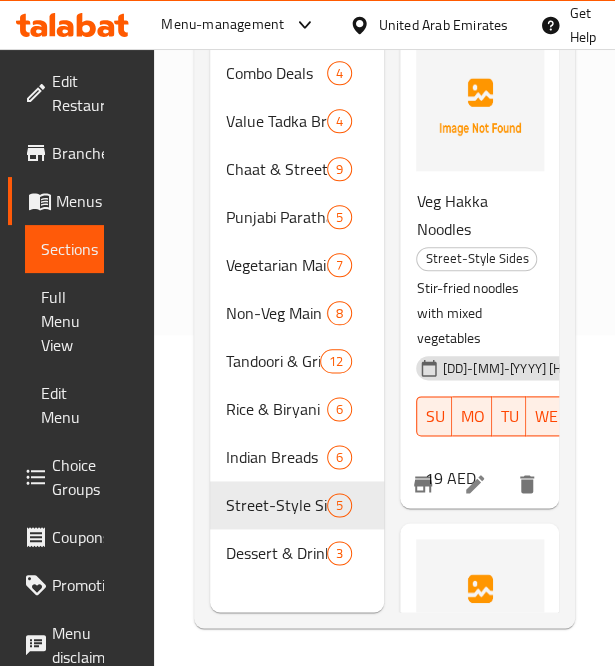 scroll, scrollTop: 0, scrollLeft: 0, axis: both 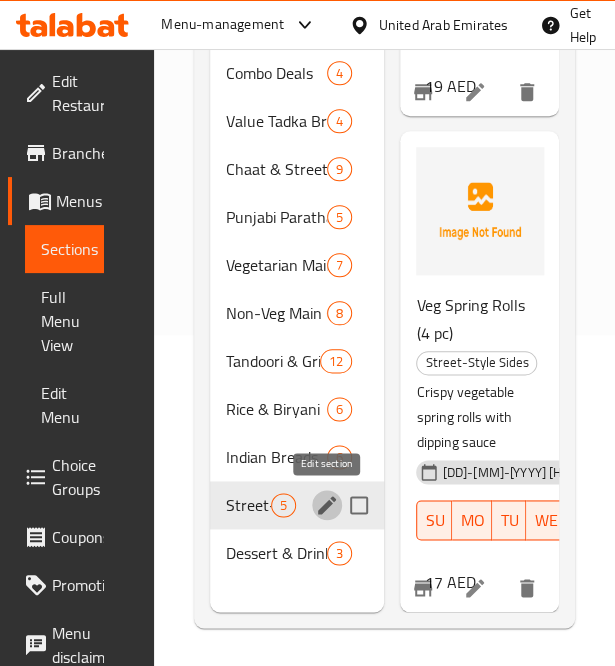click 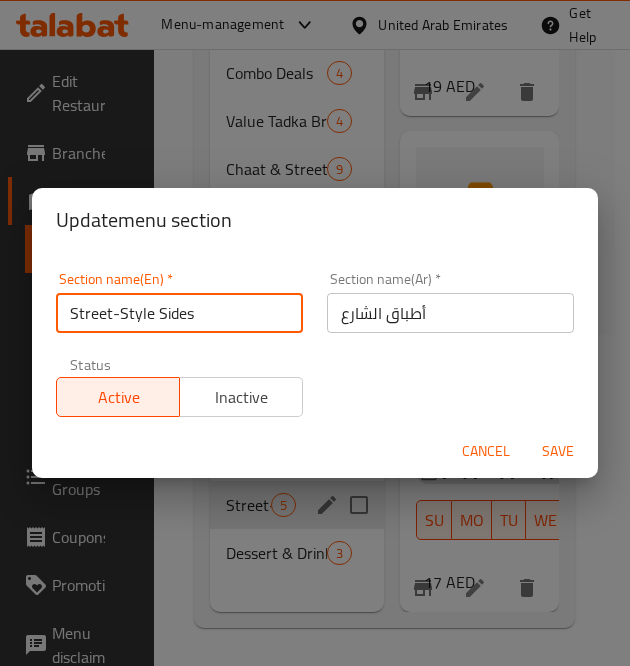 click on "Street-Style Sides" at bounding box center [179, 313] 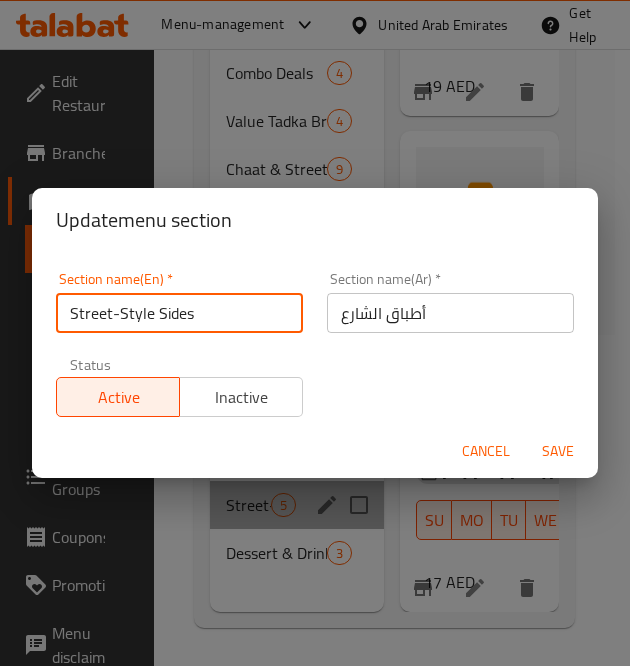 drag, startPoint x: 113, startPoint y: 313, endPoint x: 42, endPoint y: 313, distance: 71 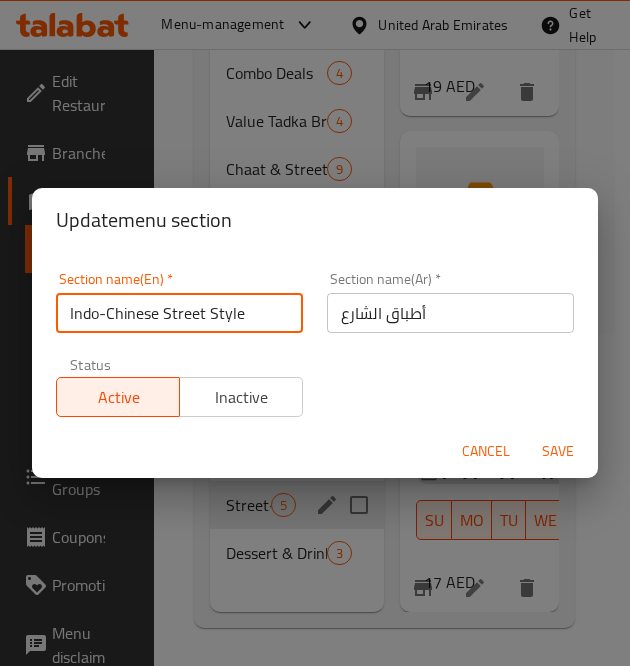 type on "Indo-Chinese Street Style" 